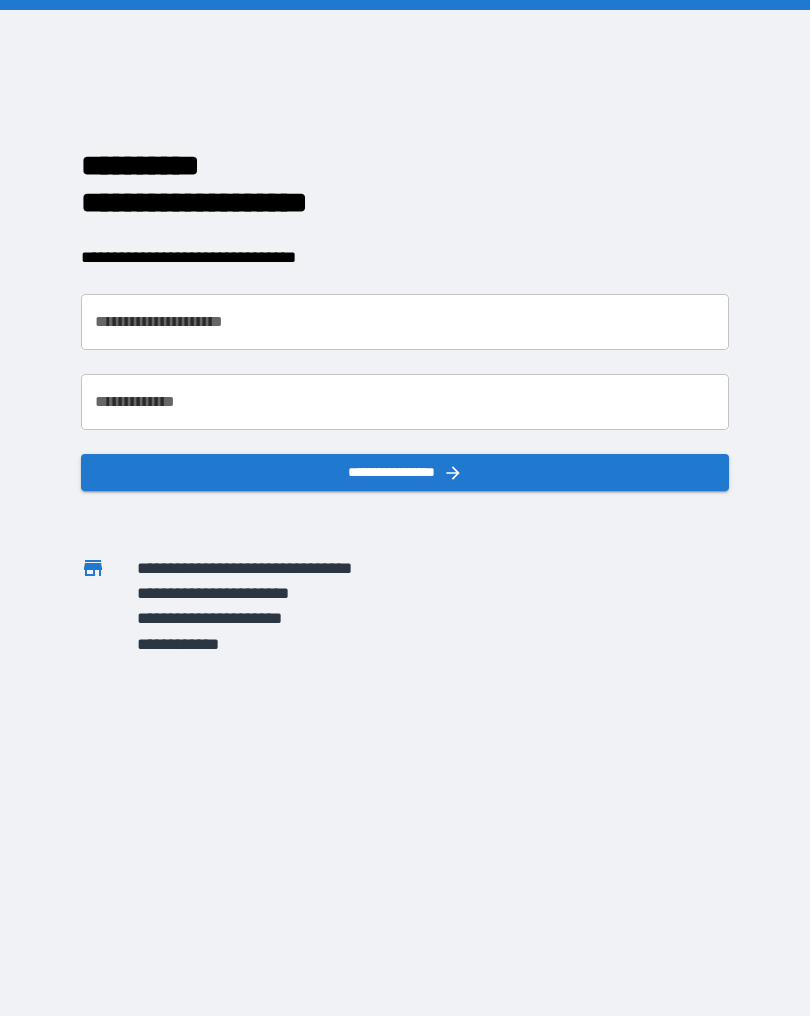 scroll, scrollTop: 0, scrollLeft: 0, axis: both 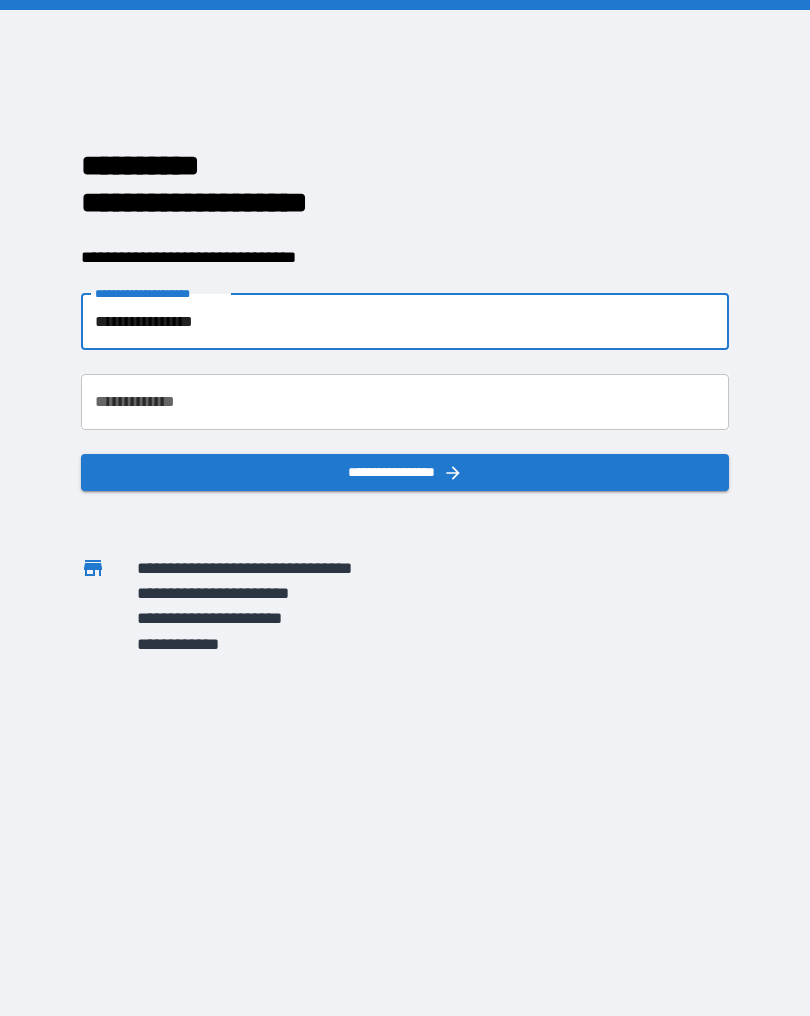 type on "**********" 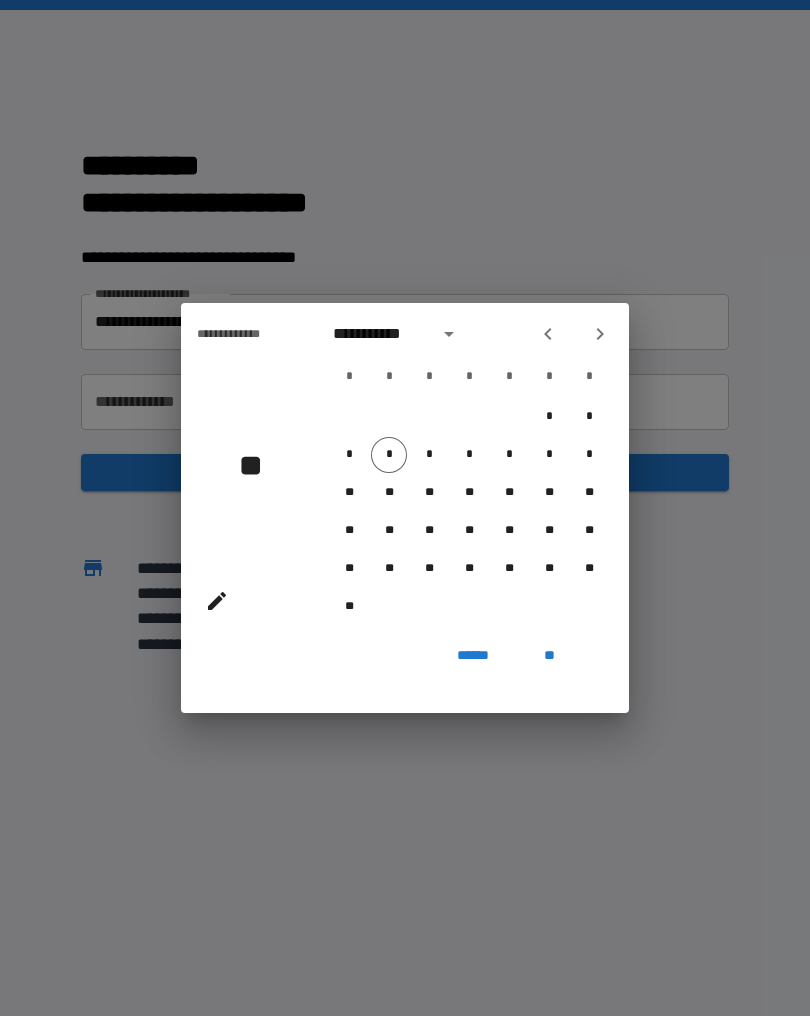 click 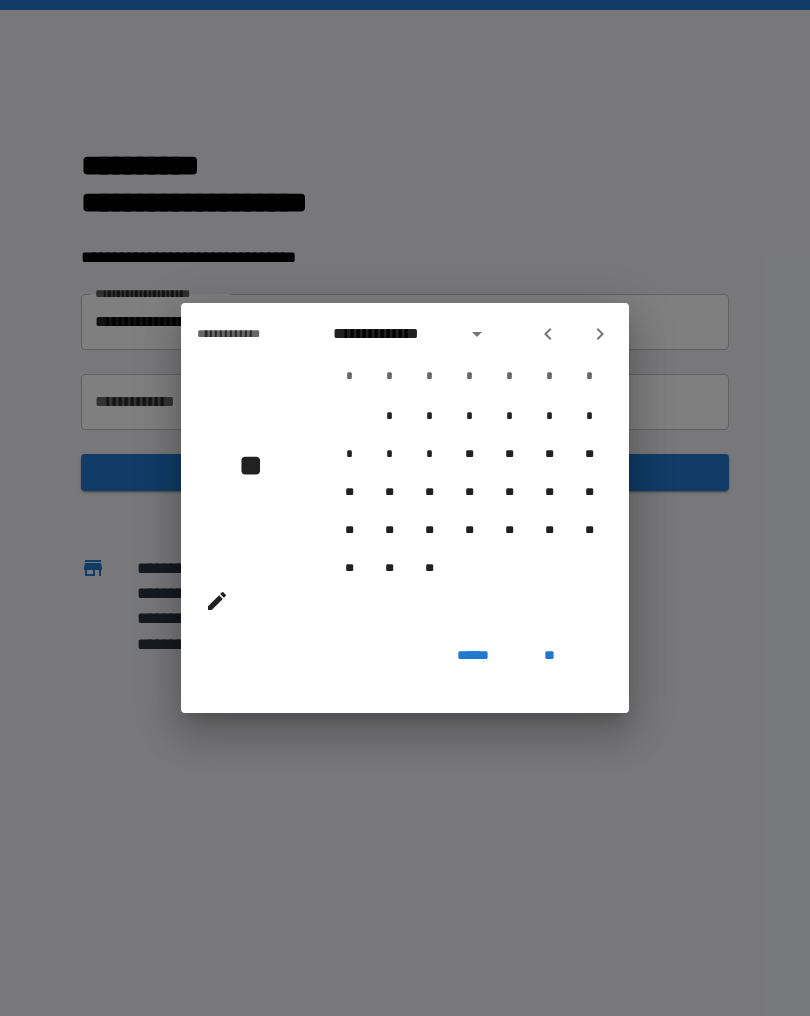 click at bounding box center [600, 334] 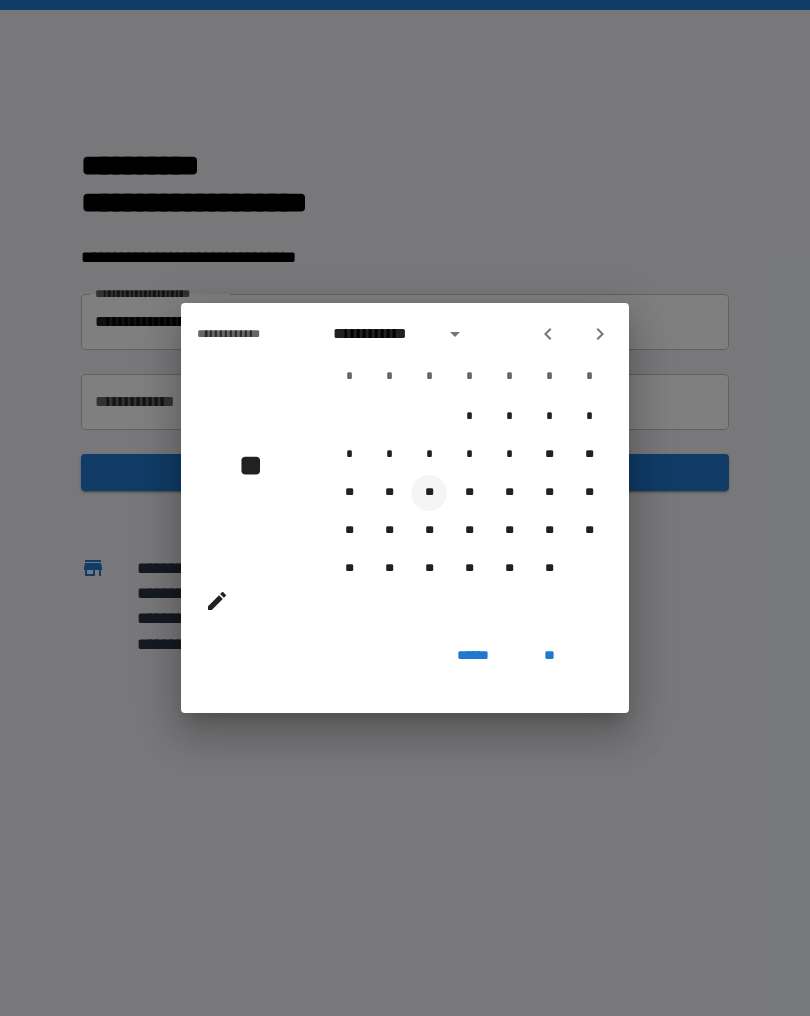 click on "**" at bounding box center [429, 493] 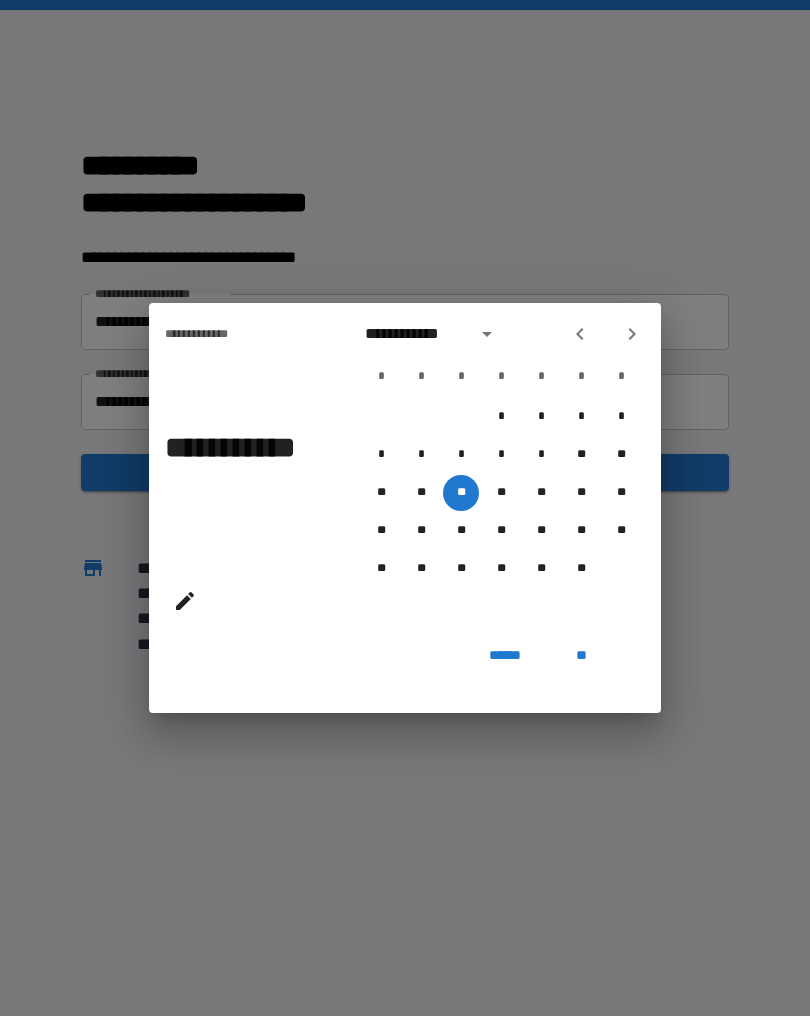 click 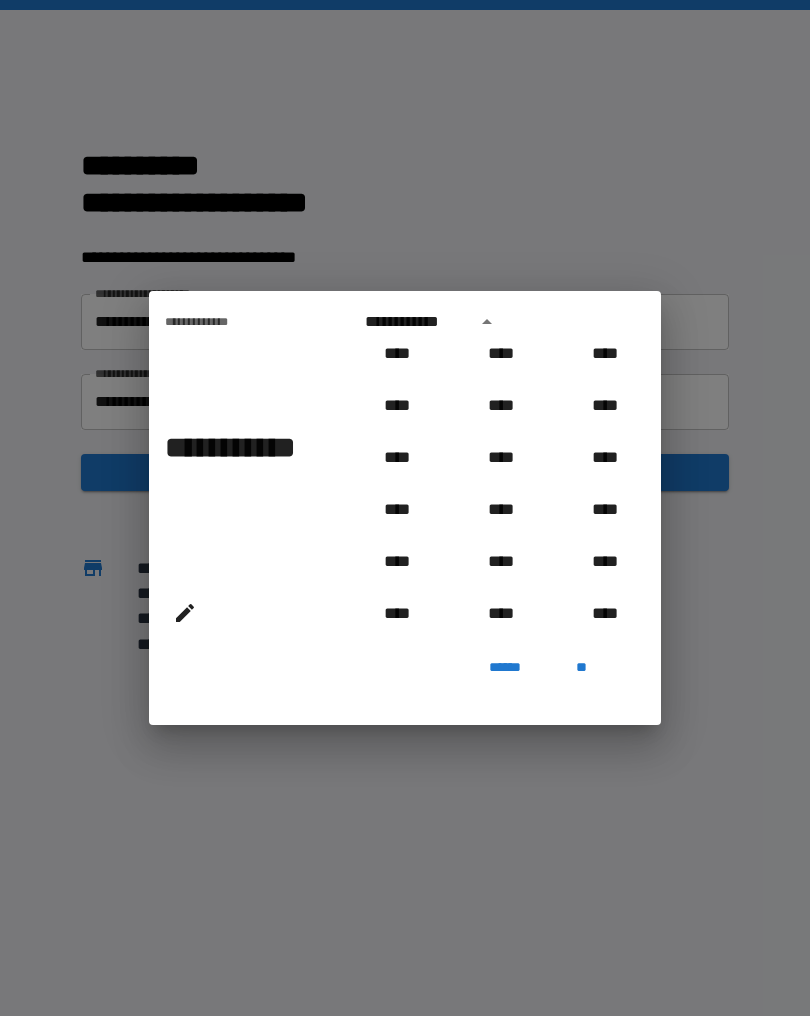 scroll, scrollTop: 798, scrollLeft: 0, axis: vertical 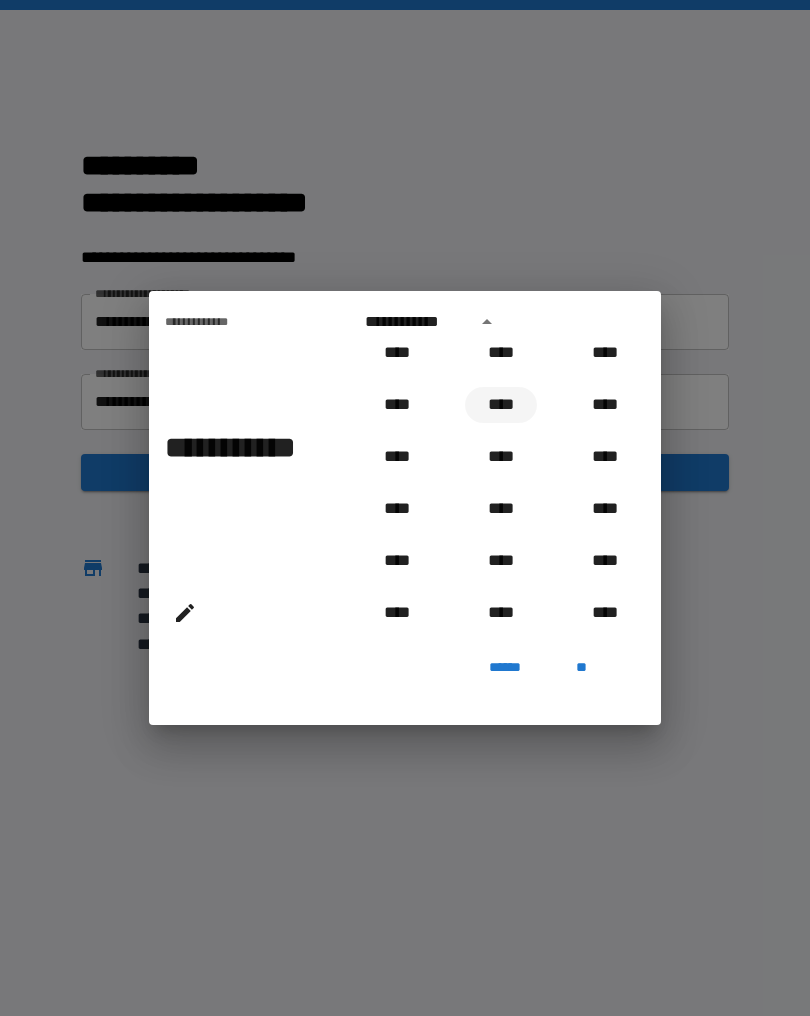 click on "****" at bounding box center [501, 405] 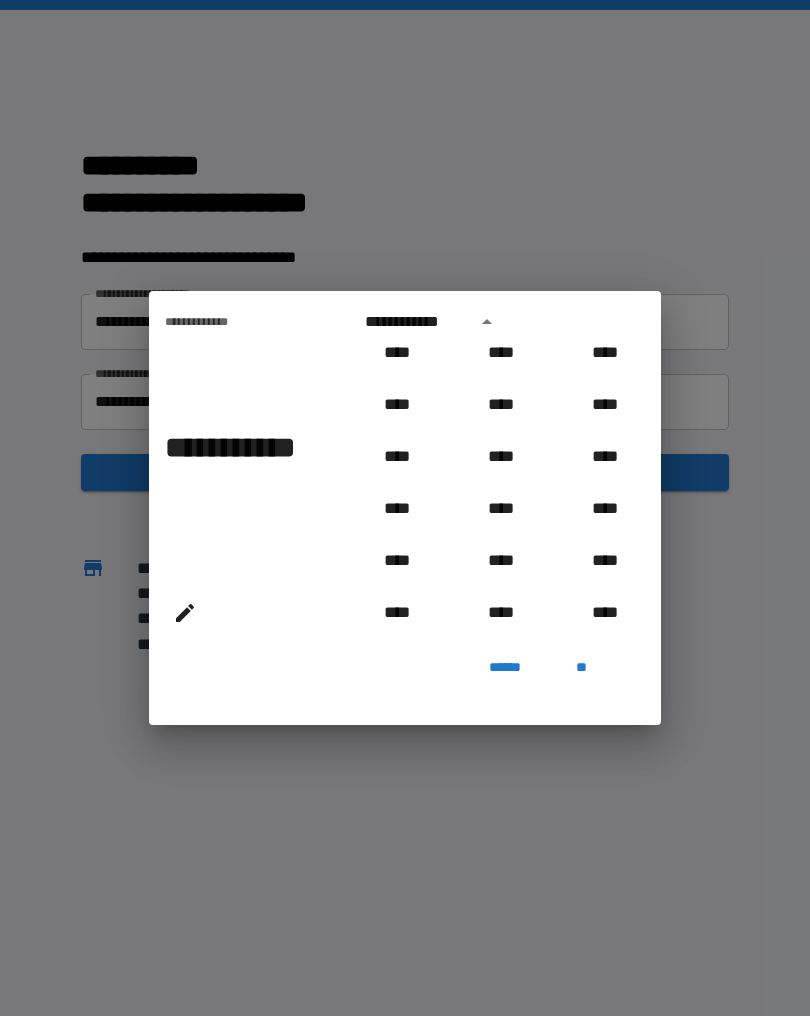 type on "**********" 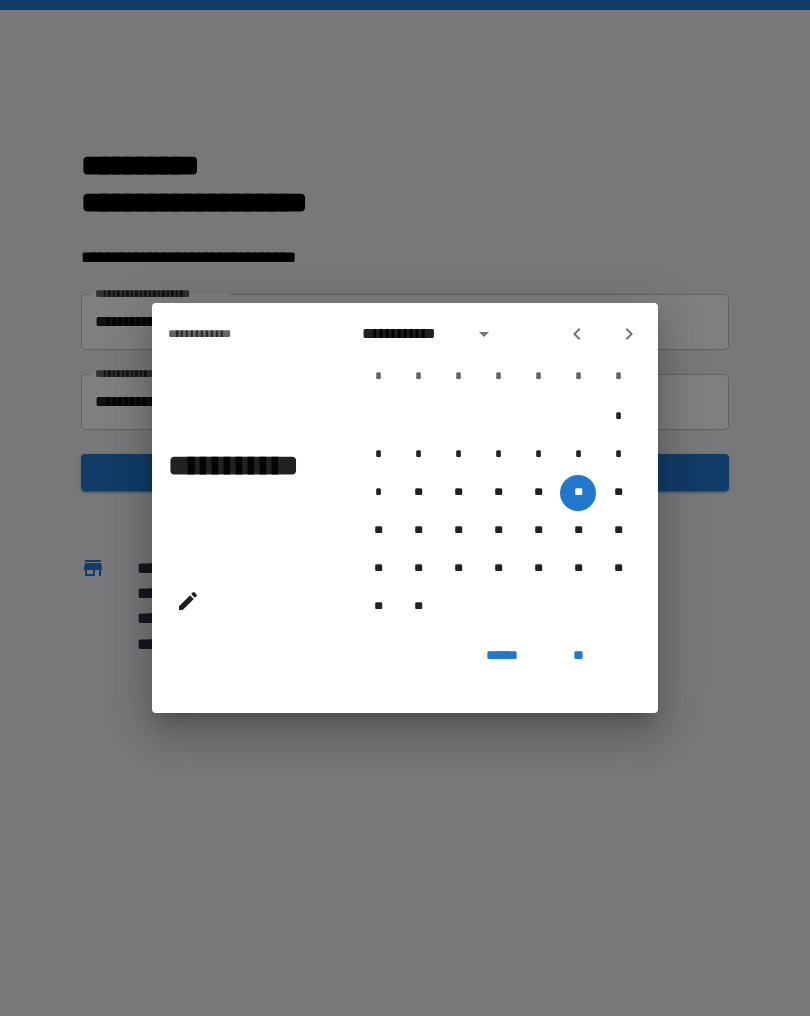 click on "**" at bounding box center [578, 655] 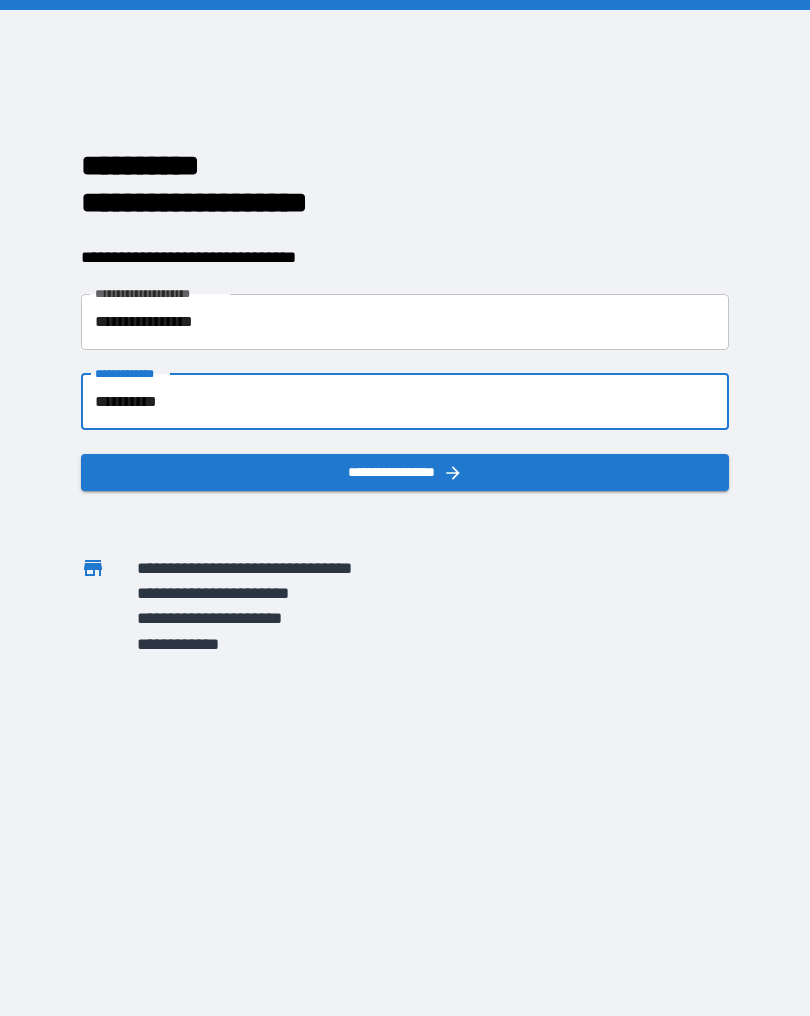 click on "**********" at bounding box center [405, 472] 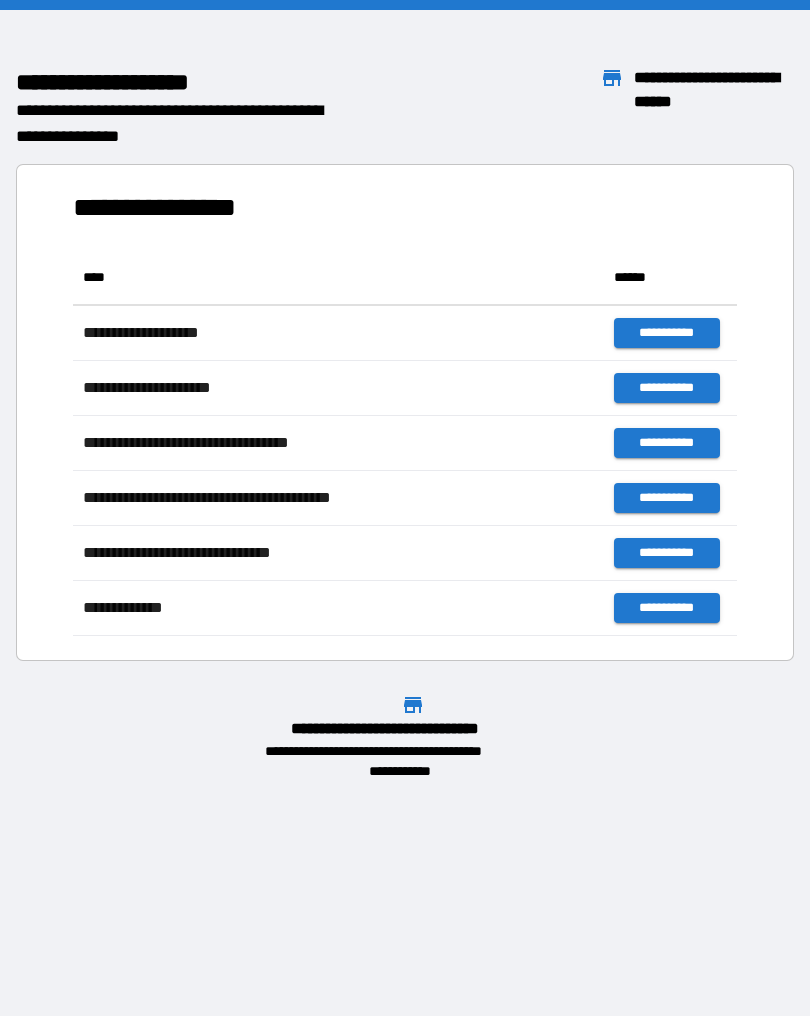 scroll, scrollTop: 386, scrollLeft: 664, axis: both 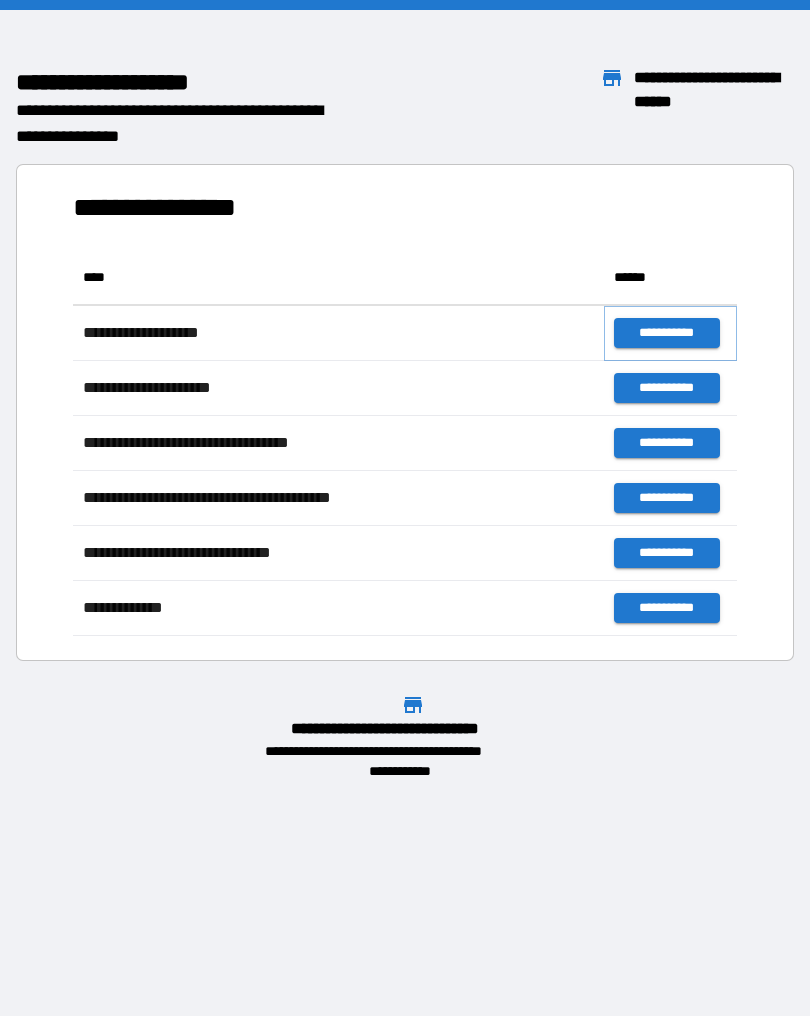 click on "**********" at bounding box center (666, 333) 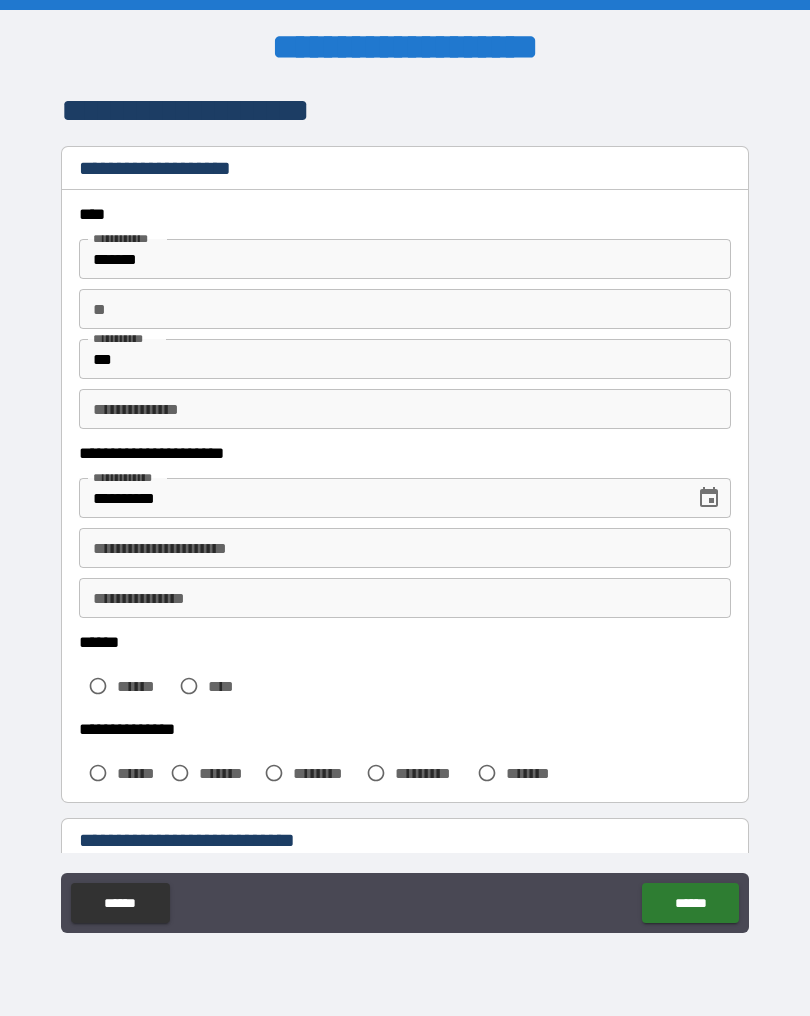 click on "**********" at bounding box center (405, 548) 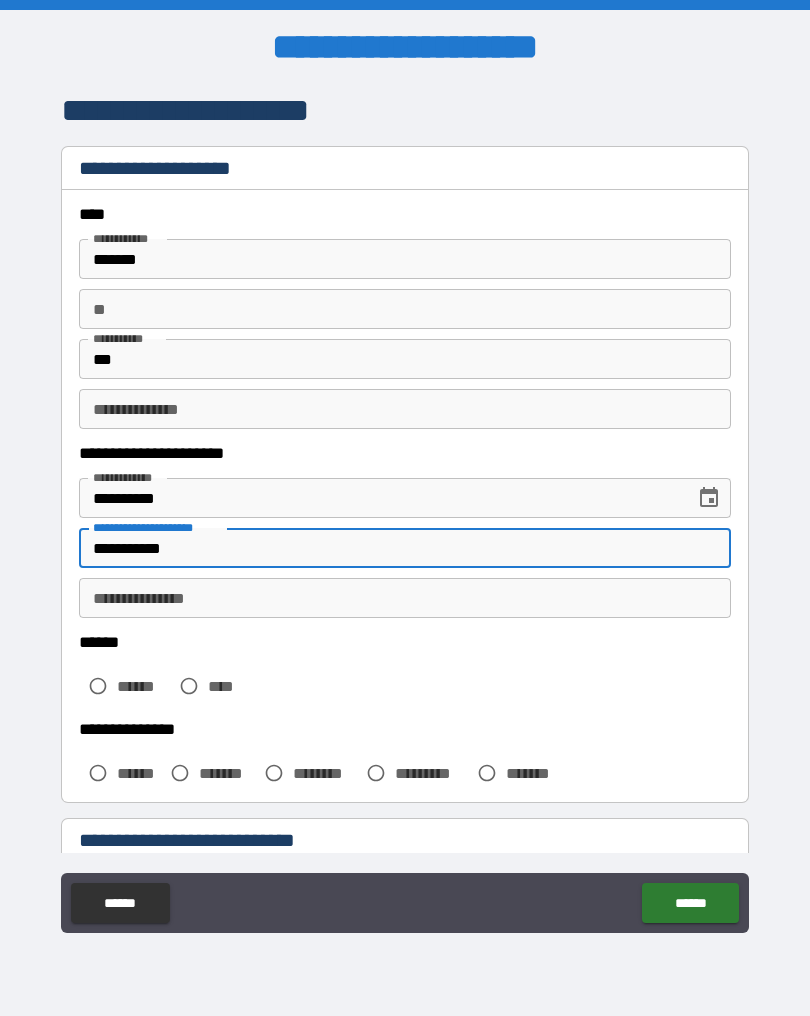 type on "**********" 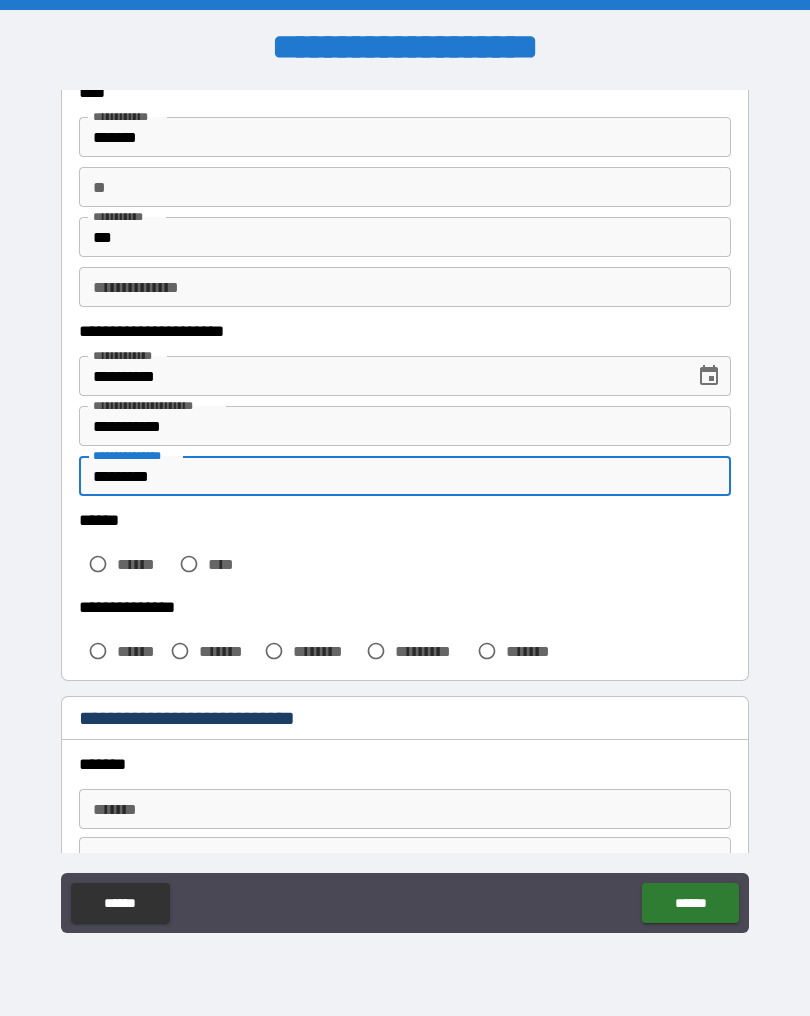 scroll, scrollTop: 128, scrollLeft: 0, axis: vertical 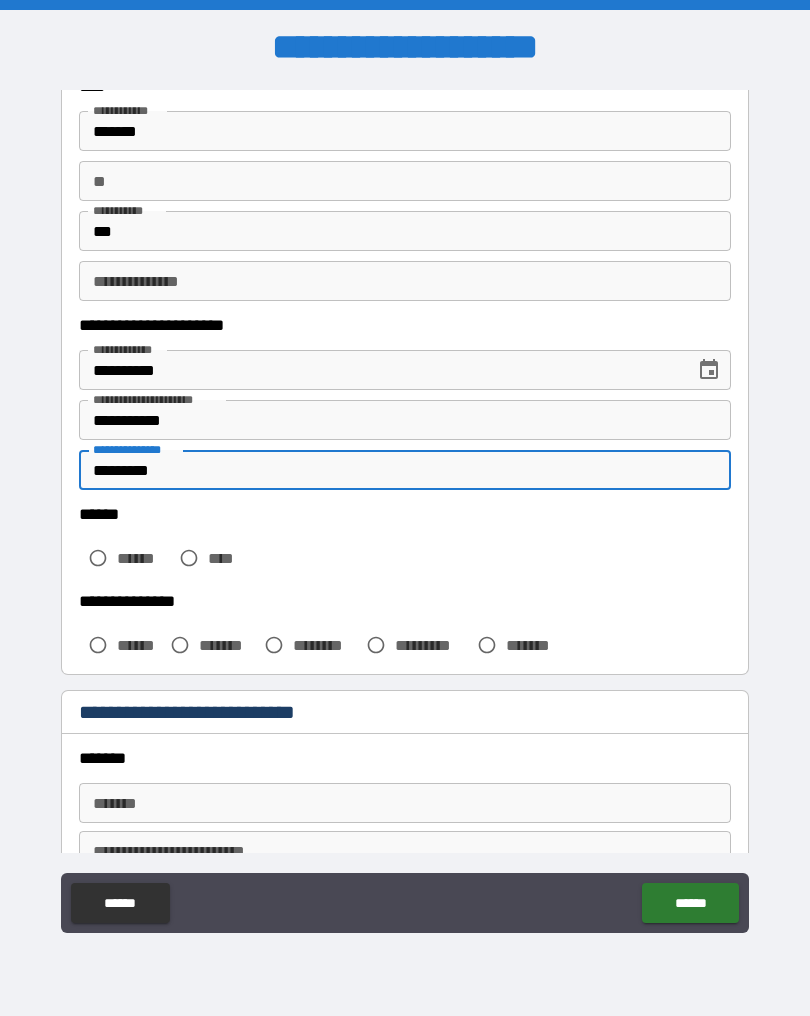 type on "*********" 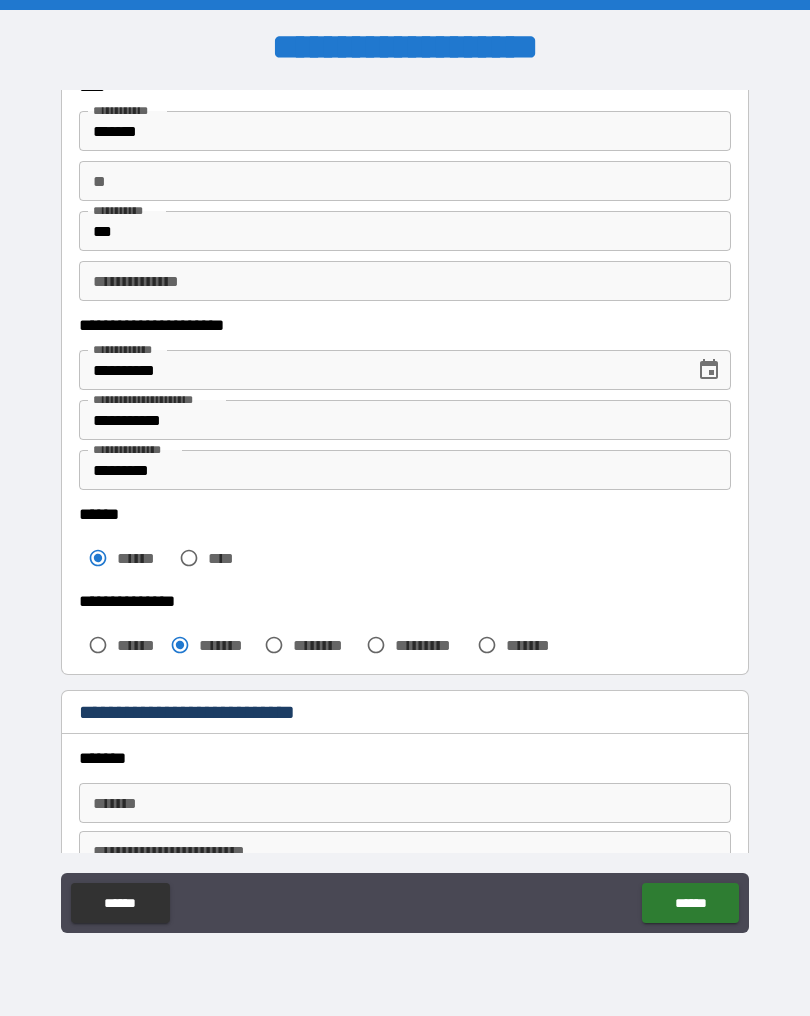 click on "*******" at bounding box center [405, 758] 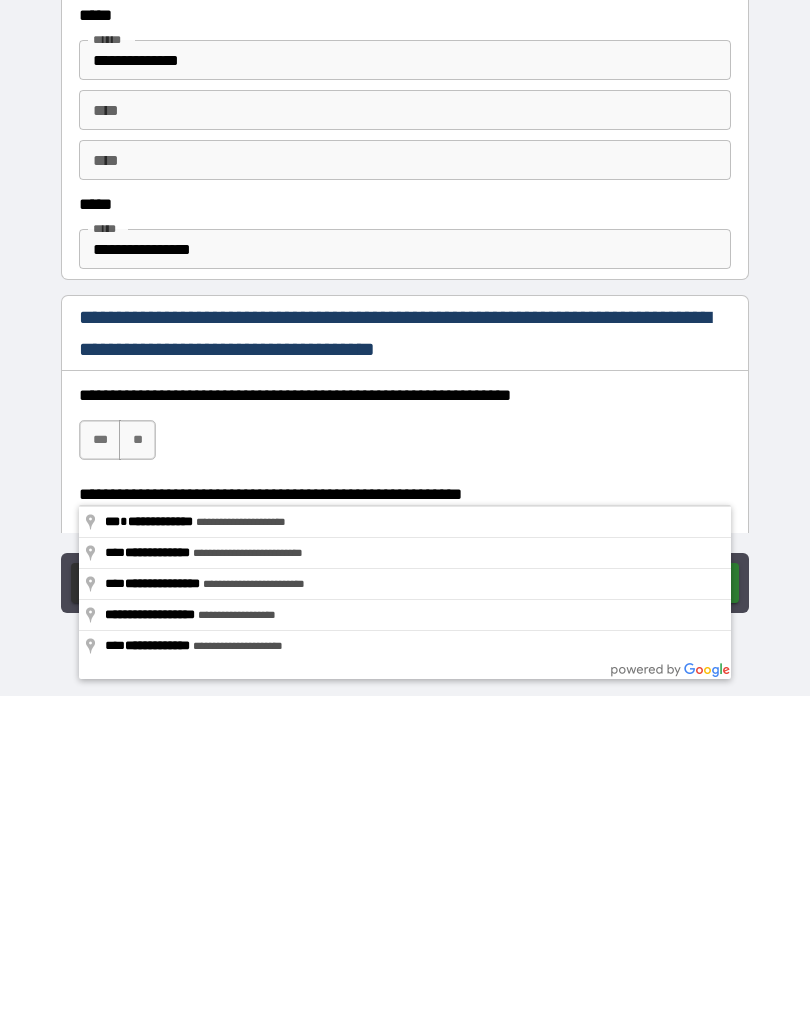 scroll, scrollTop: 870, scrollLeft: 0, axis: vertical 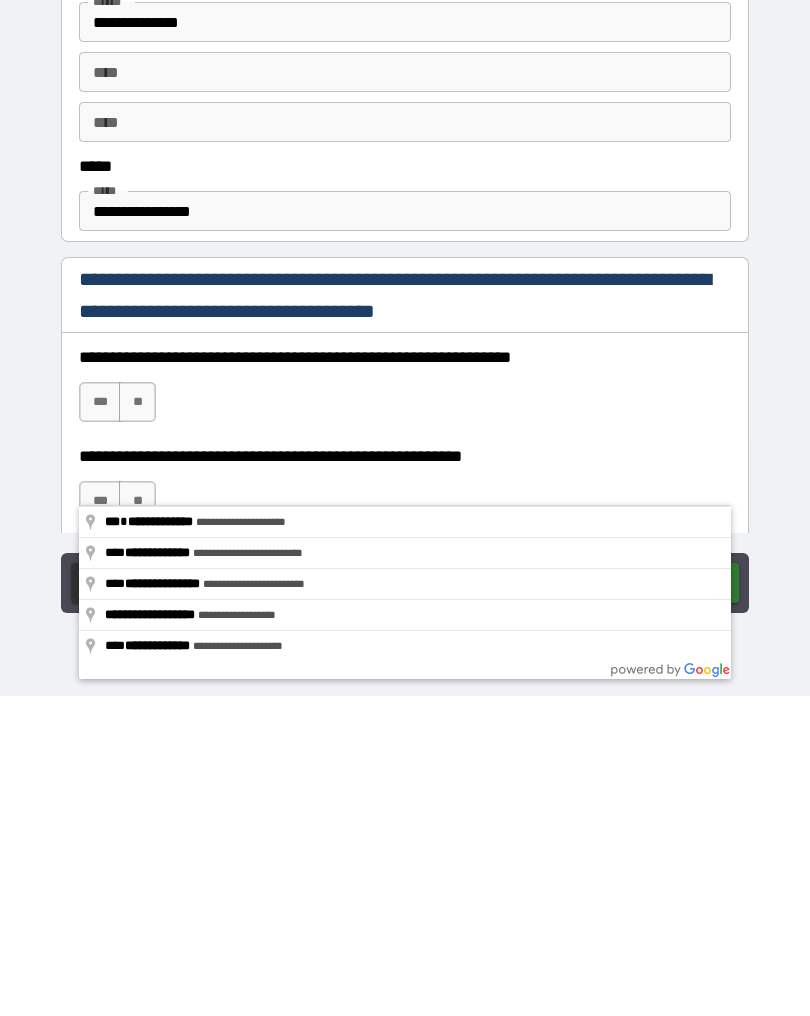 type on "**********" 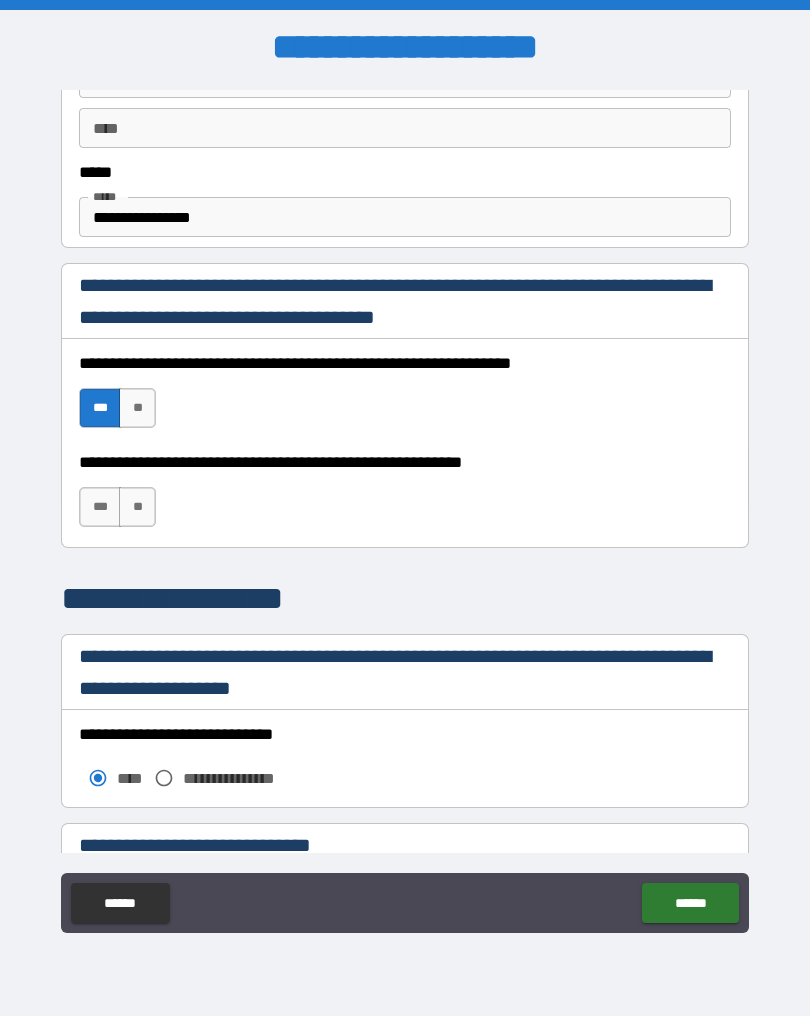 scroll, scrollTop: 1186, scrollLeft: 0, axis: vertical 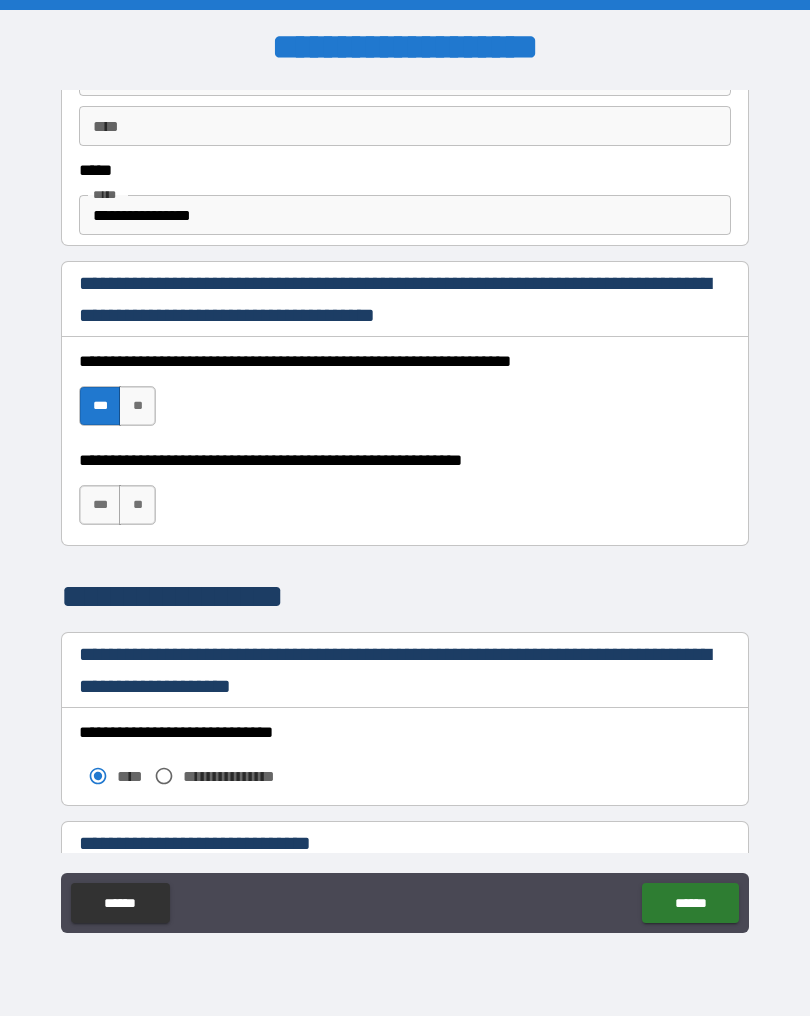 click on "***" at bounding box center (100, 505) 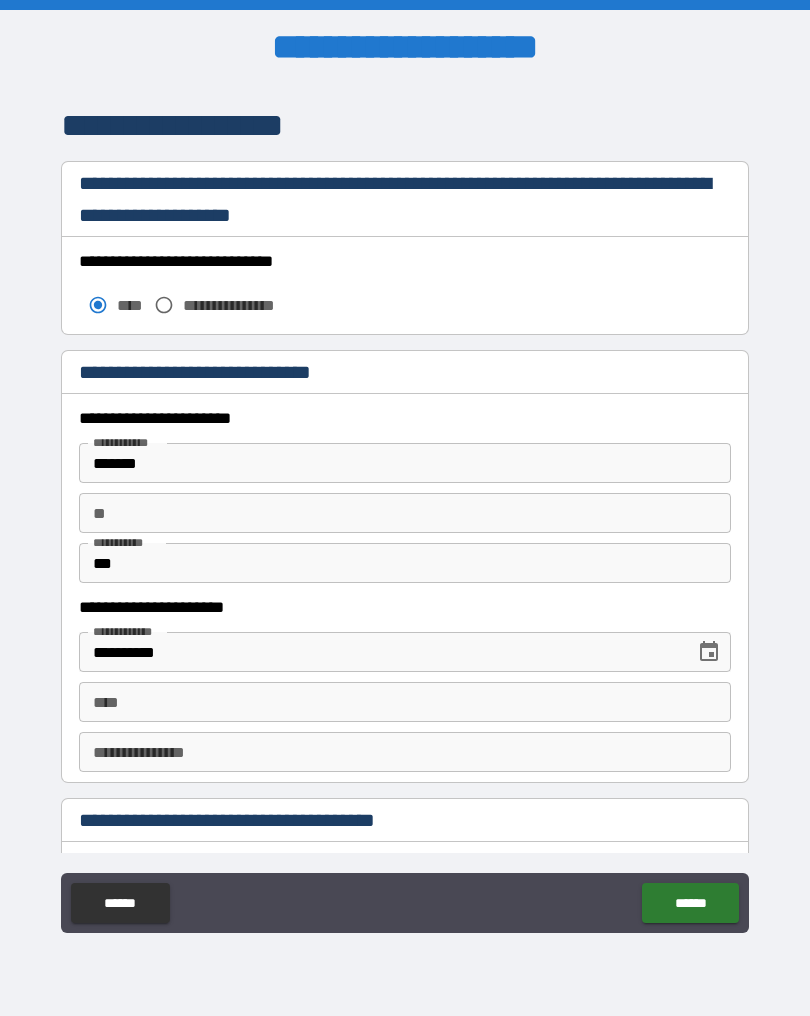 scroll, scrollTop: 1651, scrollLeft: 0, axis: vertical 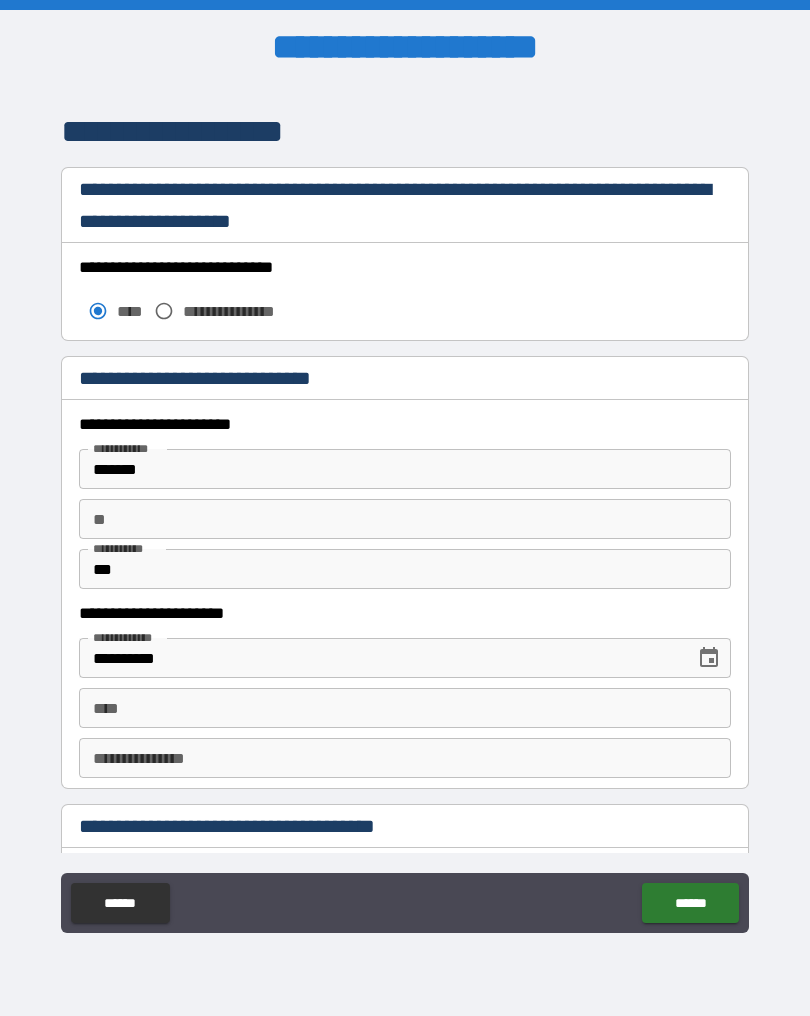 click on "*******" at bounding box center (405, 469) 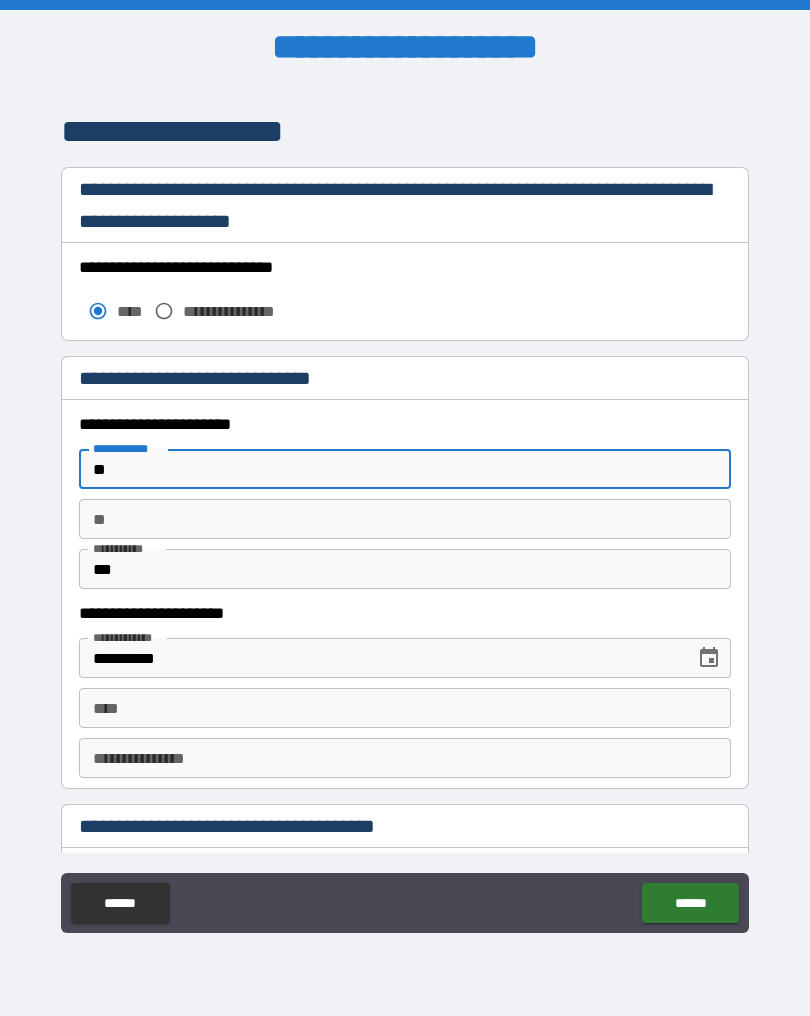 type on "*" 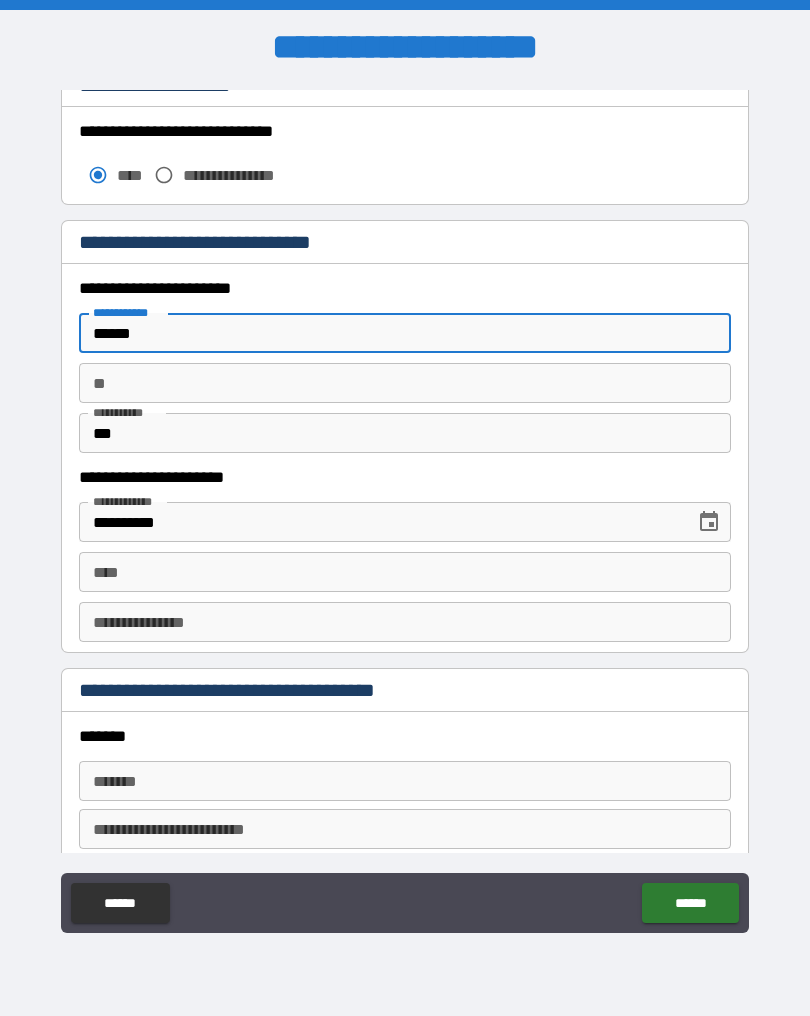 scroll, scrollTop: 1791, scrollLeft: 0, axis: vertical 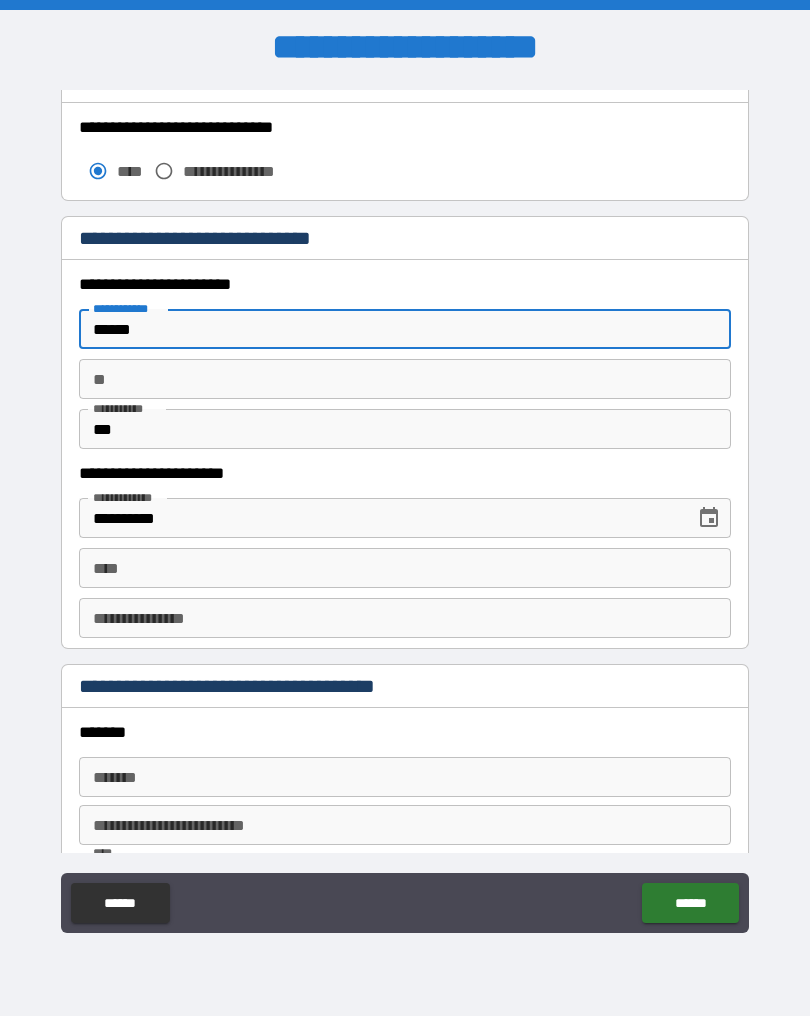 type on "******" 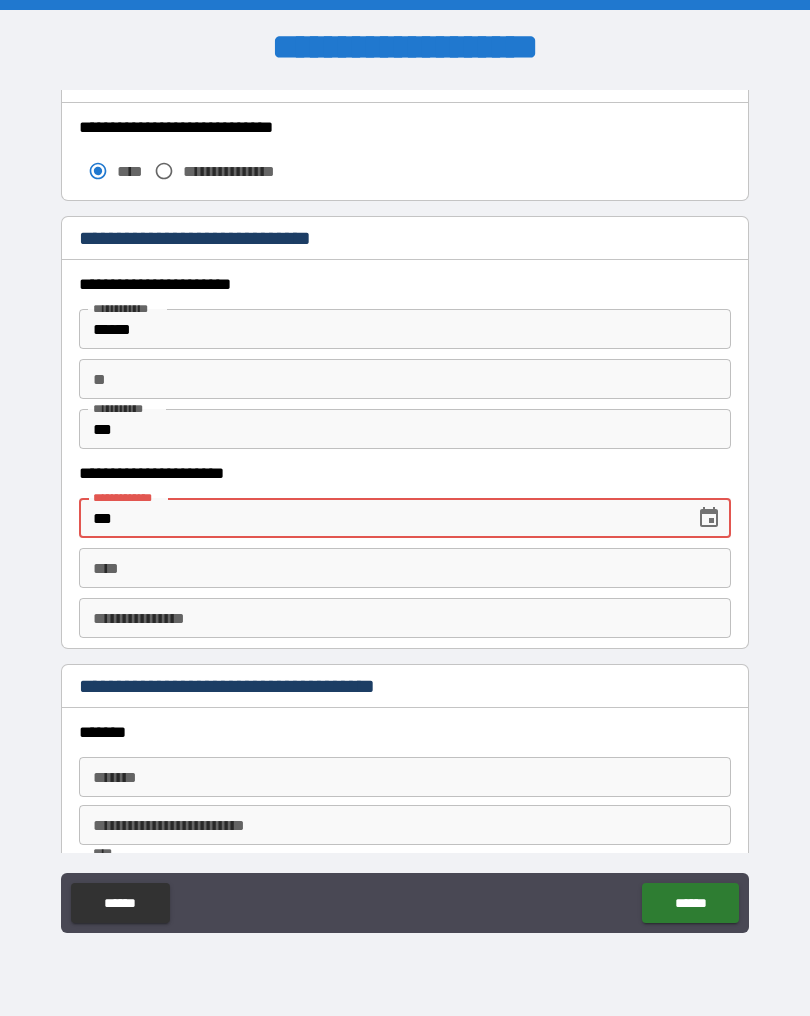 type on "*" 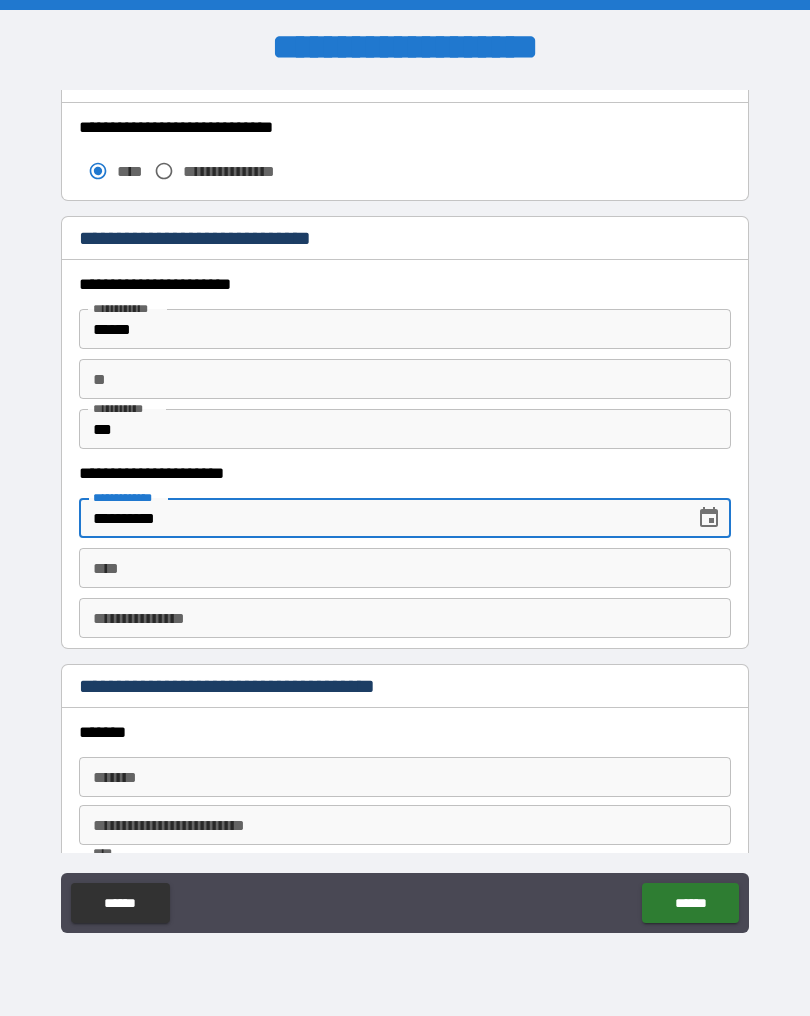 type on "**********" 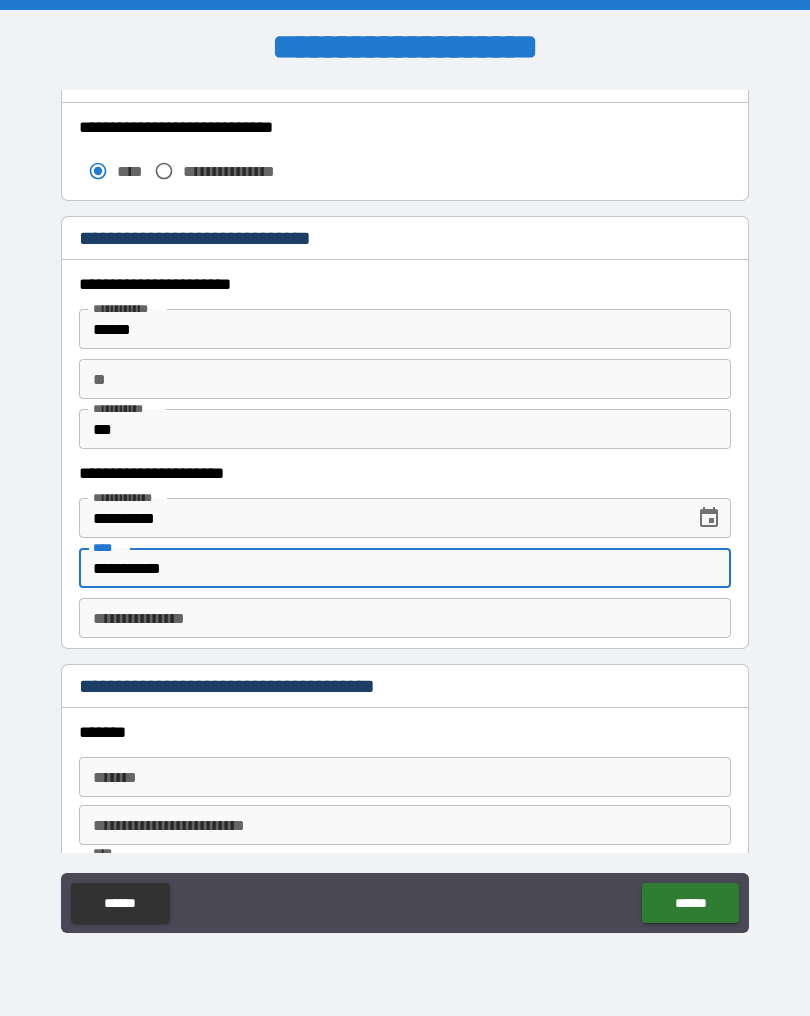 type on "**********" 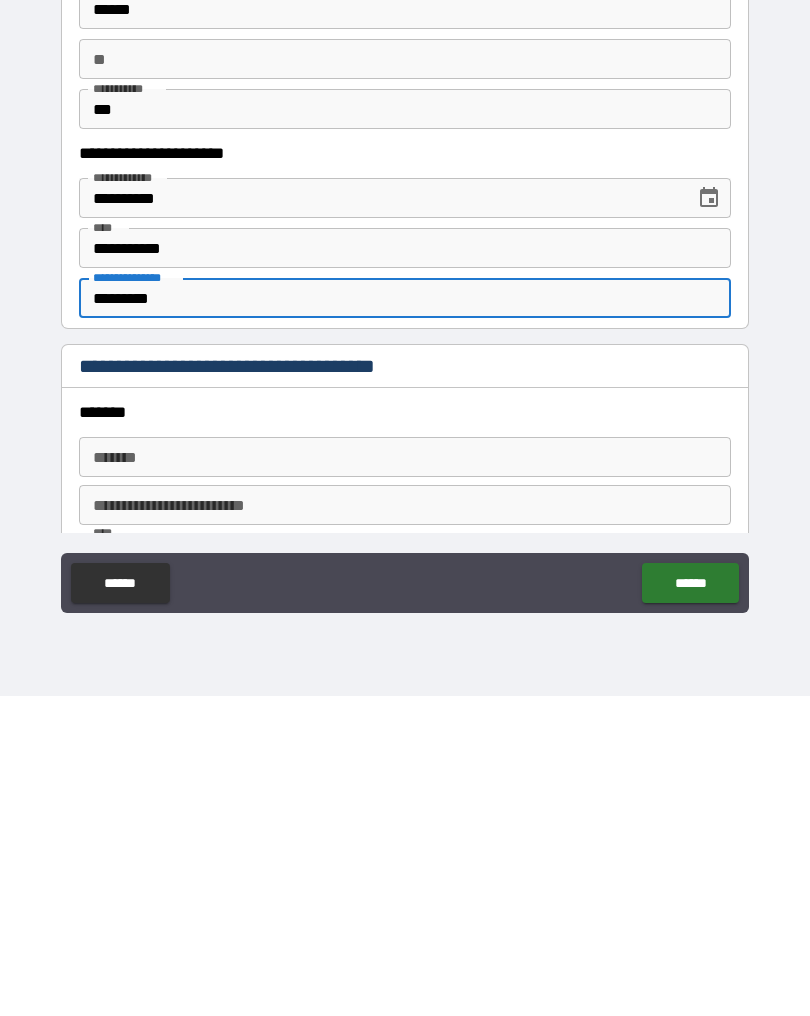 type on "*********" 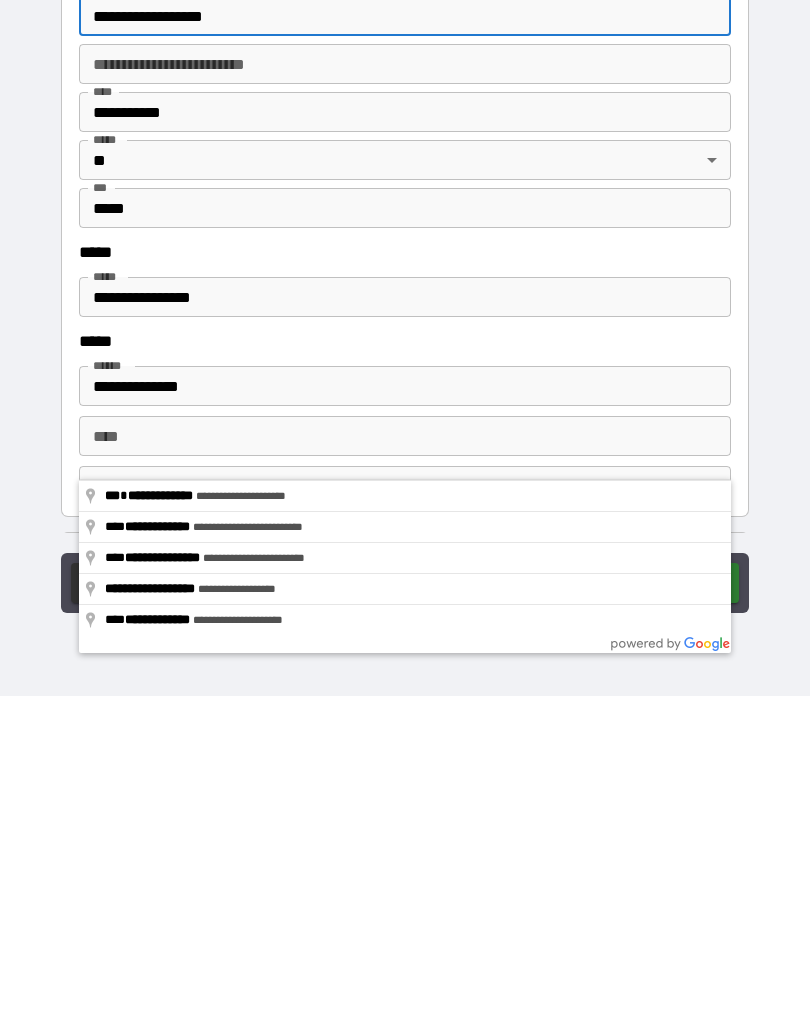 scroll, scrollTop: 2235, scrollLeft: 0, axis: vertical 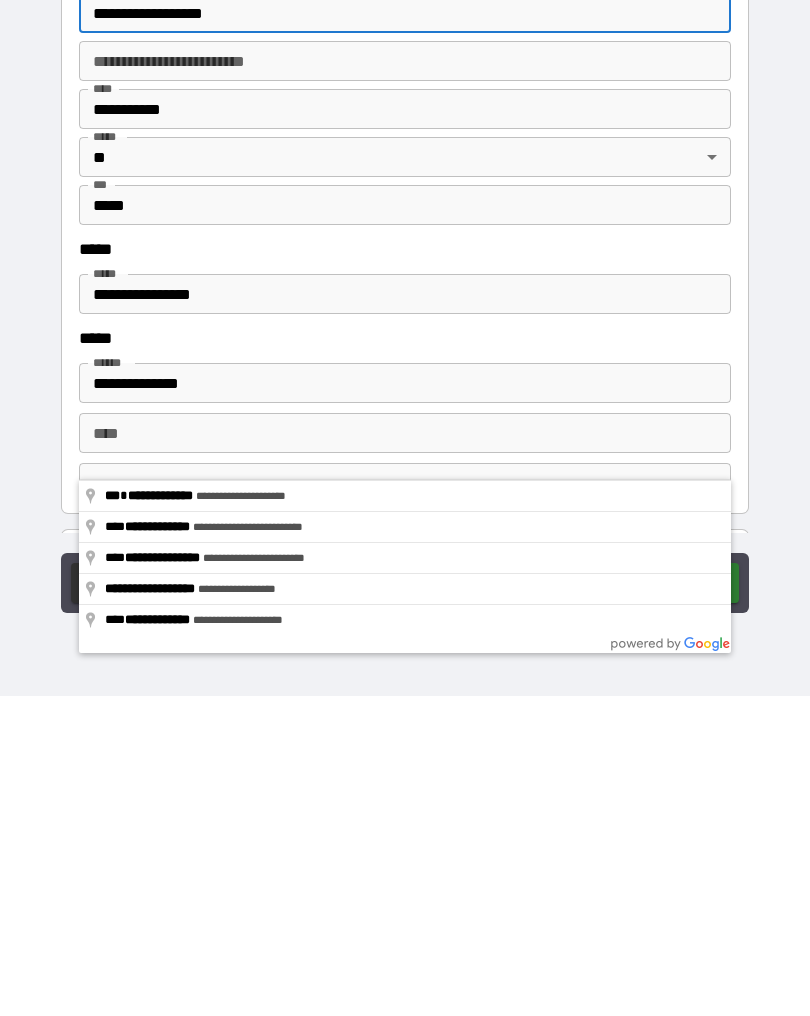 type on "**********" 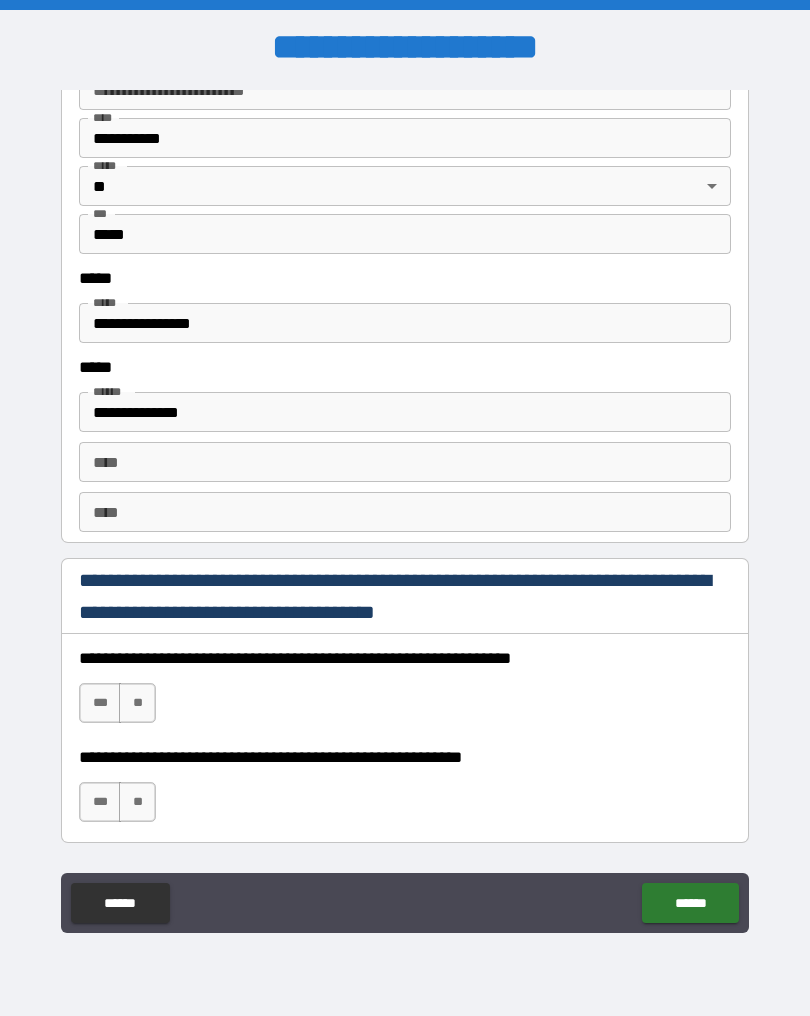 scroll, scrollTop: 2527, scrollLeft: 0, axis: vertical 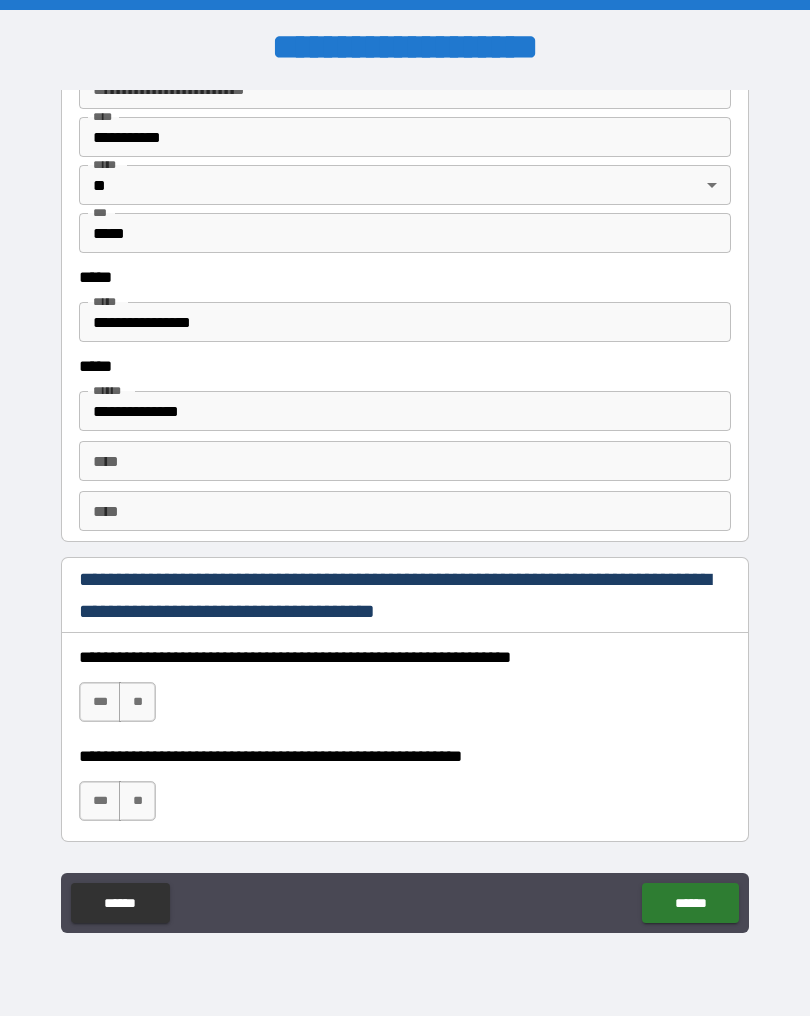 click on "***" at bounding box center [100, 702] 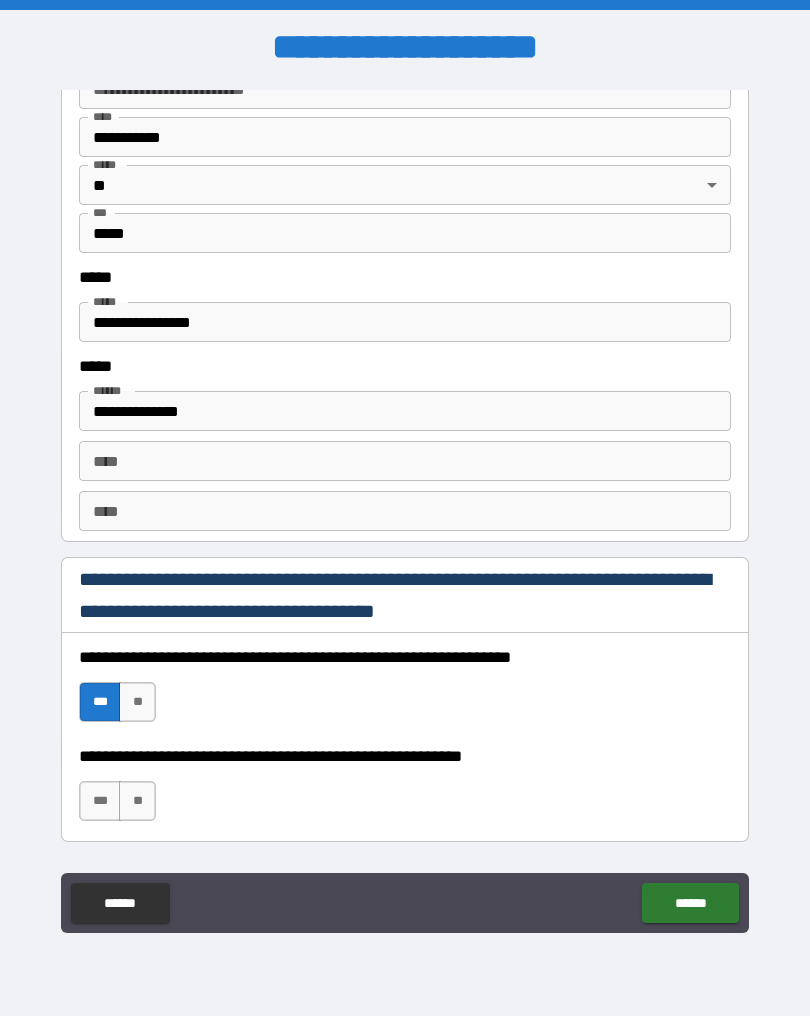 click on "***" at bounding box center [100, 801] 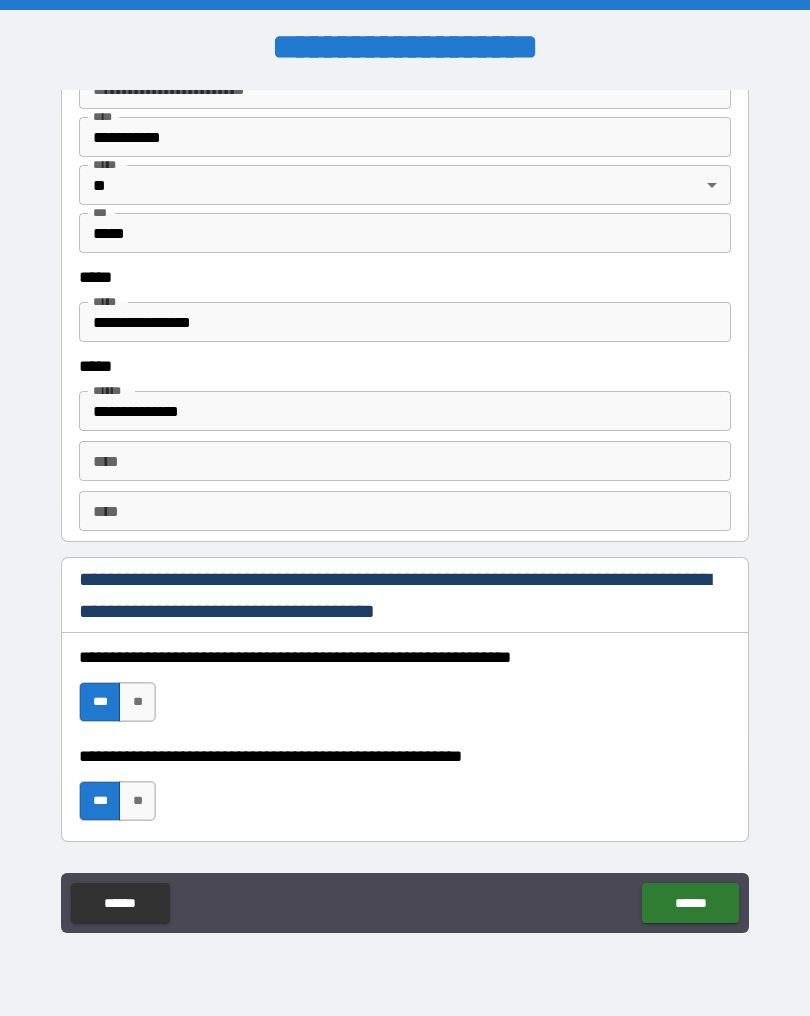 click on "******" at bounding box center [690, 903] 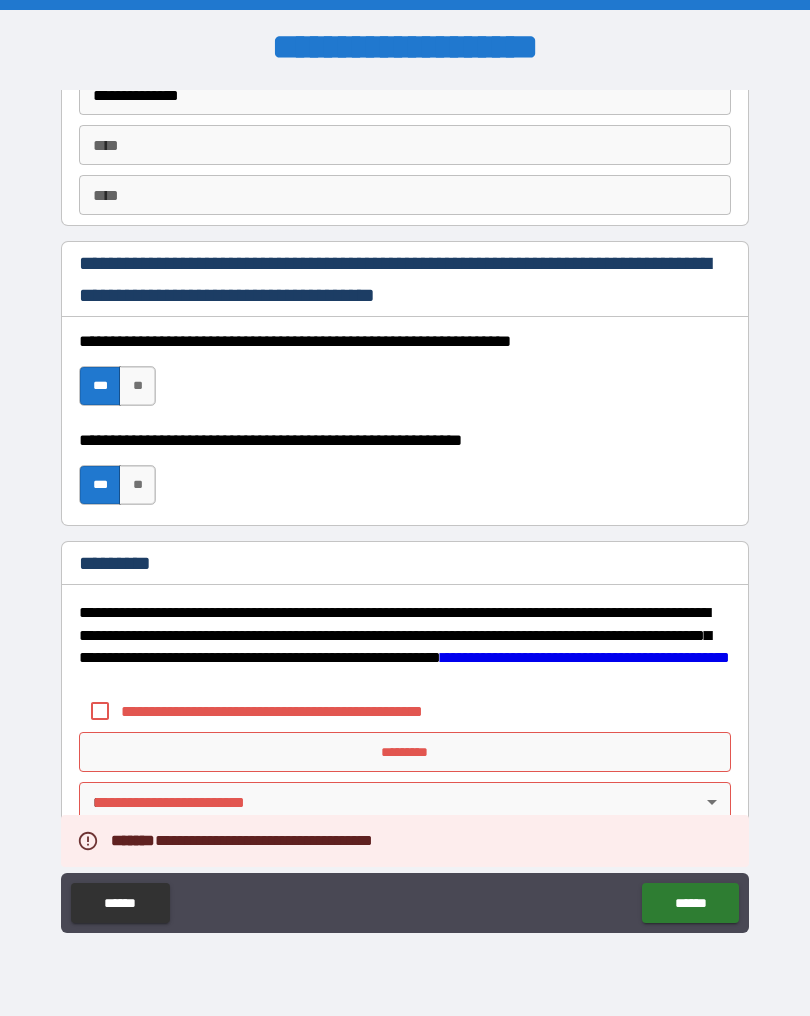 scroll, scrollTop: 2843, scrollLeft: 0, axis: vertical 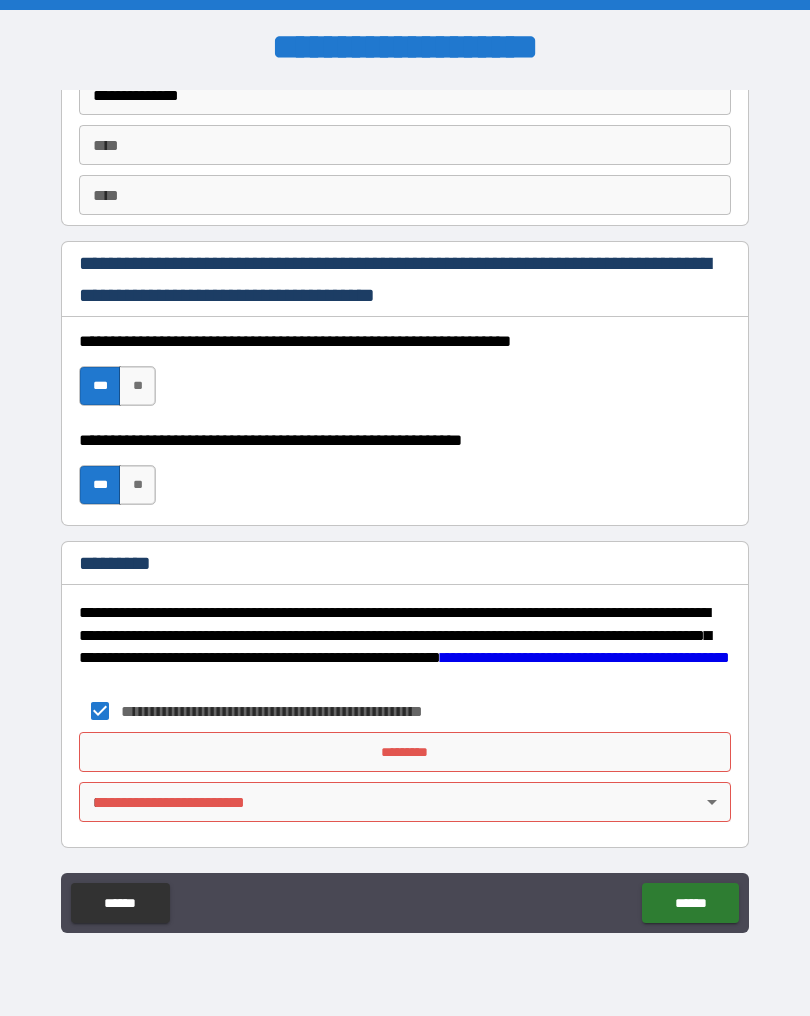 click on "*********" at bounding box center [405, 752] 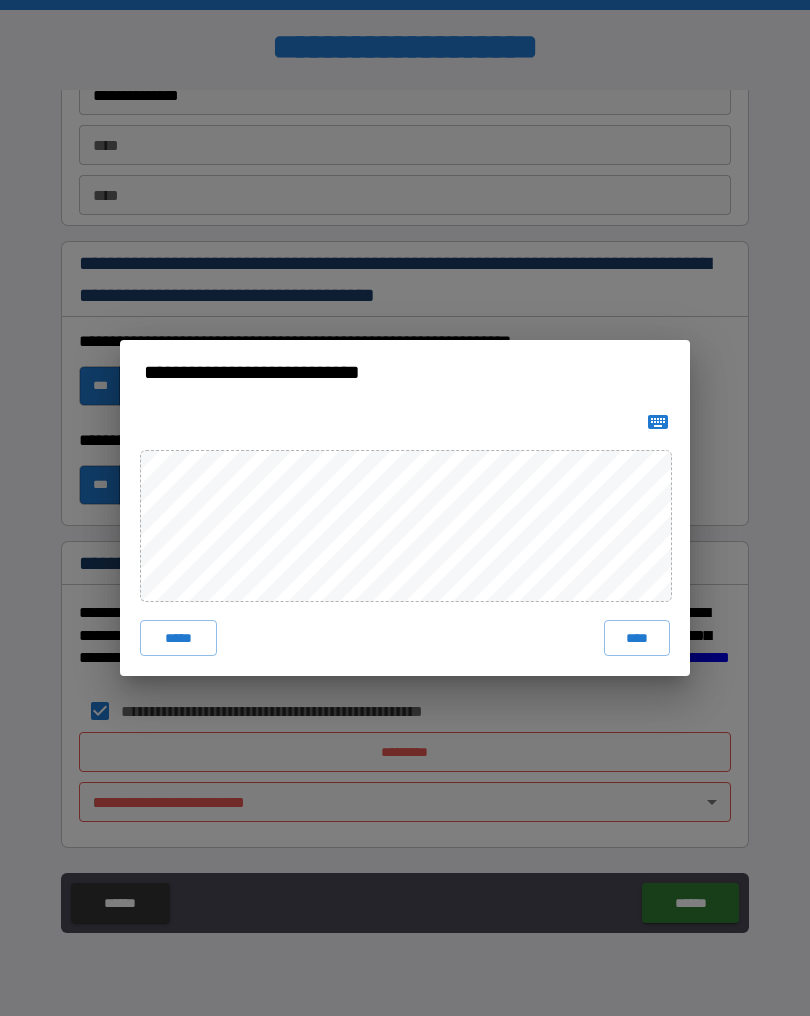 click on "****" at bounding box center [637, 638] 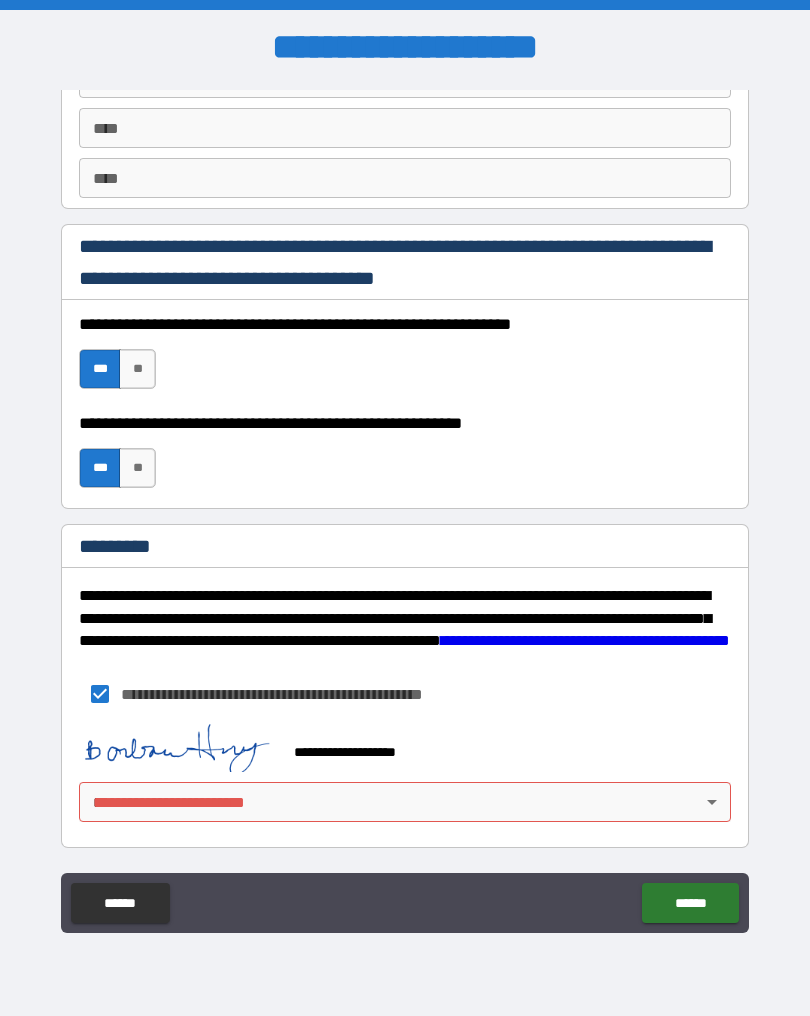scroll, scrollTop: 2860, scrollLeft: 0, axis: vertical 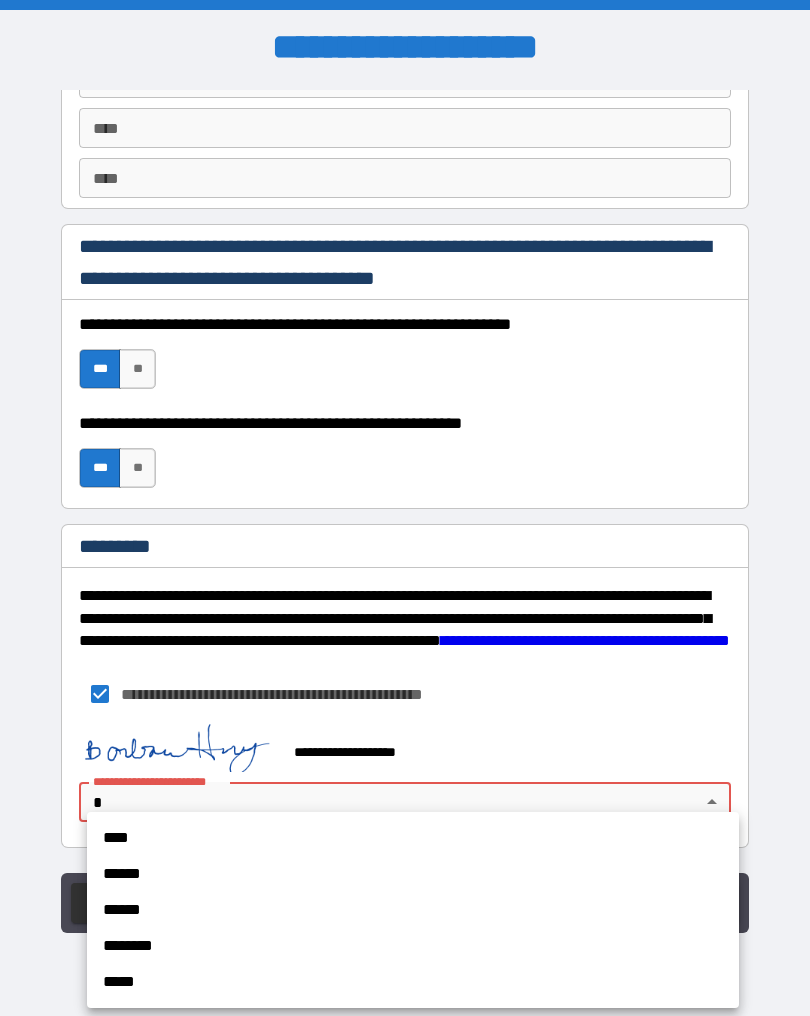 click on "****" at bounding box center (413, 838) 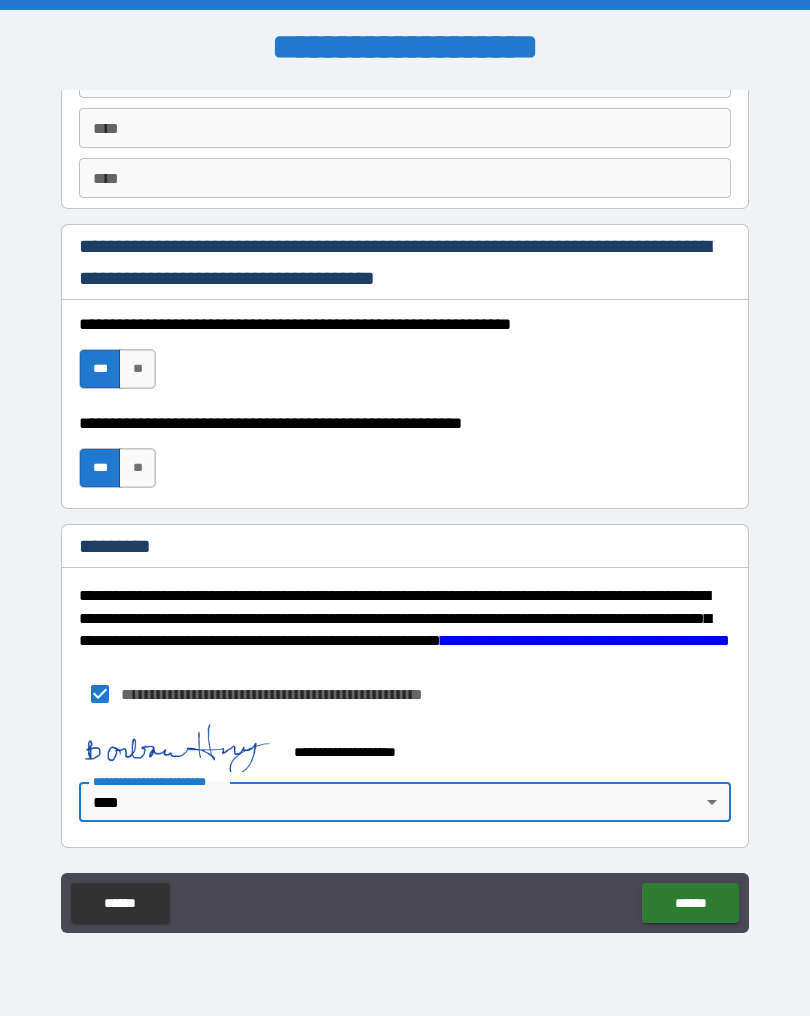 click on "******" at bounding box center [690, 903] 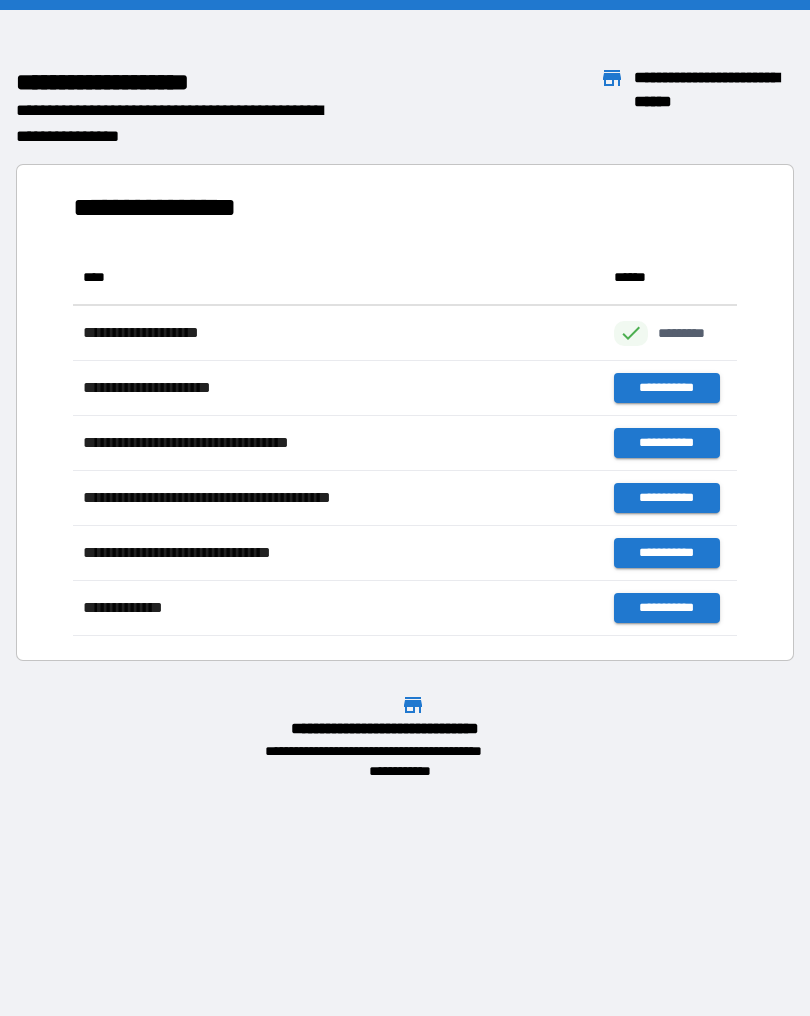 scroll, scrollTop: 1, scrollLeft: 1, axis: both 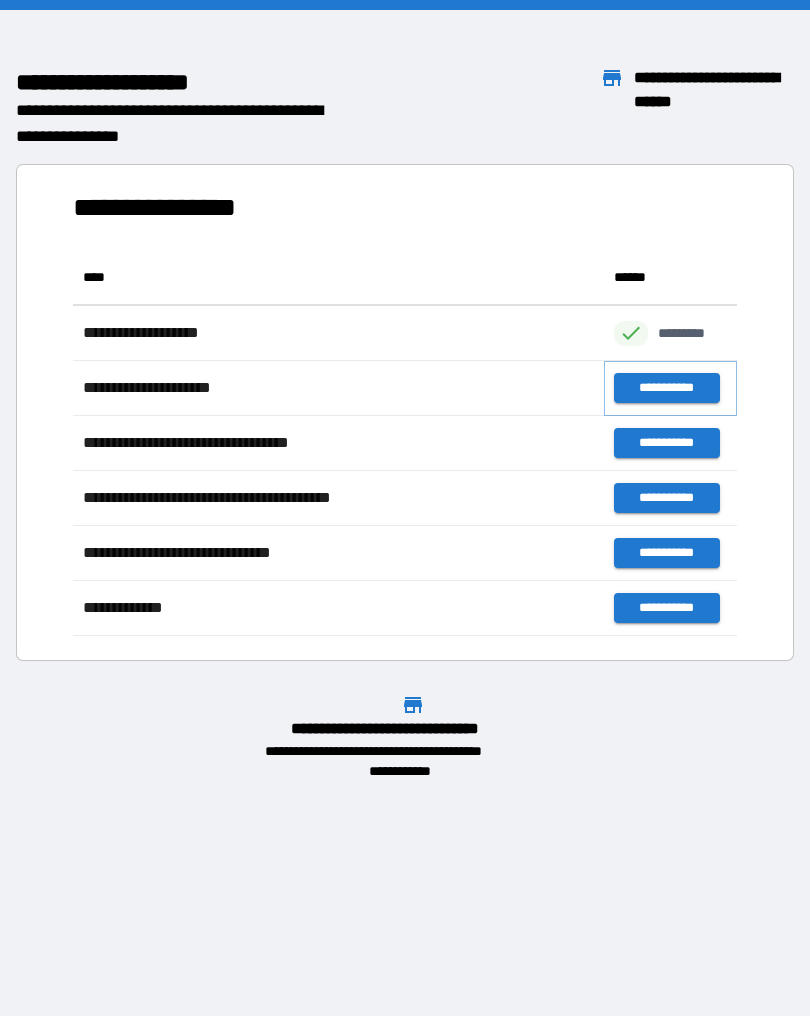 click on "**********" at bounding box center (666, 388) 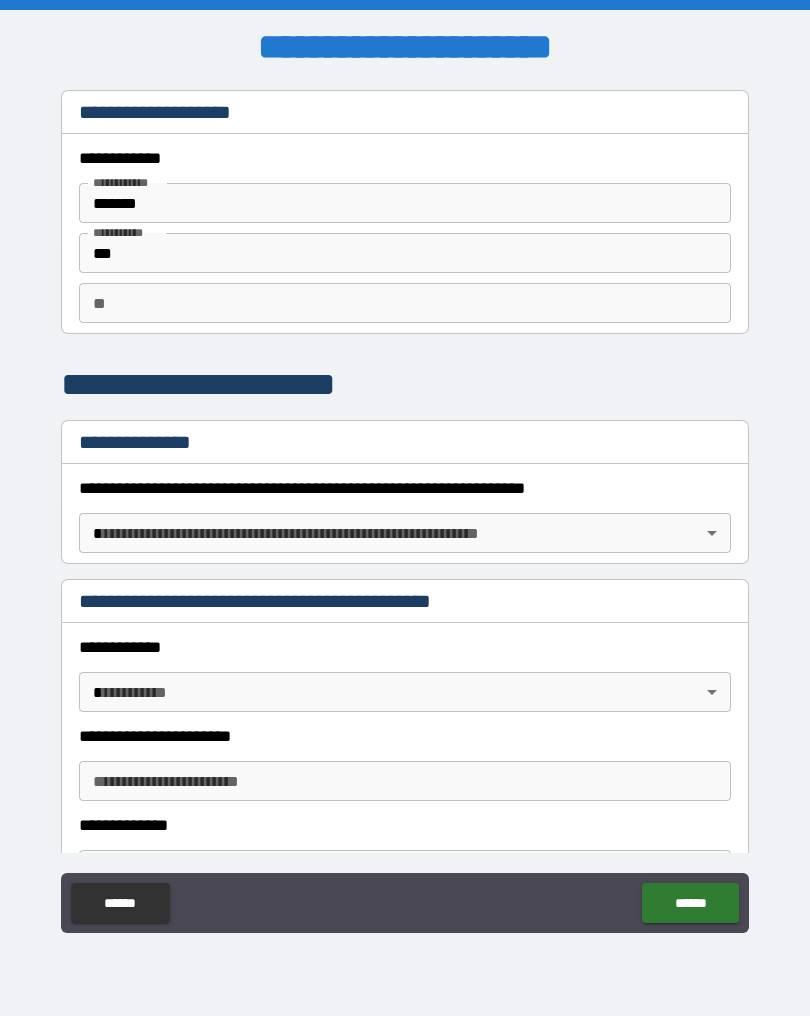 click on "**********" at bounding box center (405, 508) 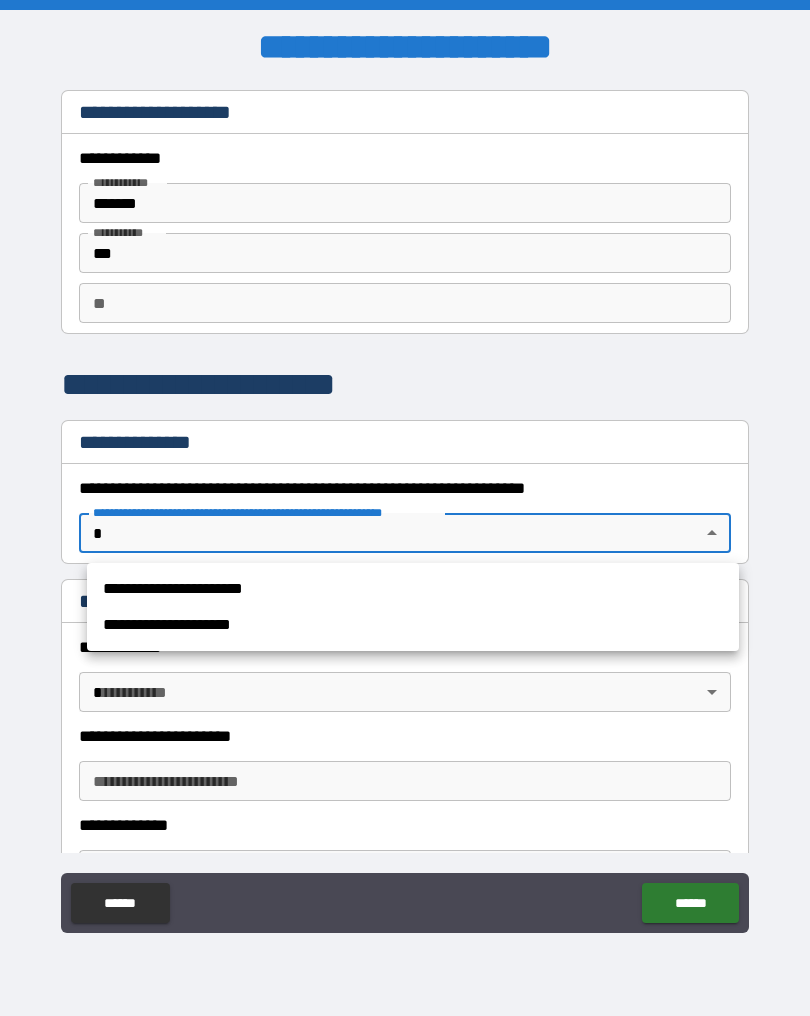 click on "**********" at bounding box center (413, 589) 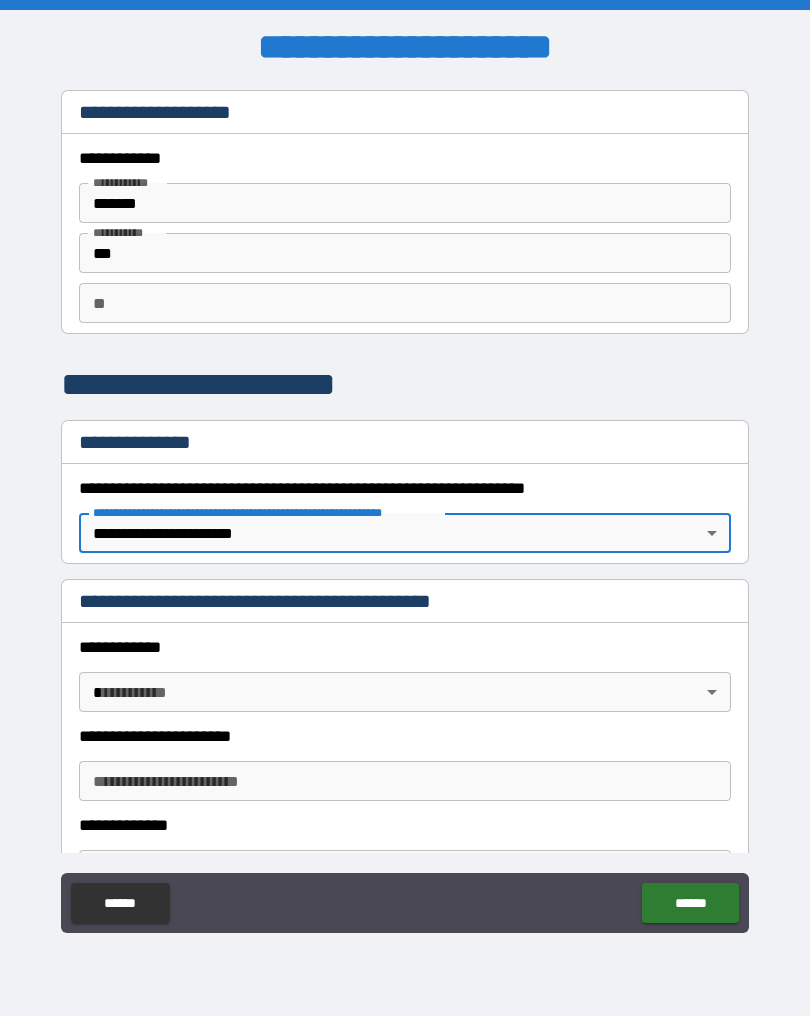 click on "**********" at bounding box center (405, 508) 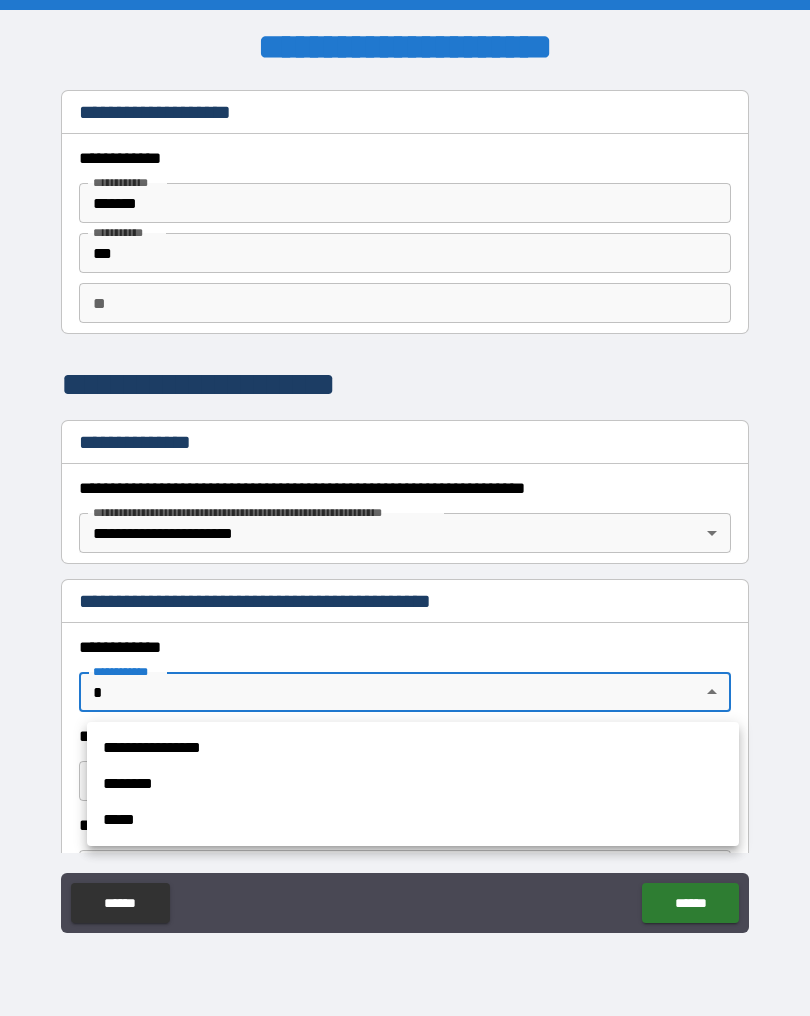 click on "*****" at bounding box center [413, 820] 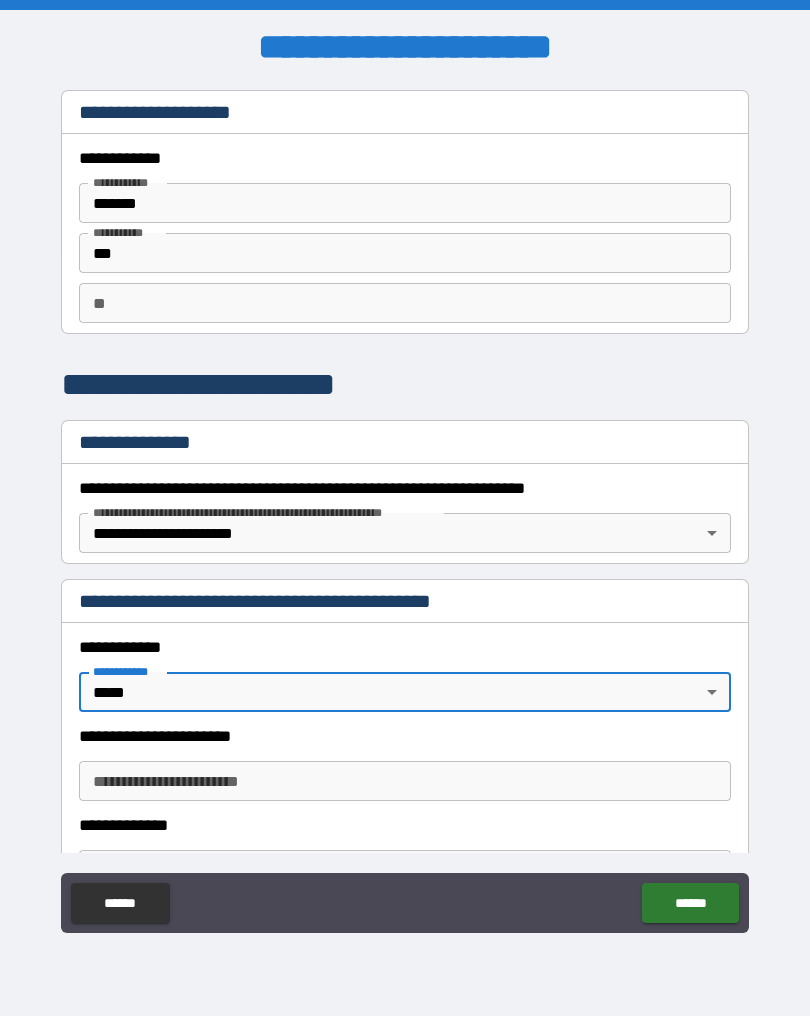 type on "*" 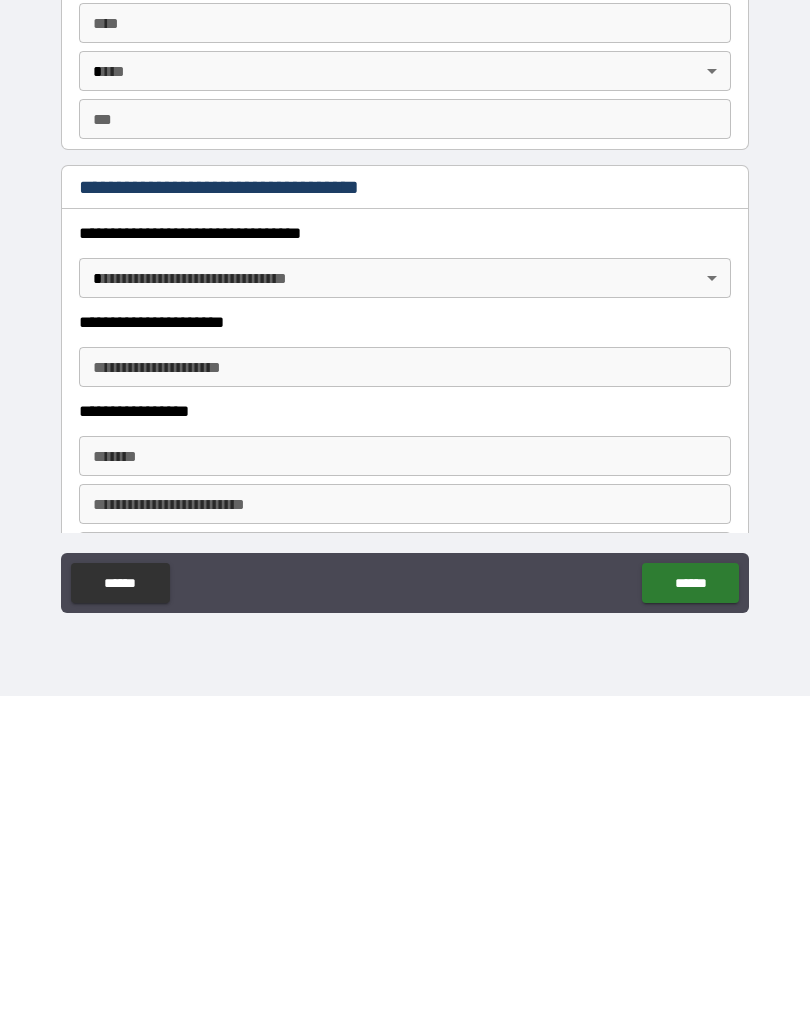 scroll, scrollTop: 1290, scrollLeft: 0, axis: vertical 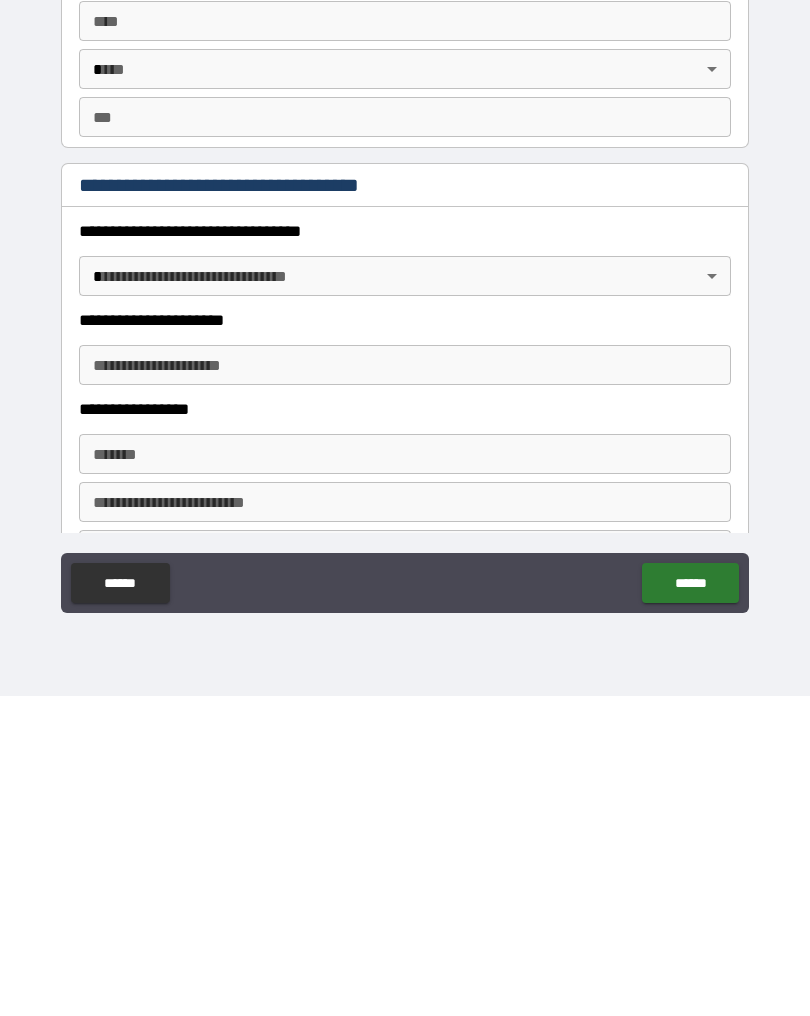 type on "******" 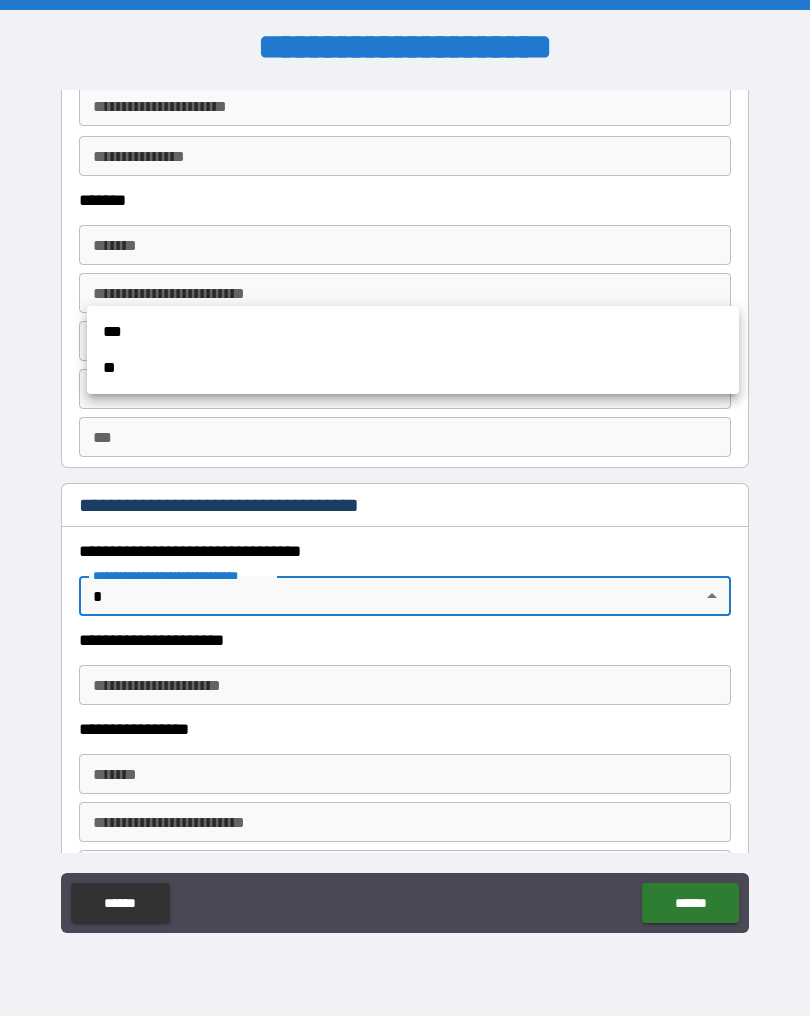 click at bounding box center (405, 508) 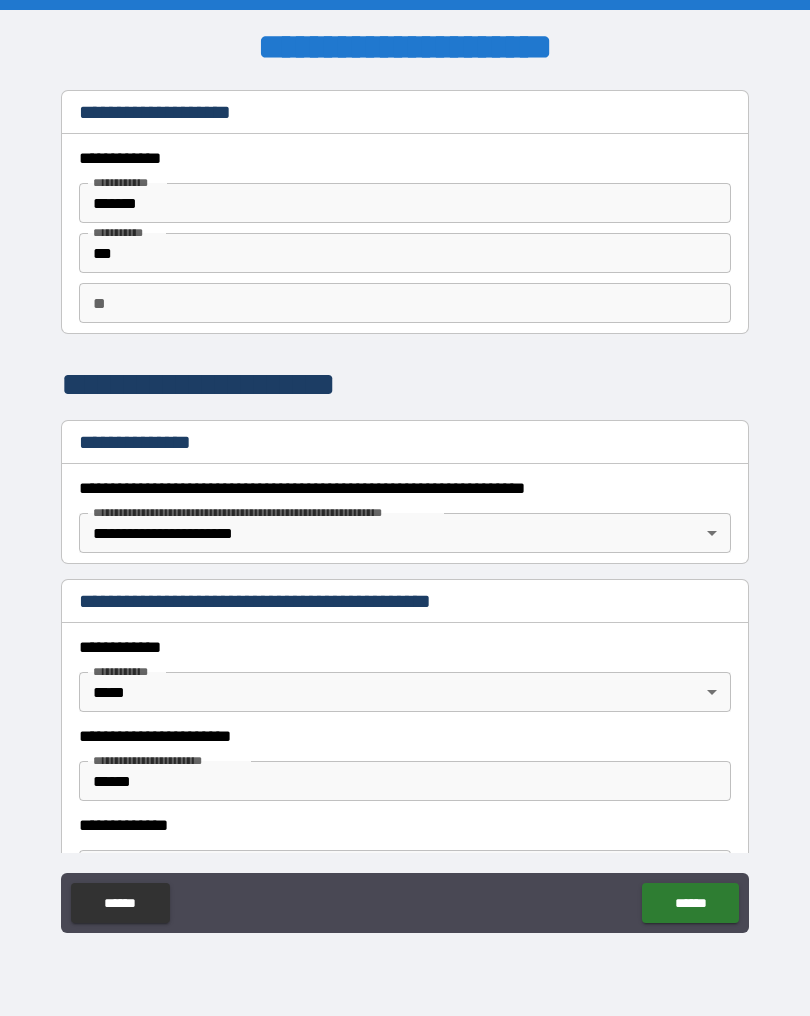 scroll, scrollTop: 0, scrollLeft: 0, axis: both 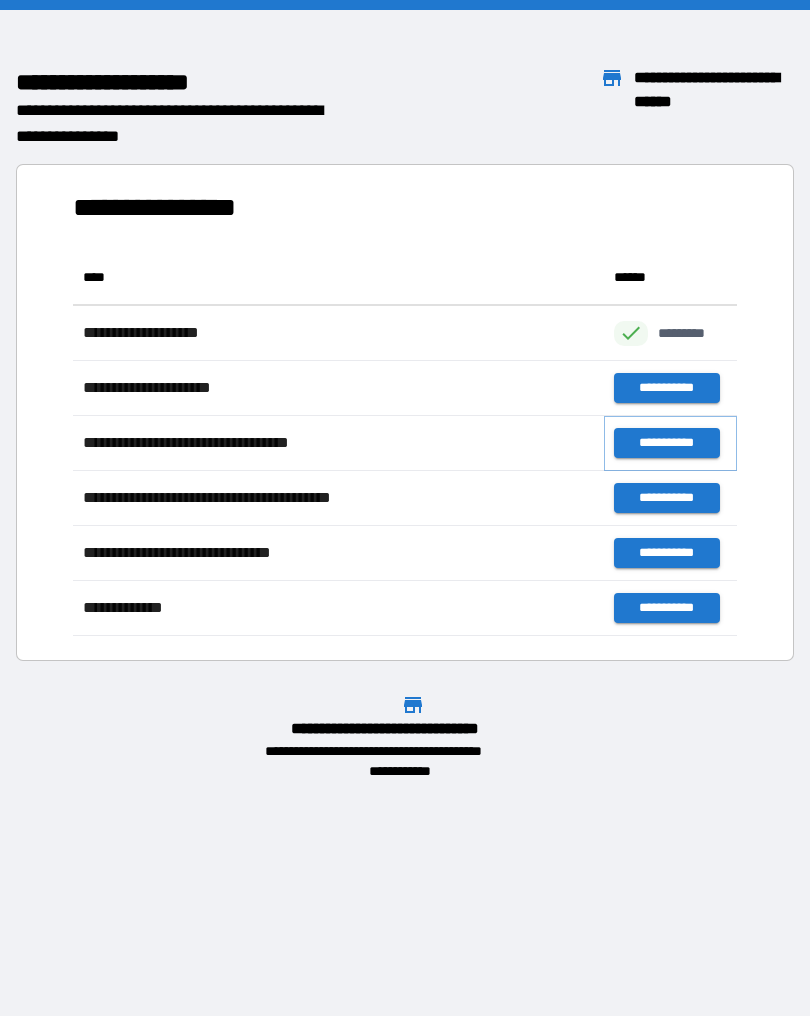 click on "**********" at bounding box center [666, 443] 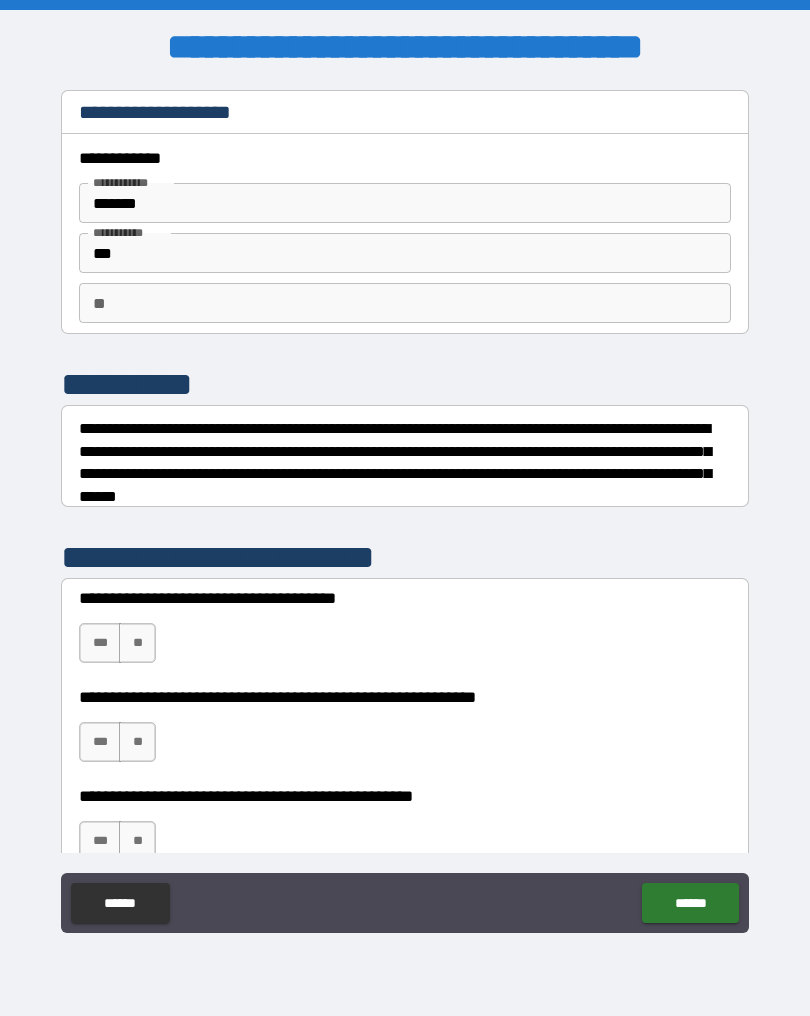 click on "***" at bounding box center [100, 643] 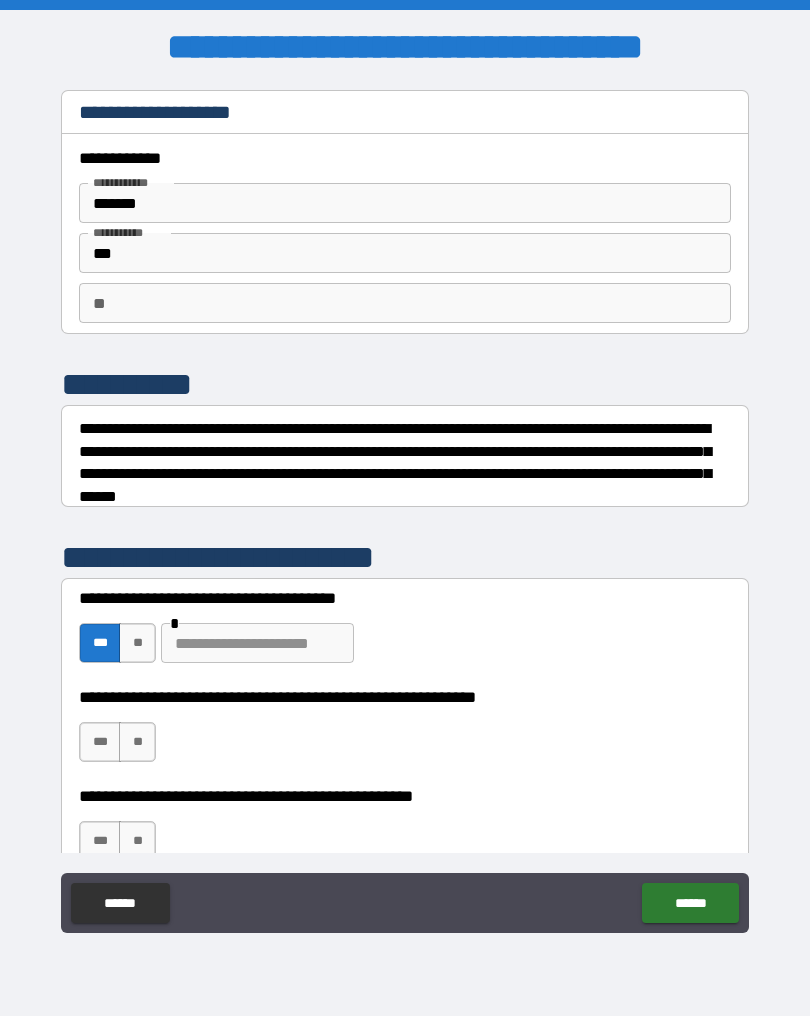 click on "***" at bounding box center (100, 742) 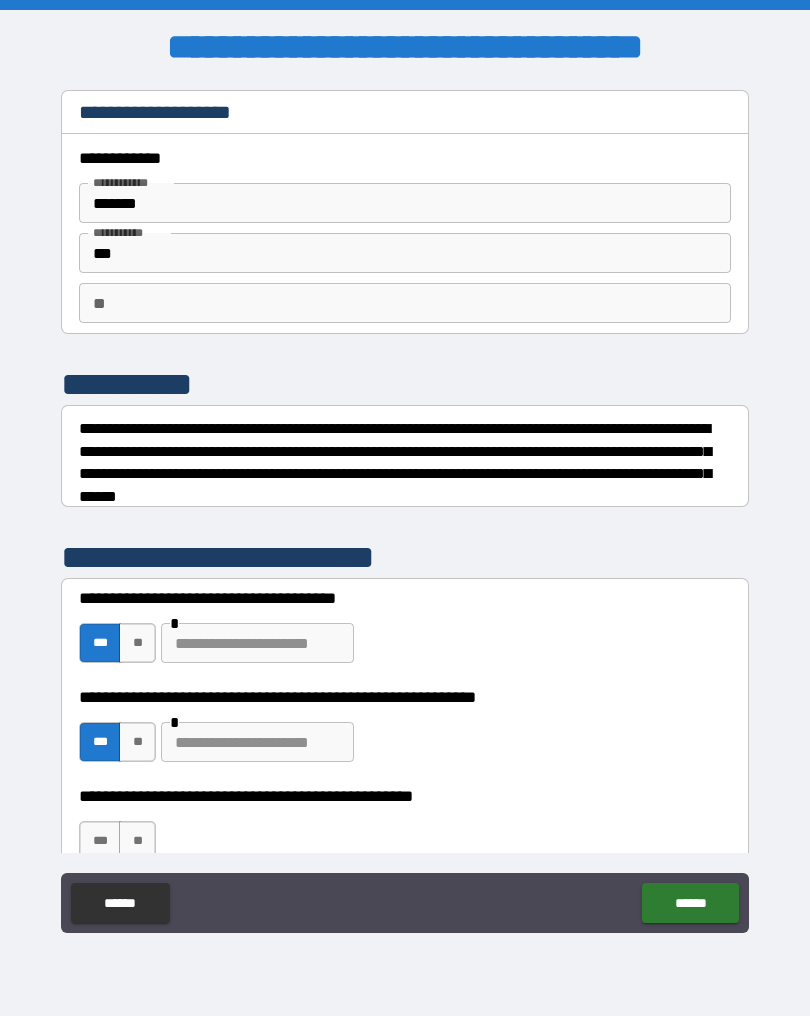 click at bounding box center (257, 742) 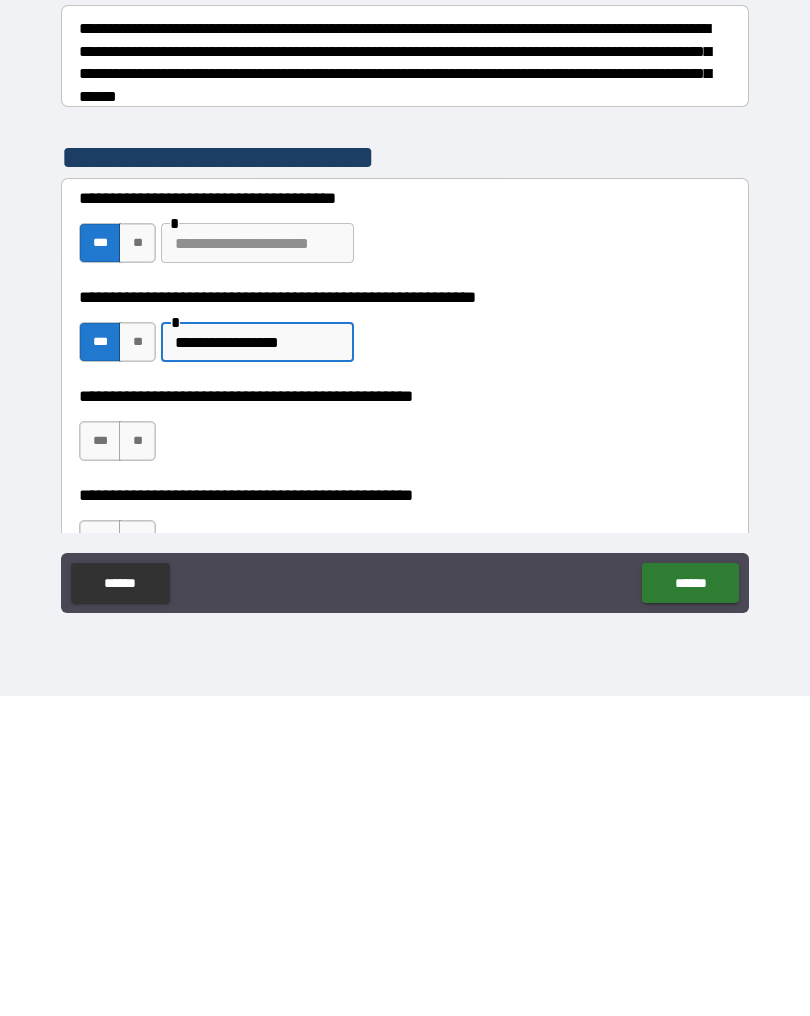scroll, scrollTop: 83, scrollLeft: 0, axis: vertical 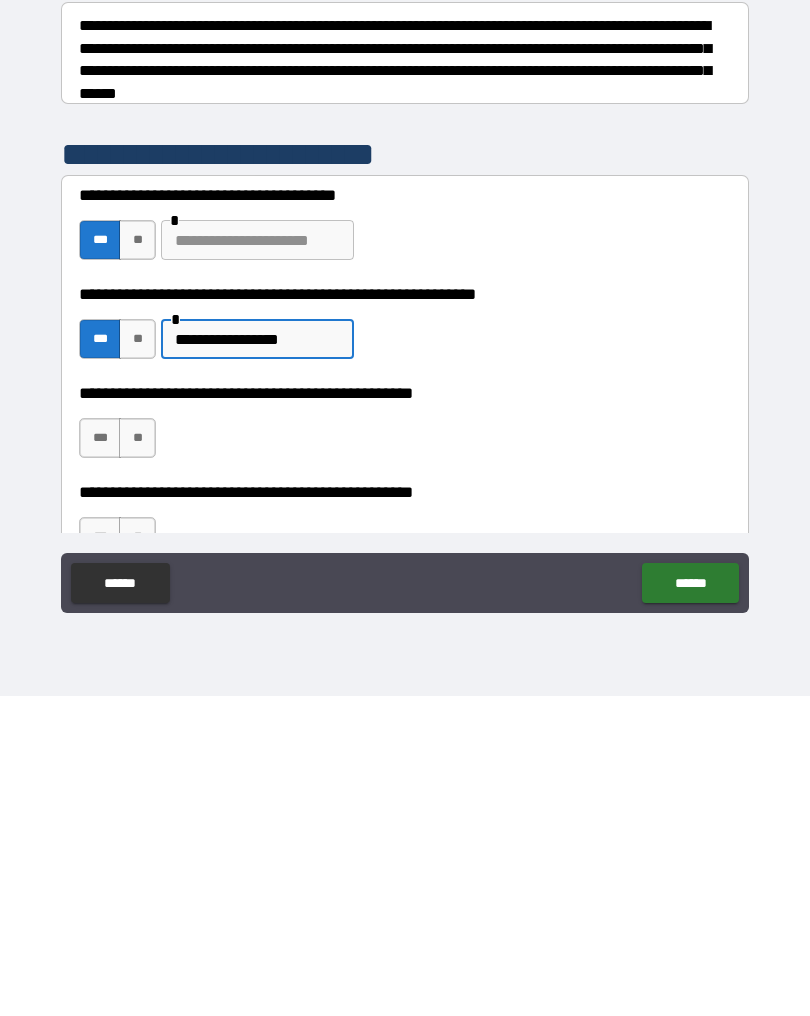 type on "**********" 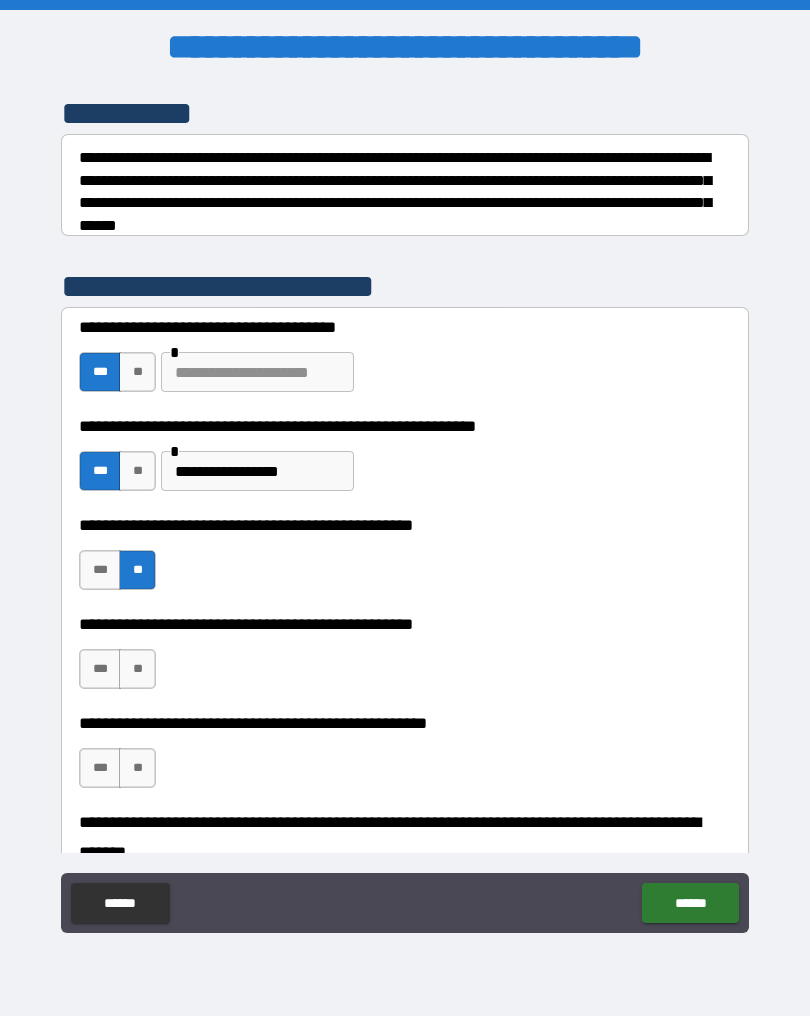 scroll, scrollTop: 273, scrollLeft: 0, axis: vertical 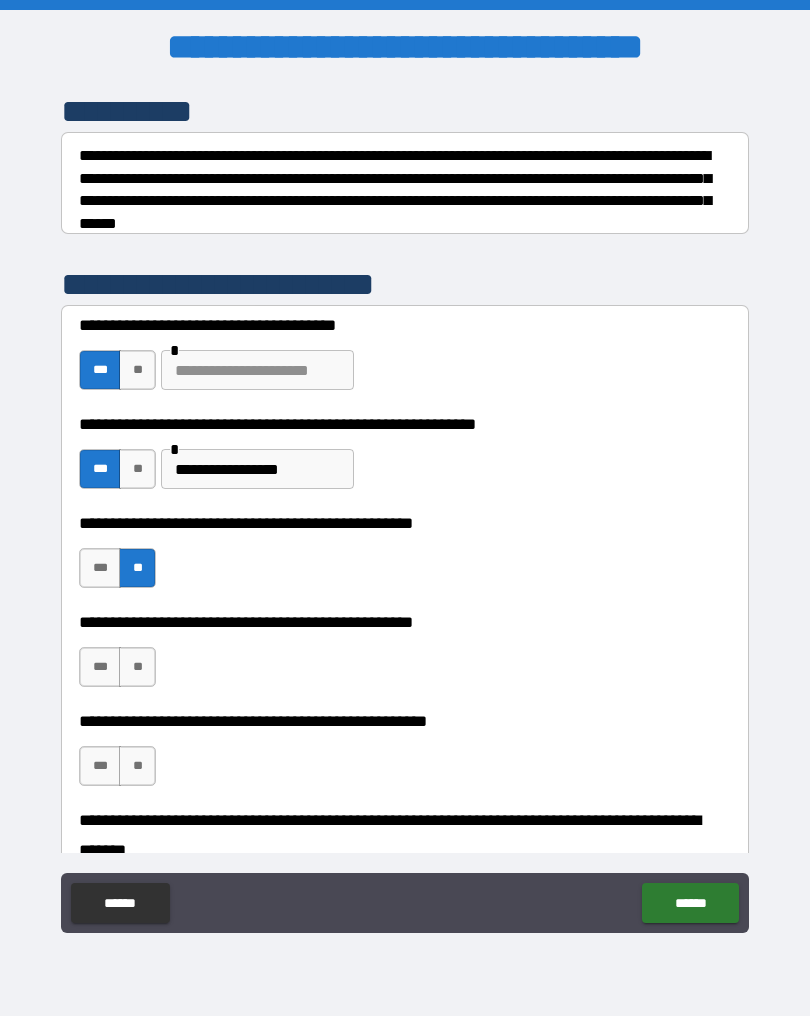 click on "***" at bounding box center (100, 667) 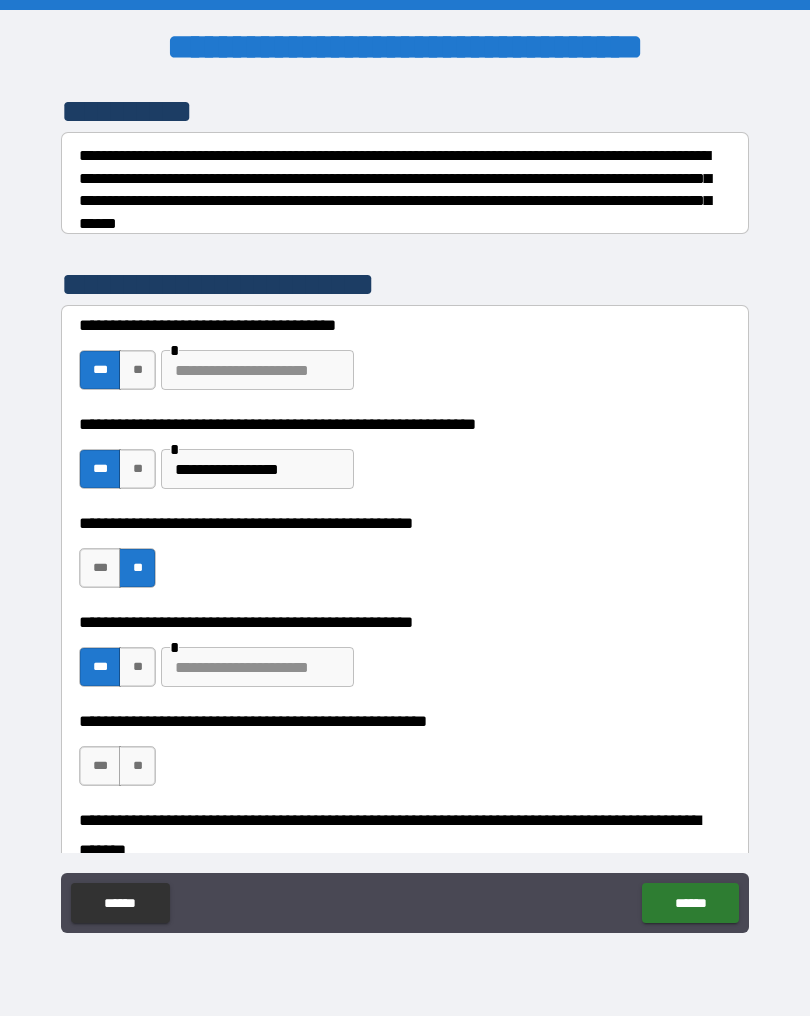 click at bounding box center (257, 667) 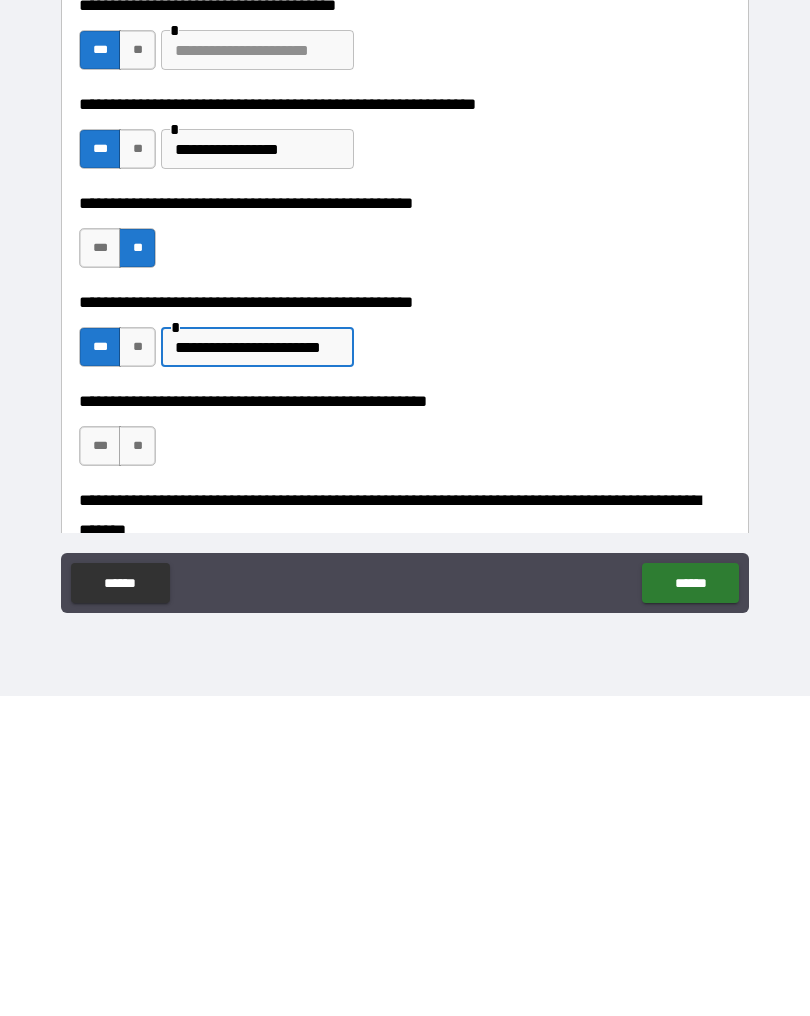 type on "**********" 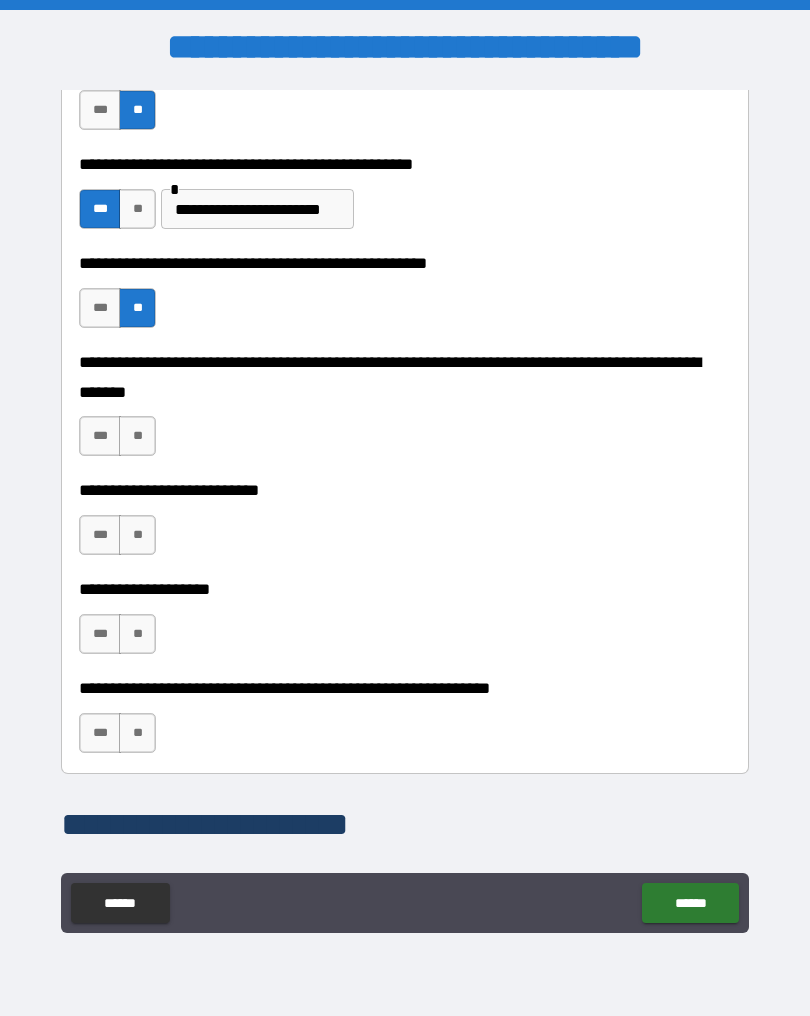 scroll, scrollTop: 731, scrollLeft: 0, axis: vertical 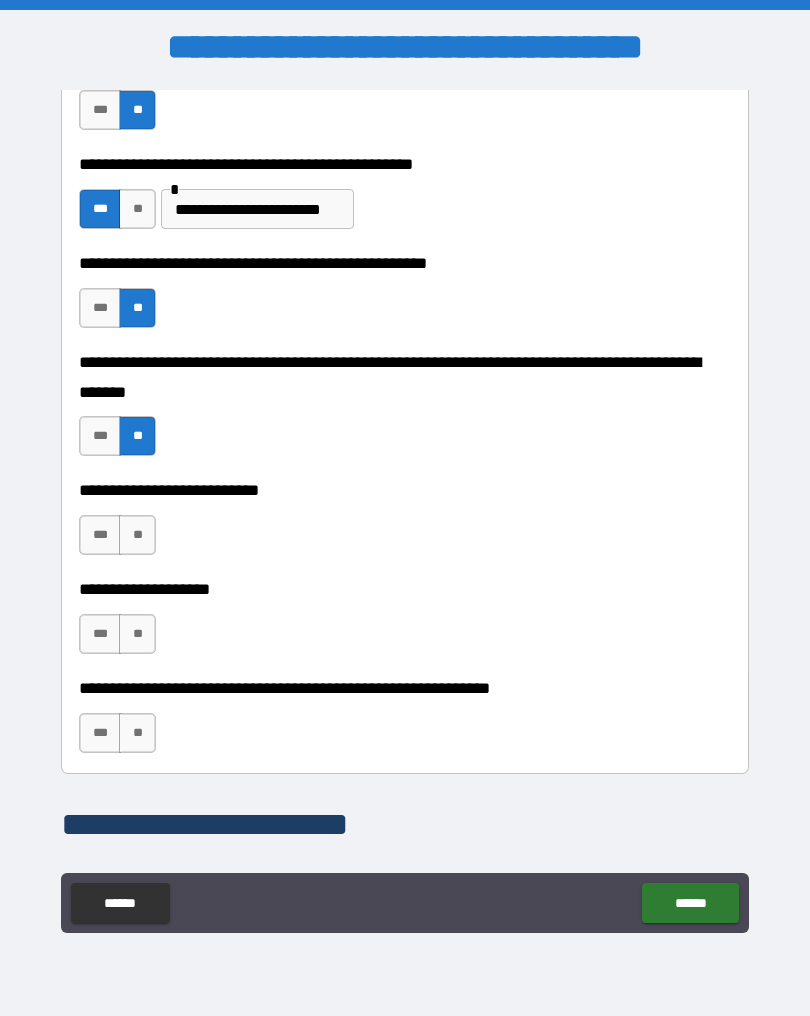 click on "**" at bounding box center (137, 535) 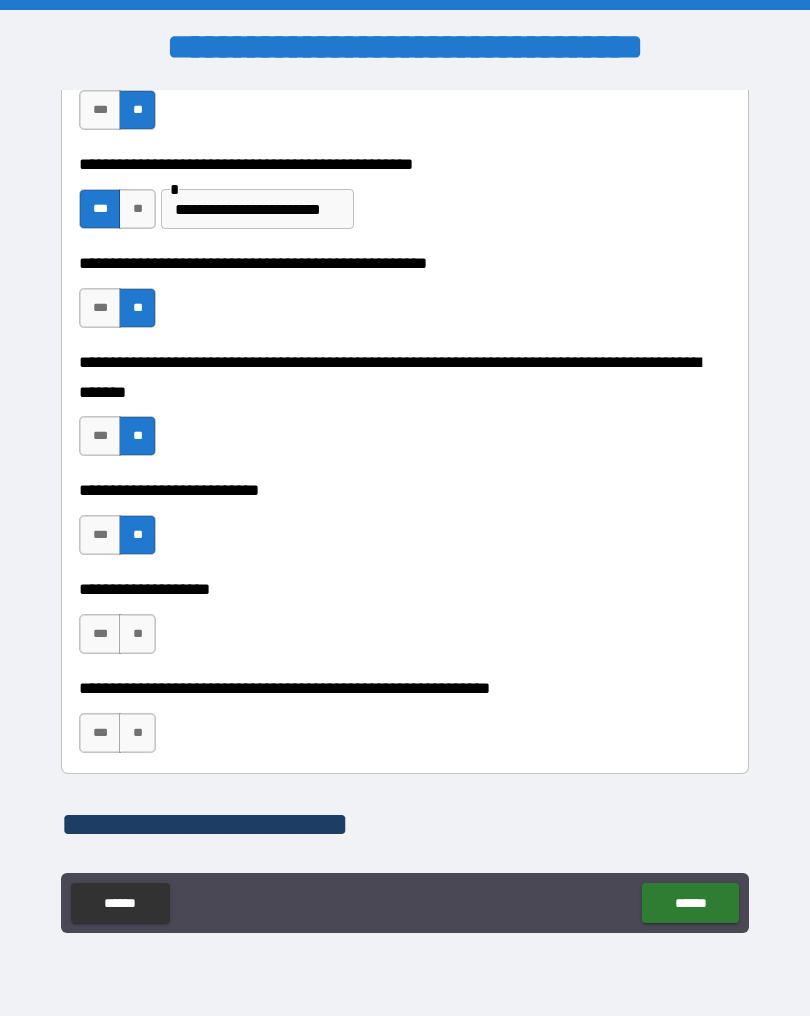click on "**" at bounding box center (137, 634) 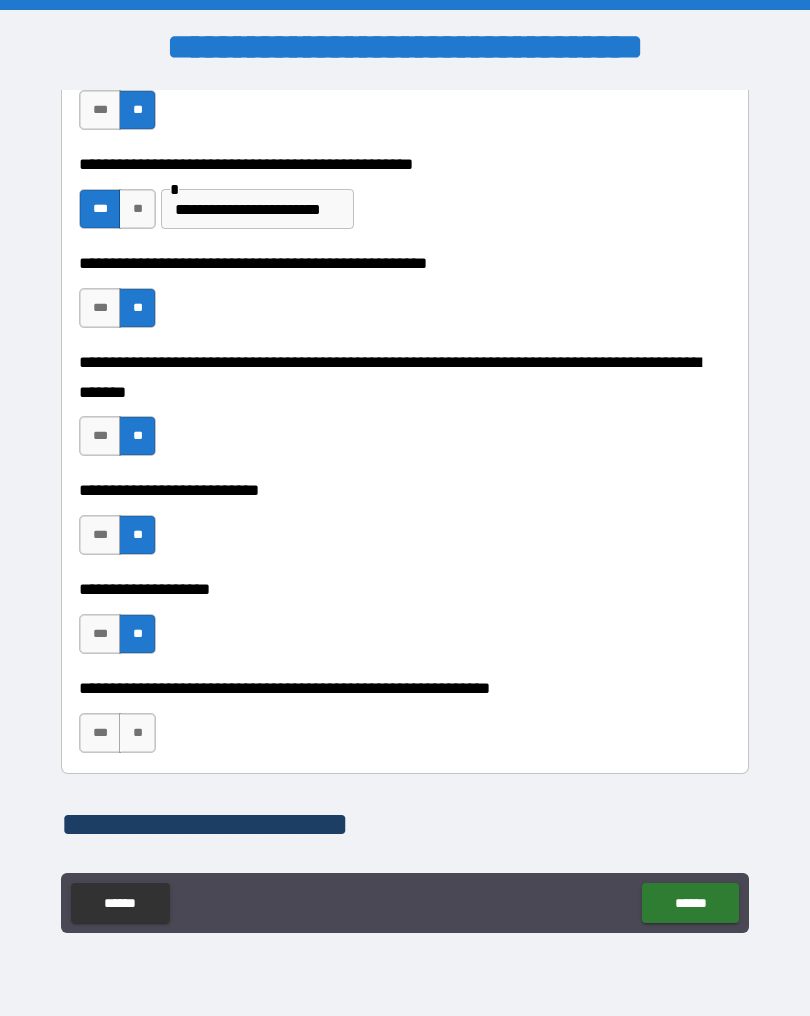 click on "**" at bounding box center [137, 733] 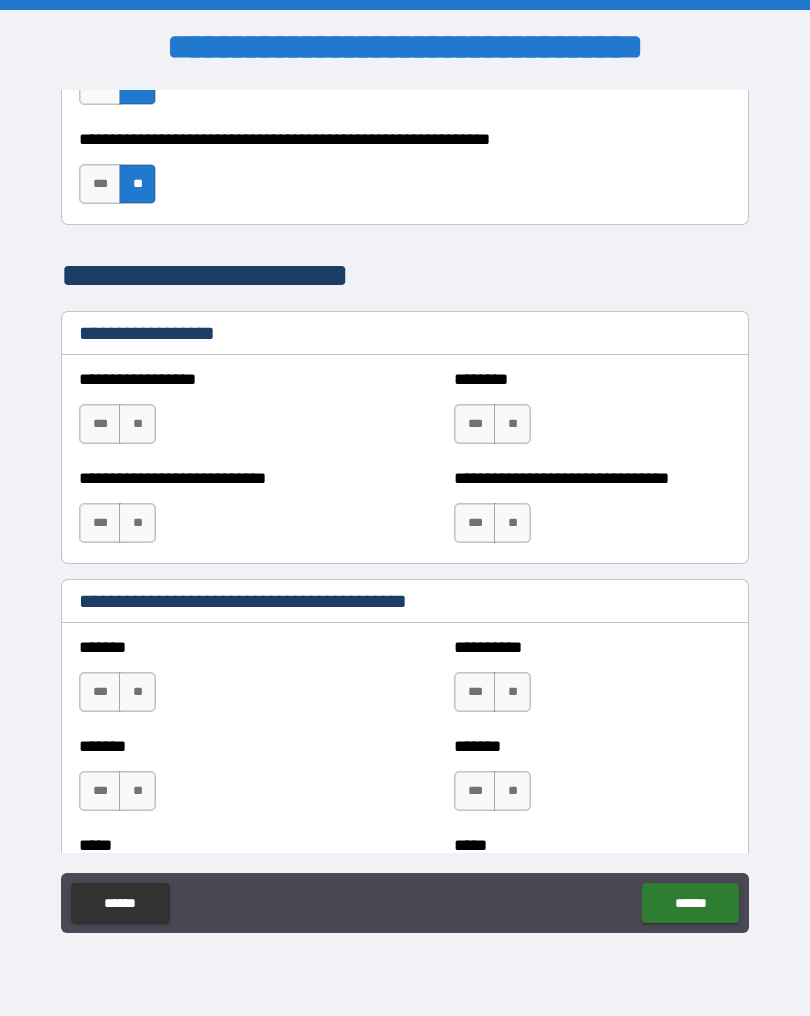 scroll, scrollTop: 1283, scrollLeft: 0, axis: vertical 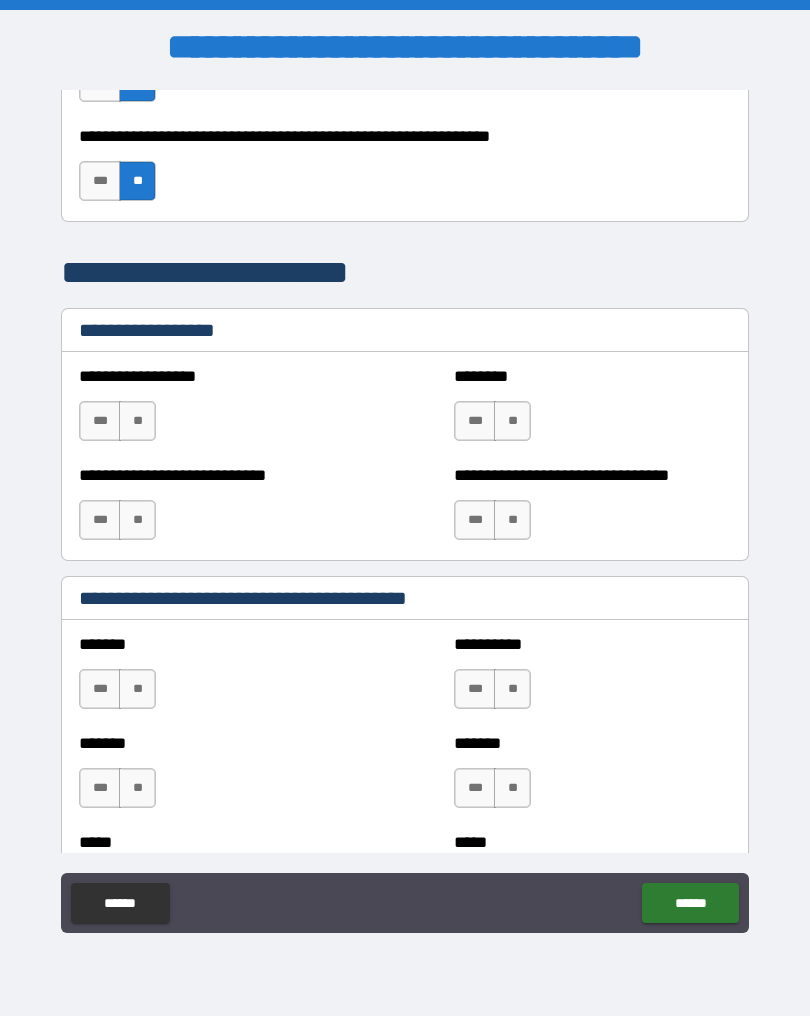 click on "**" at bounding box center (137, 421) 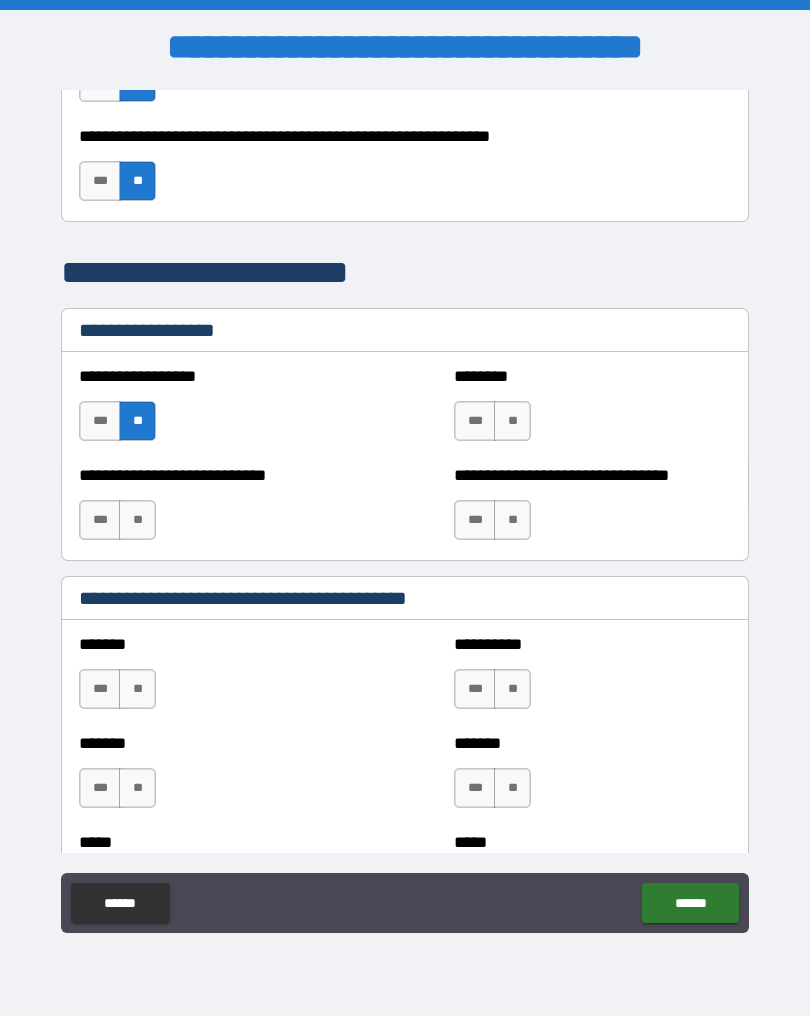 click on "**" at bounding box center [137, 520] 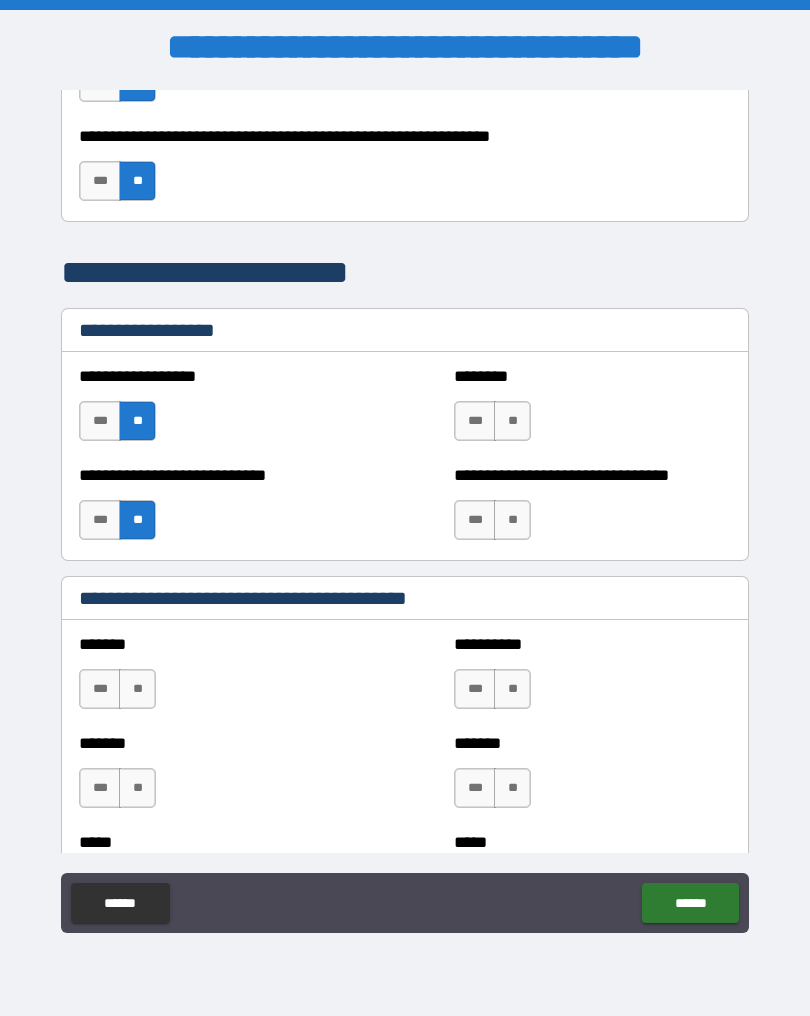 click on "**" at bounding box center (512, 520) 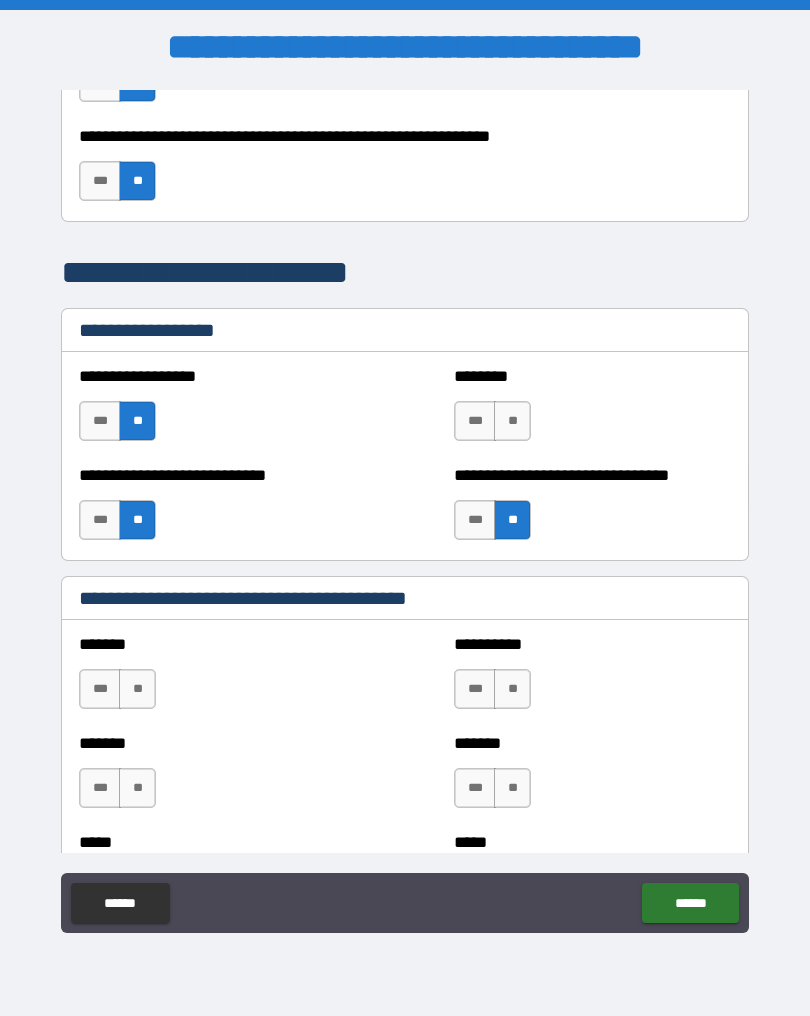 click on "**" at bounding box center (512, 421) 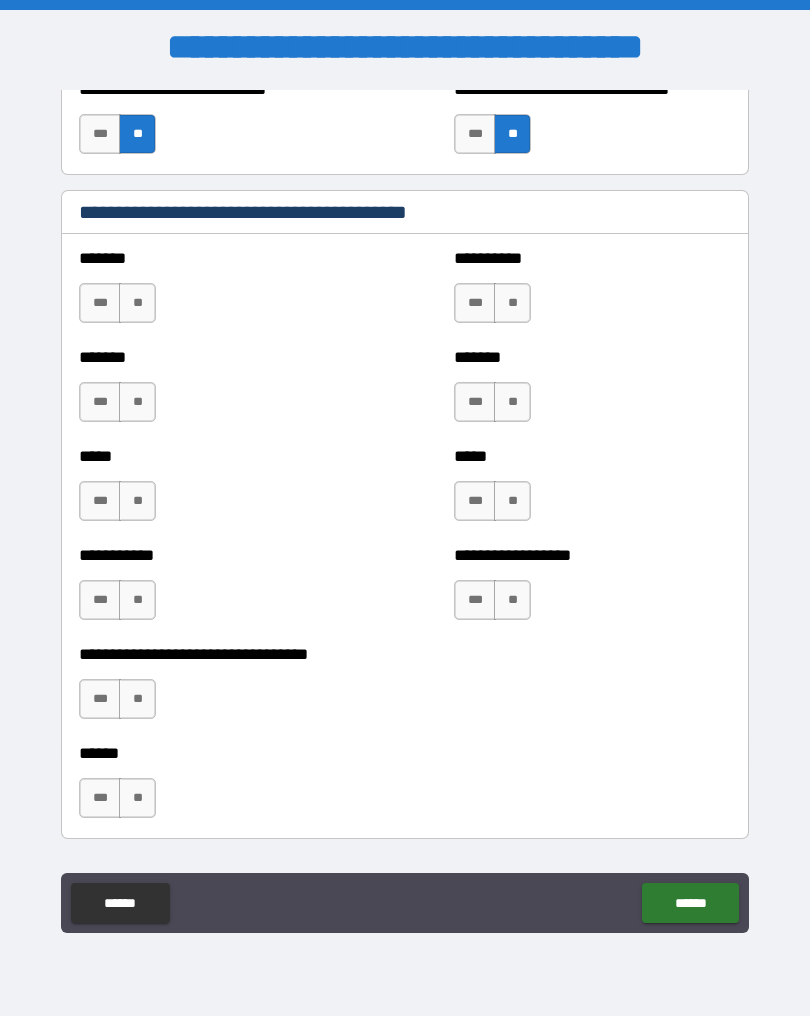 scroll, scrollTop: 1674, scrollLeft: 0, axis: vertical 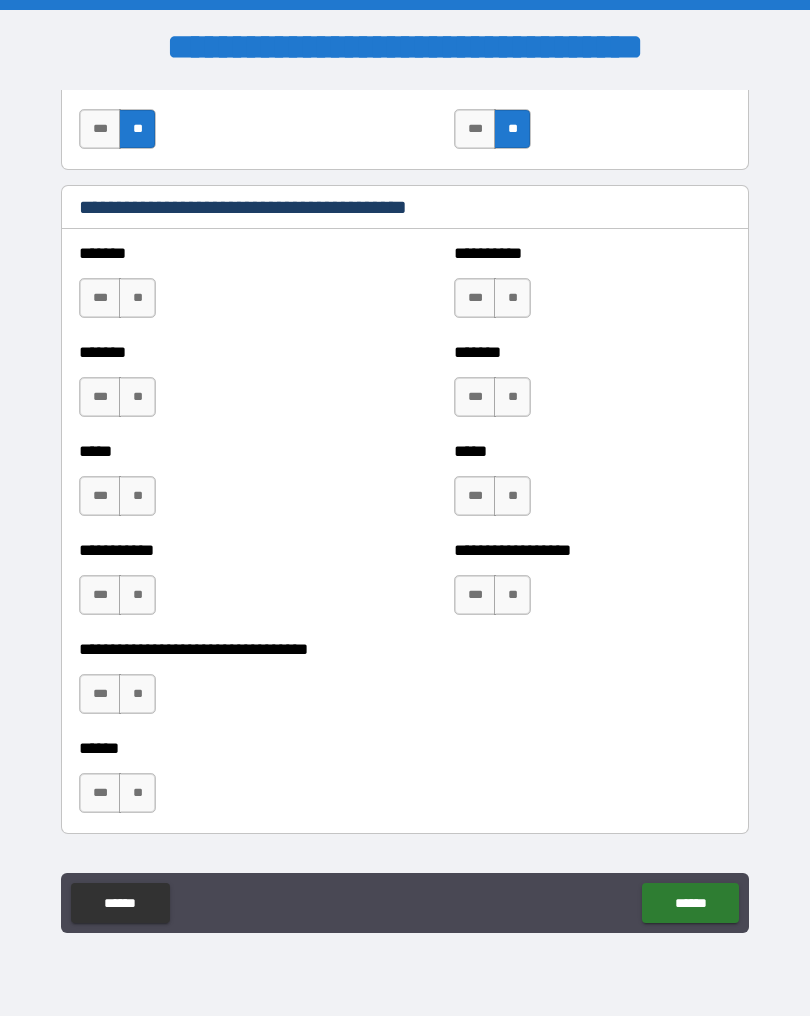 click on "**" at bounding box center (137, 298) 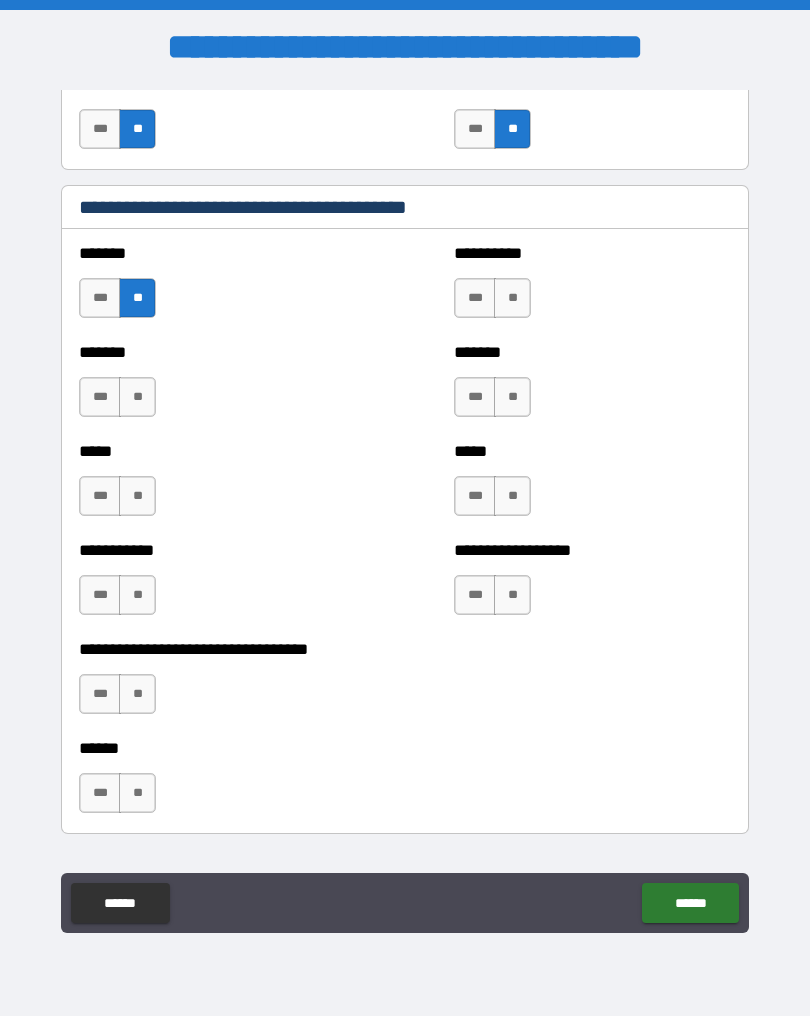 click on "**" at bounding box center [137, 397] 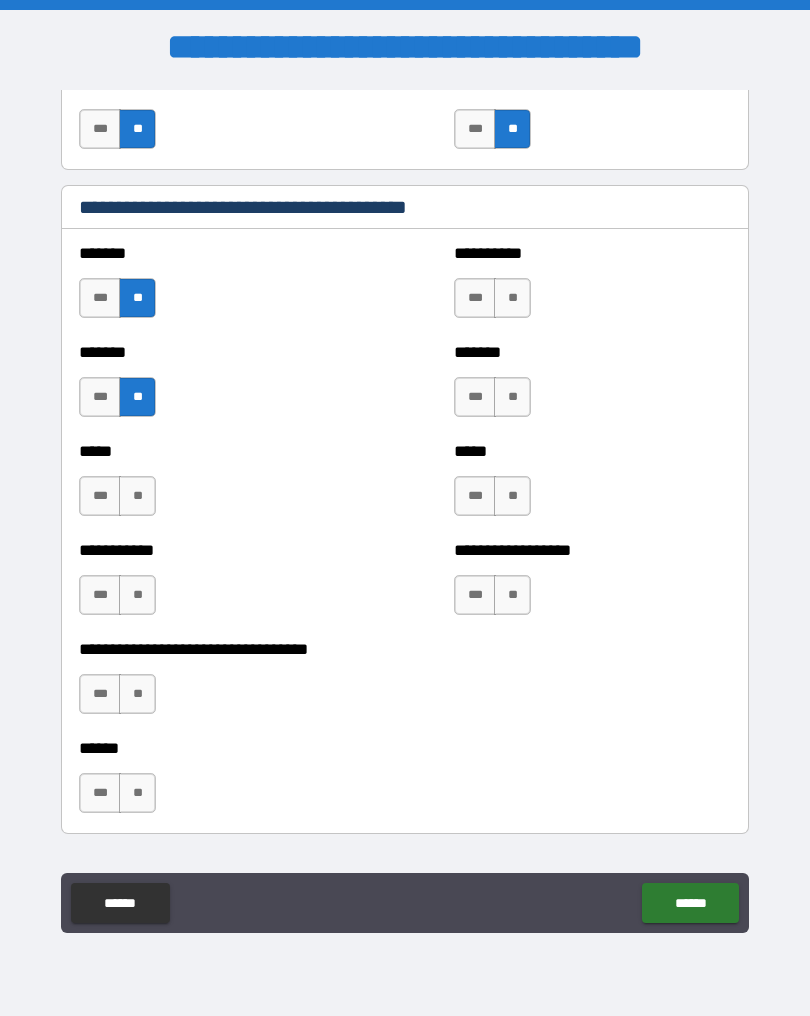 click on "**" at bounding box center (137, 496) 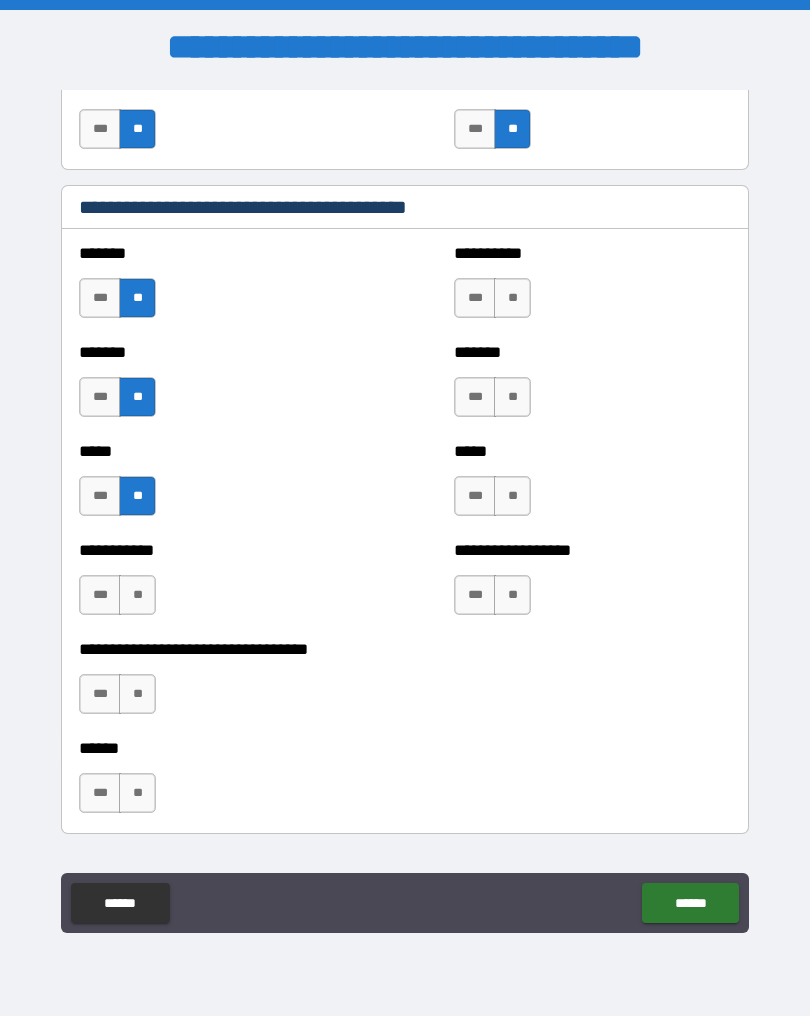 click on "**" at bounding box center (137, 595) 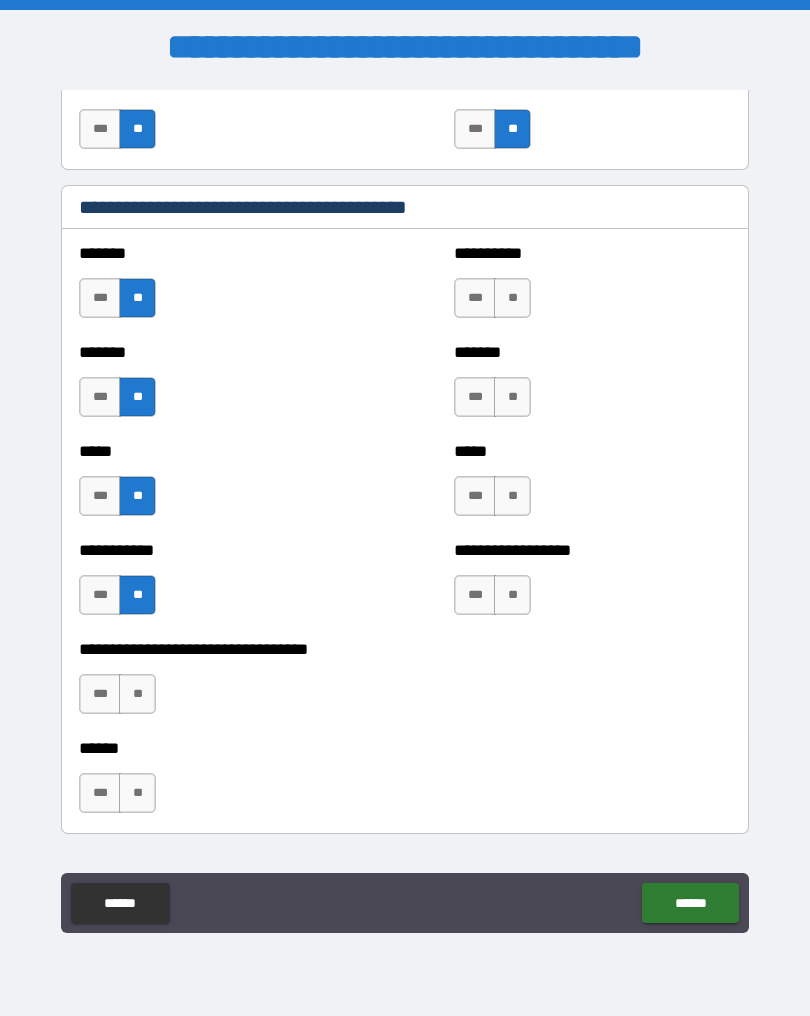 click on "**" at bounding box center (137, 694) 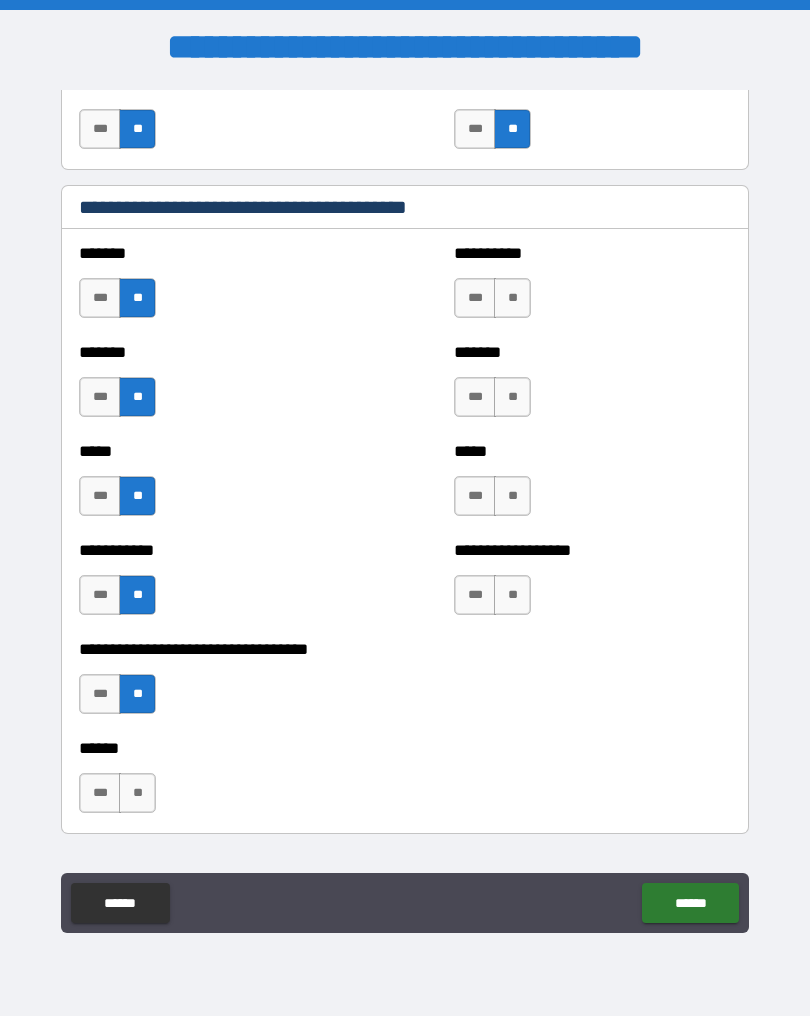 click on "**" at bounding box center (137, 793) 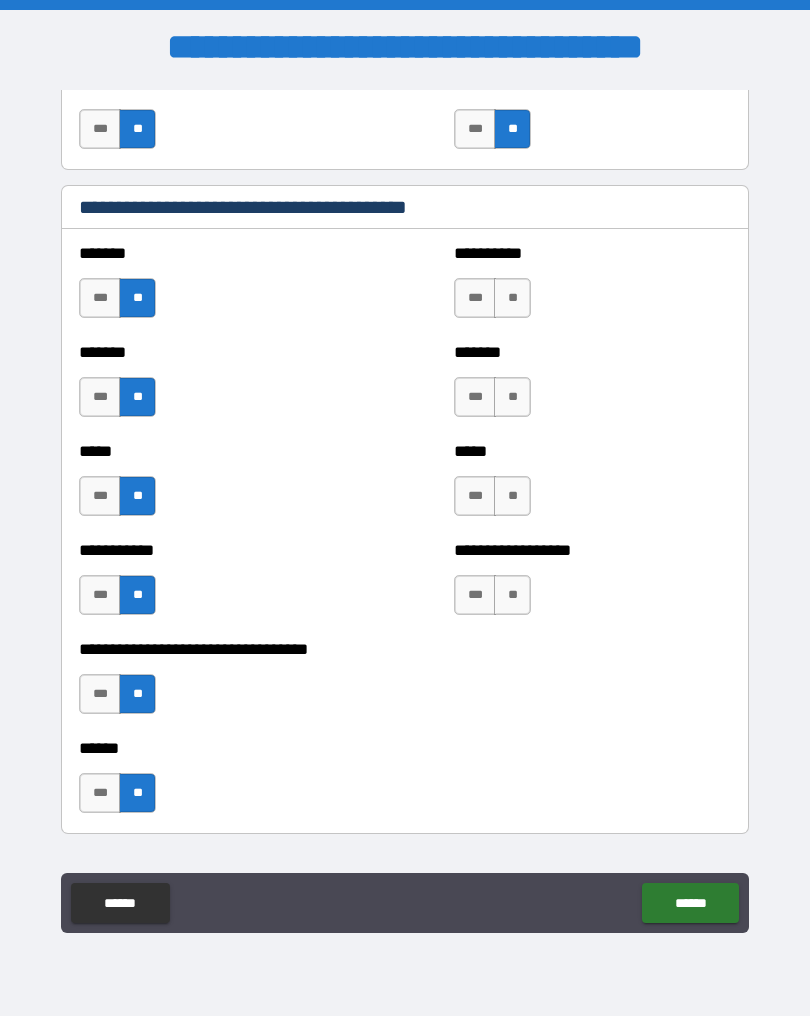 click on "**" at bounding box center [512, 298] 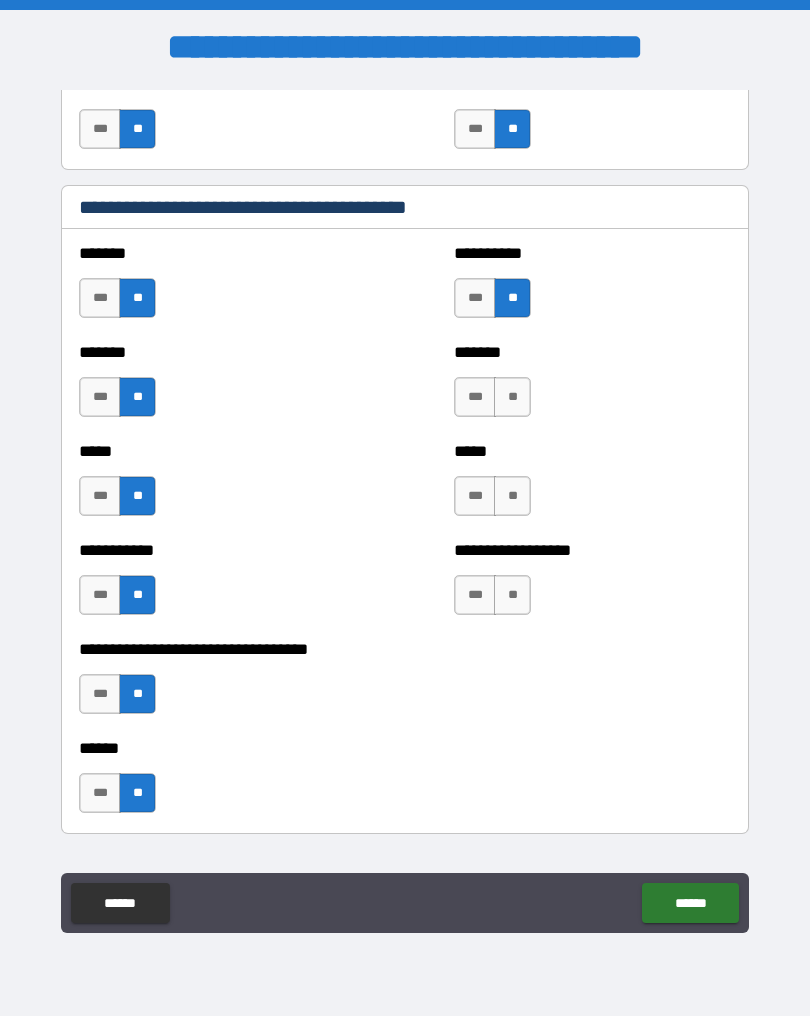 click on "**" at bounding box center [512, 397] 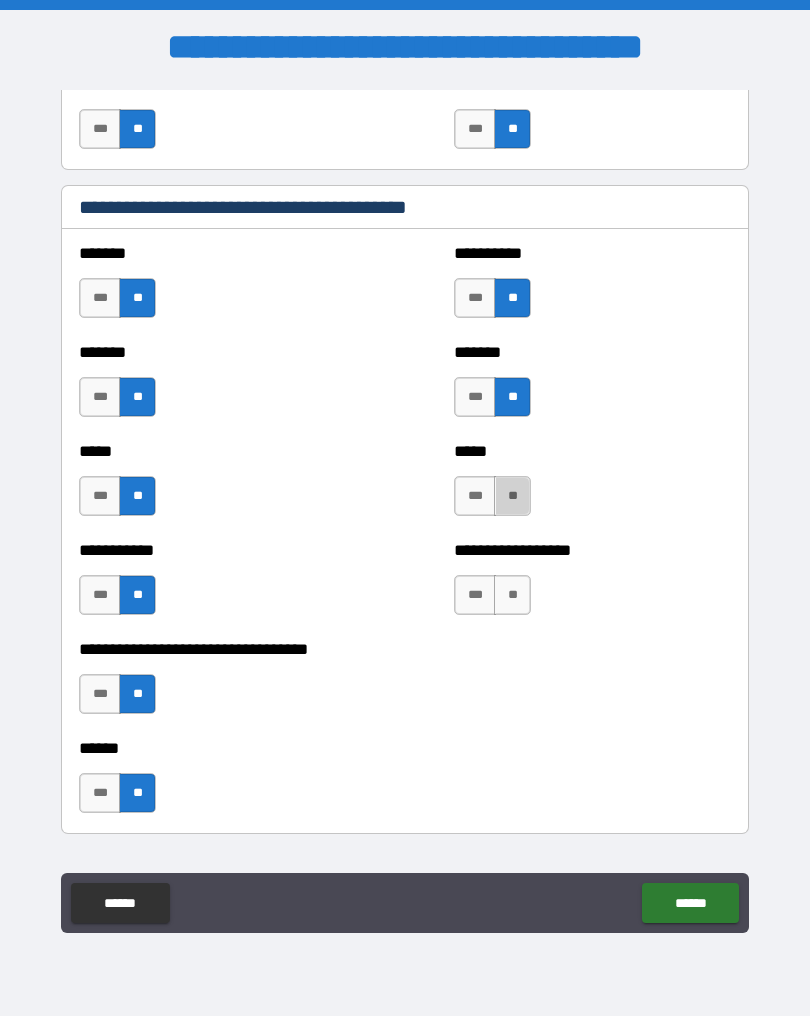 click on "**" at bounding box center [512, 496] 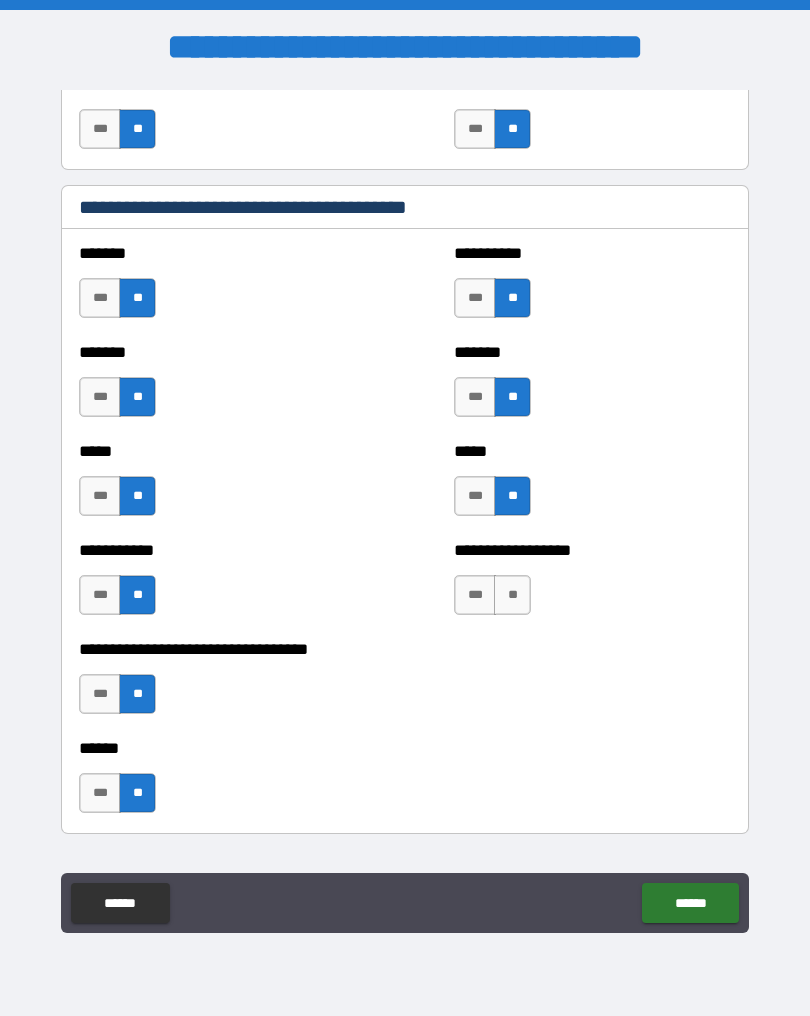 click on "**" at bounding box center (512, 595) 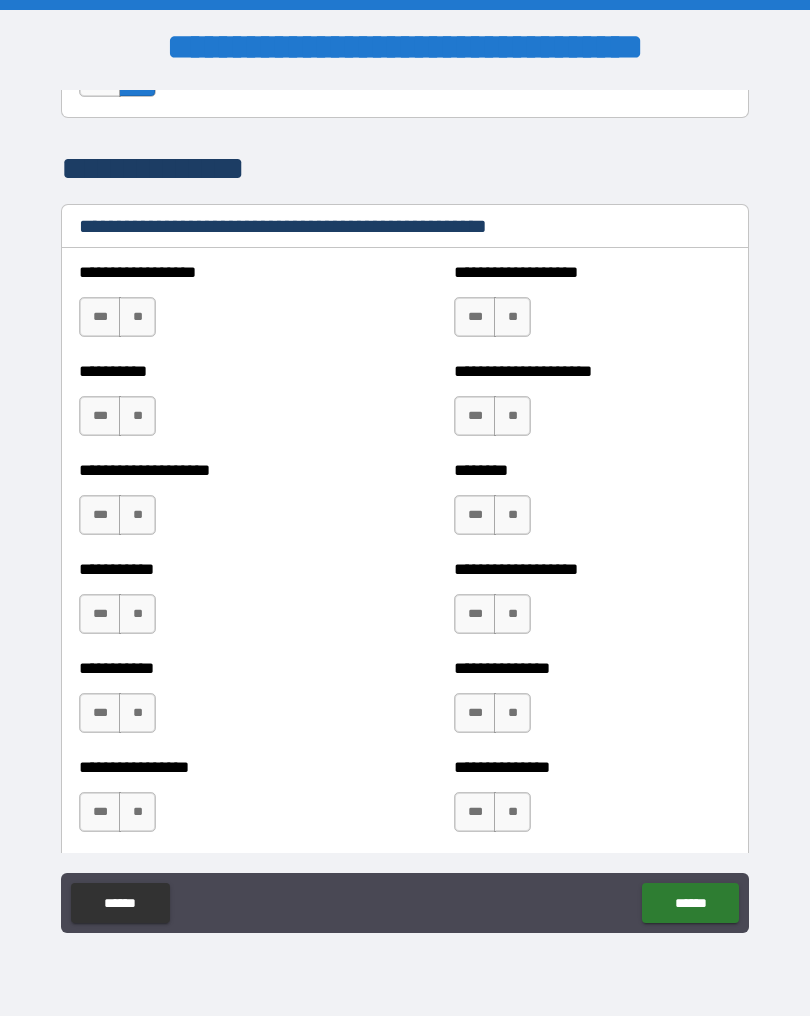 scroll, scrollTop: 2396, scrollLeft: 0, axis: vertical 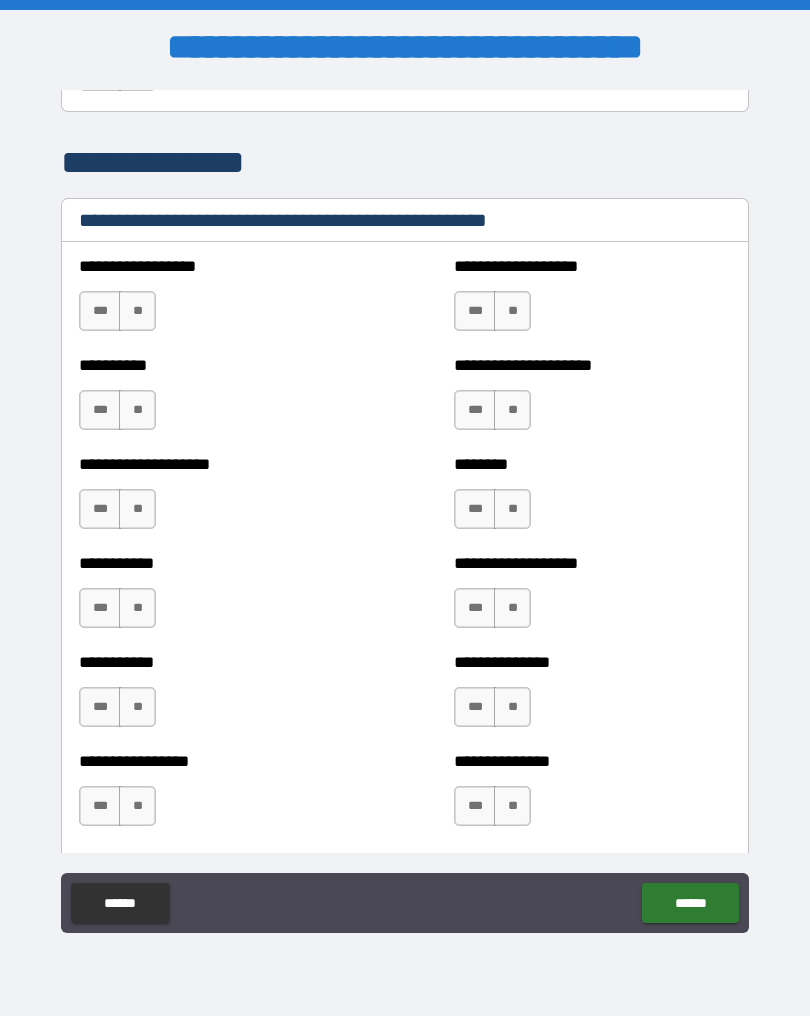 click on "**" at bounding box center (137, 311) 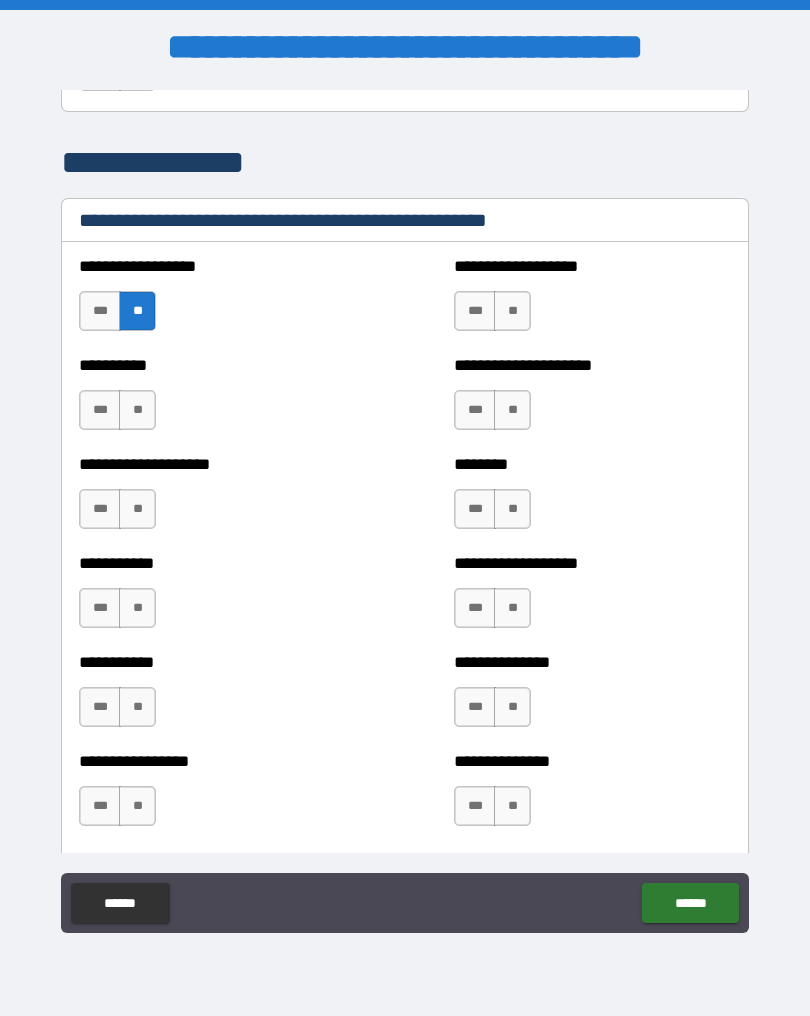 click on "**" at bounding box center [137, 410] 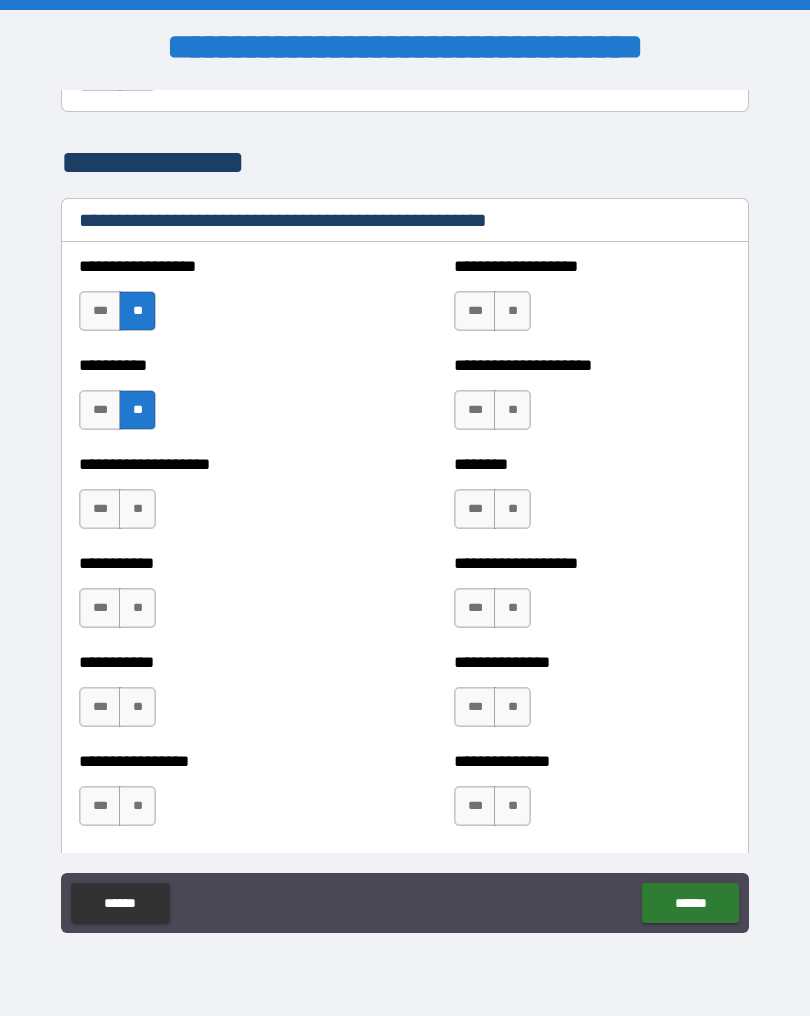 click on "**" at bounding box center [137, 509] 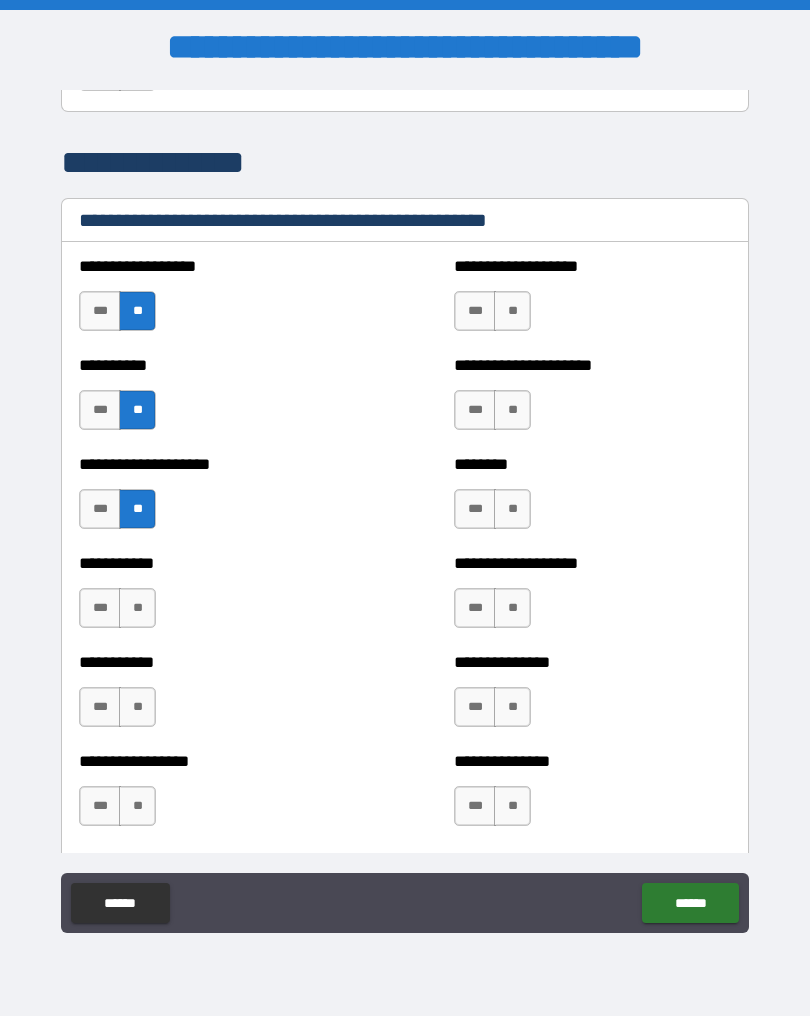 click on "**" at bounding box center (137, 608) 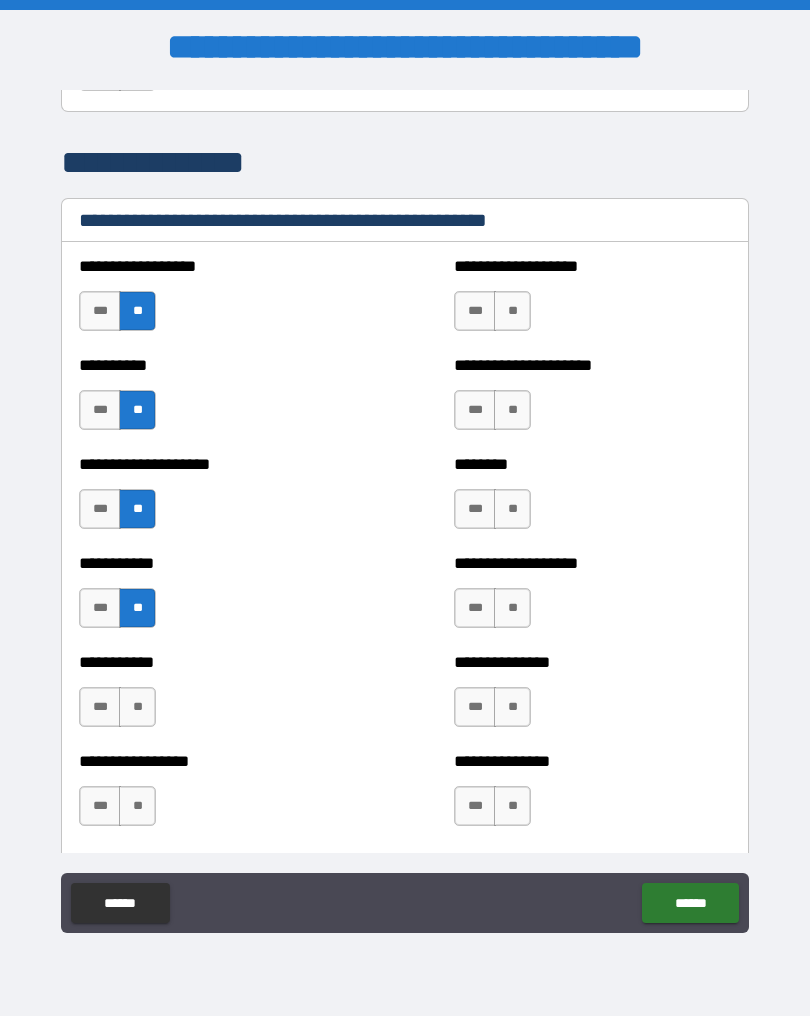 click on "**" at bounding box center (137, 707) 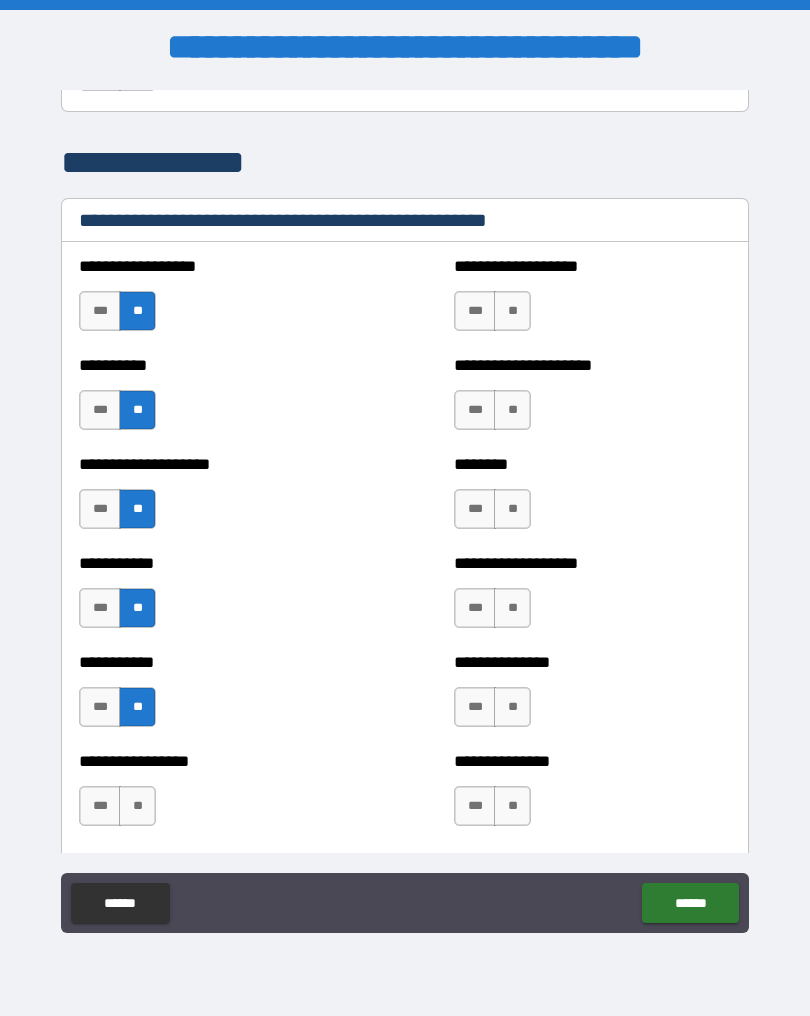 click on "**" at bounding box center (137, 806) 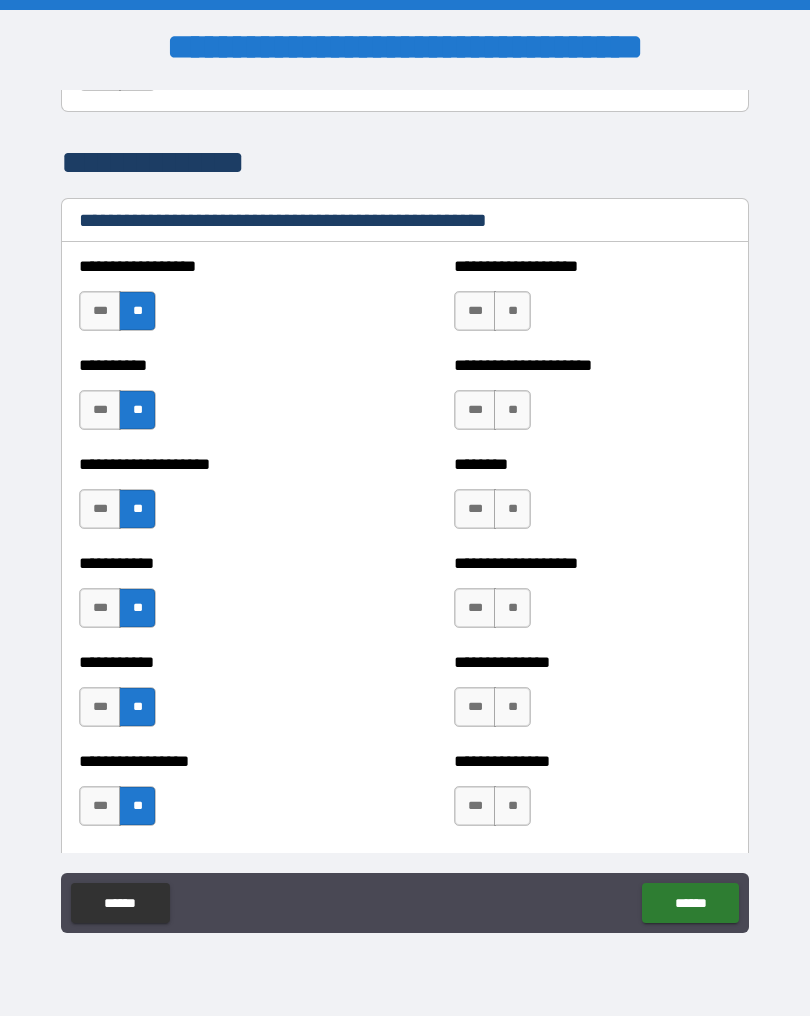 click on "**********" at bounding box center [592, 796] 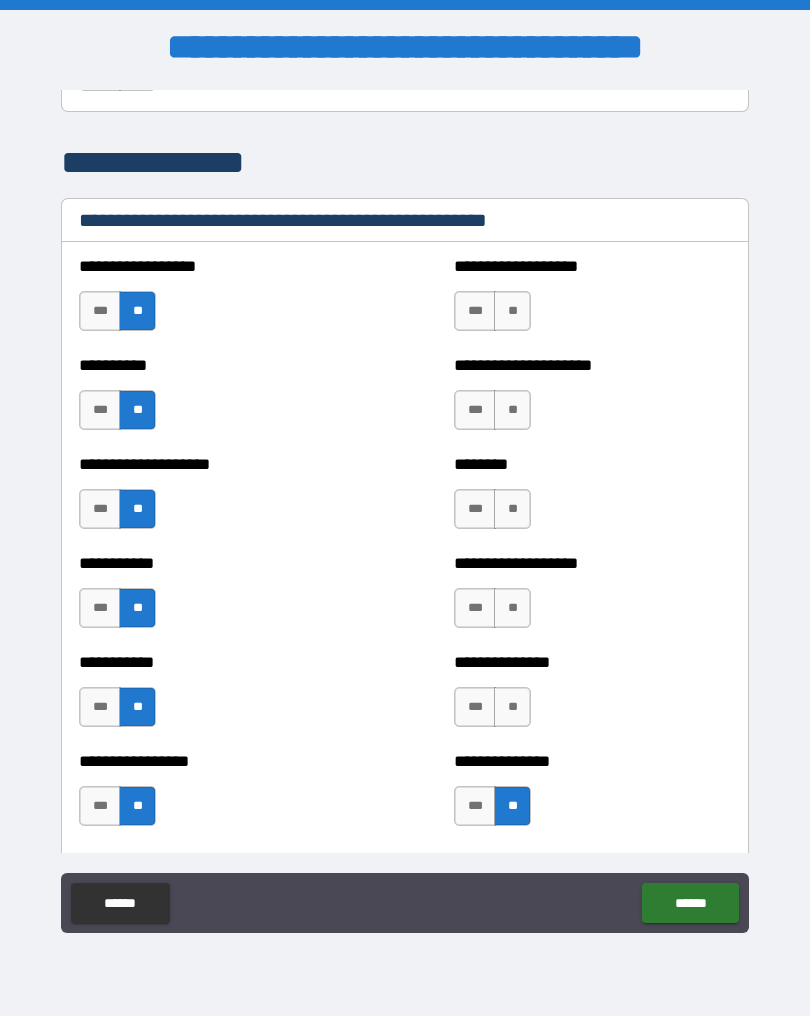 click on "**" at bounding box center (512, 707) 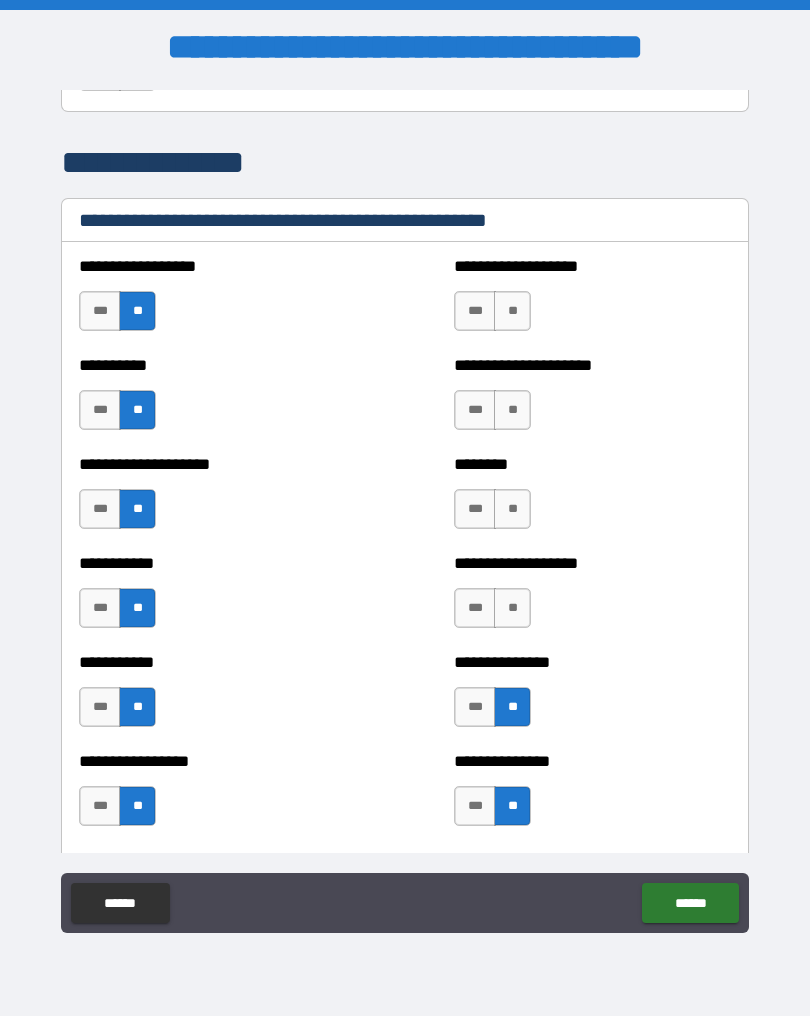click on "**" at bounding box center [512, 608] 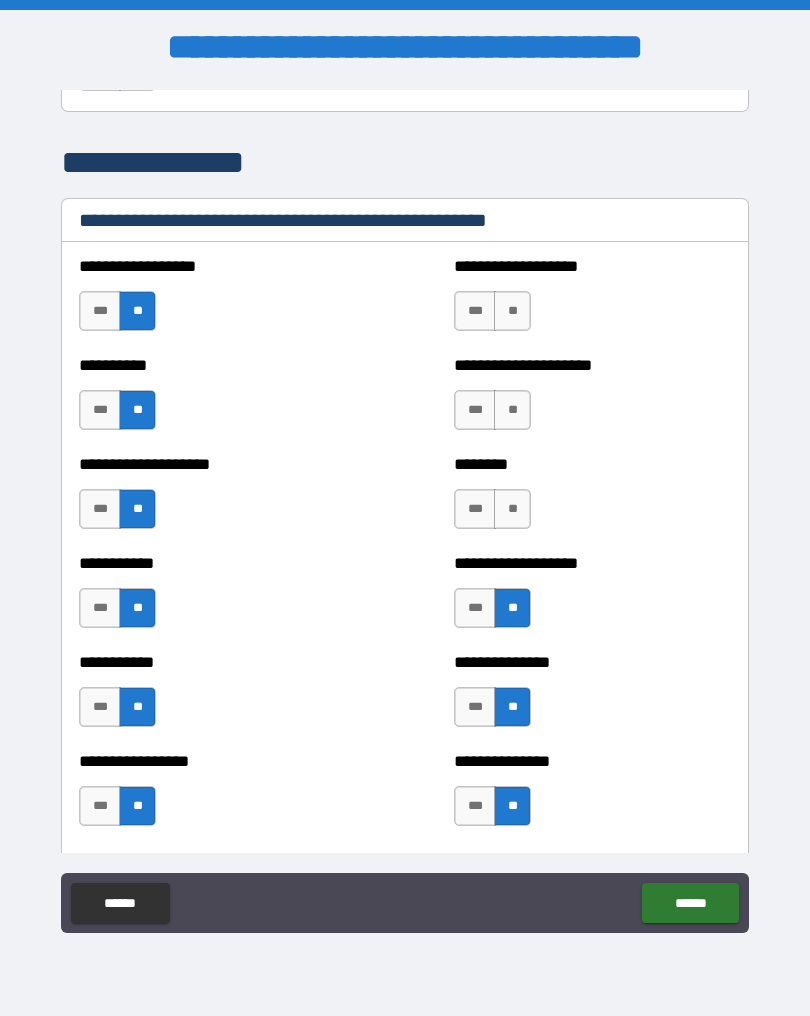 click on "**" at bounding box center (512, 509) 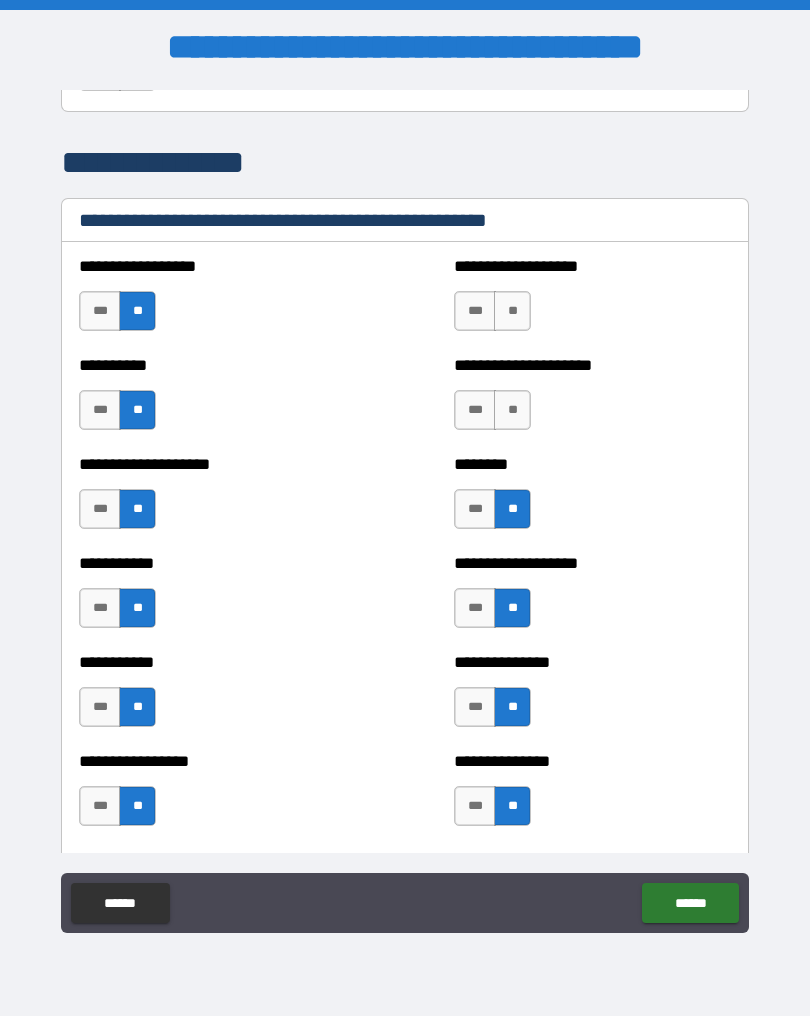 click on "***" at bounding box center [475, 410] 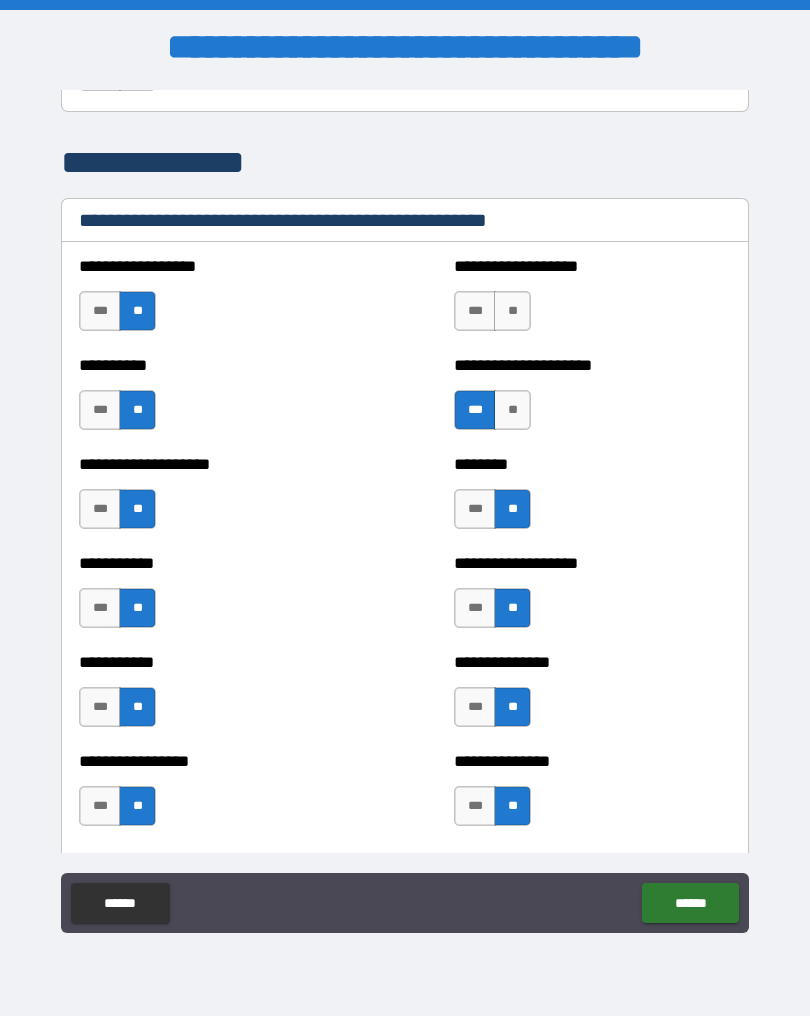 click on "**" at bounding box center [512, 311] 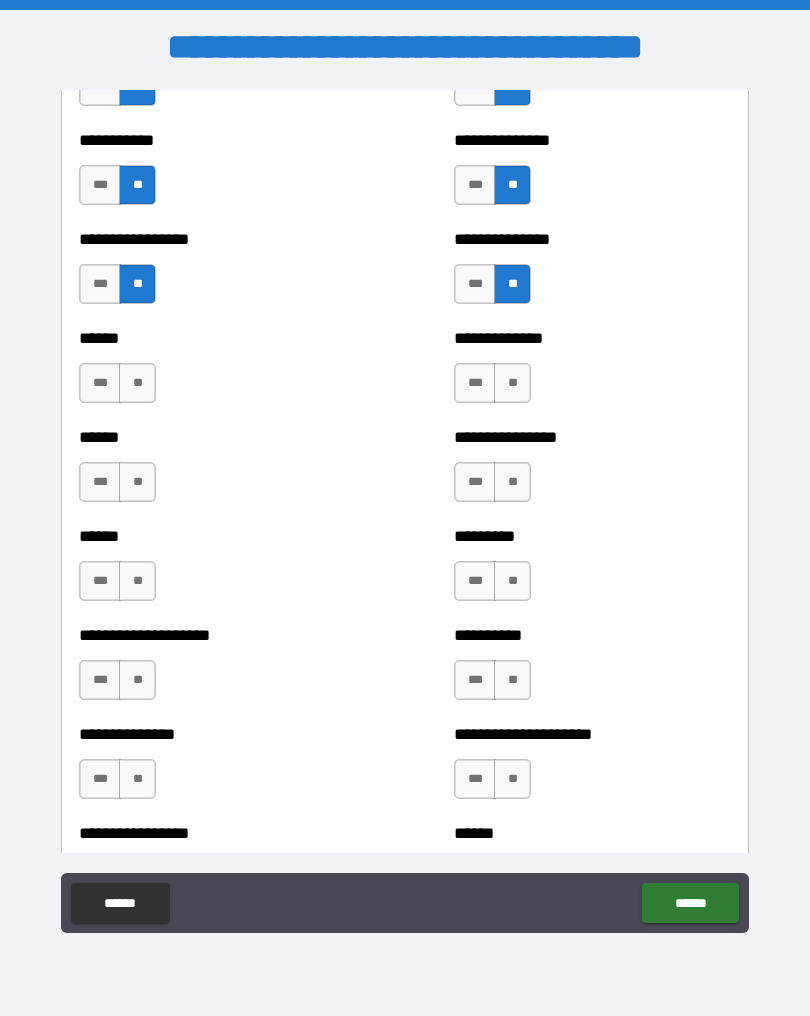 scroll, scrollTop: 2923, scrollLeft: 0, axis: vertical 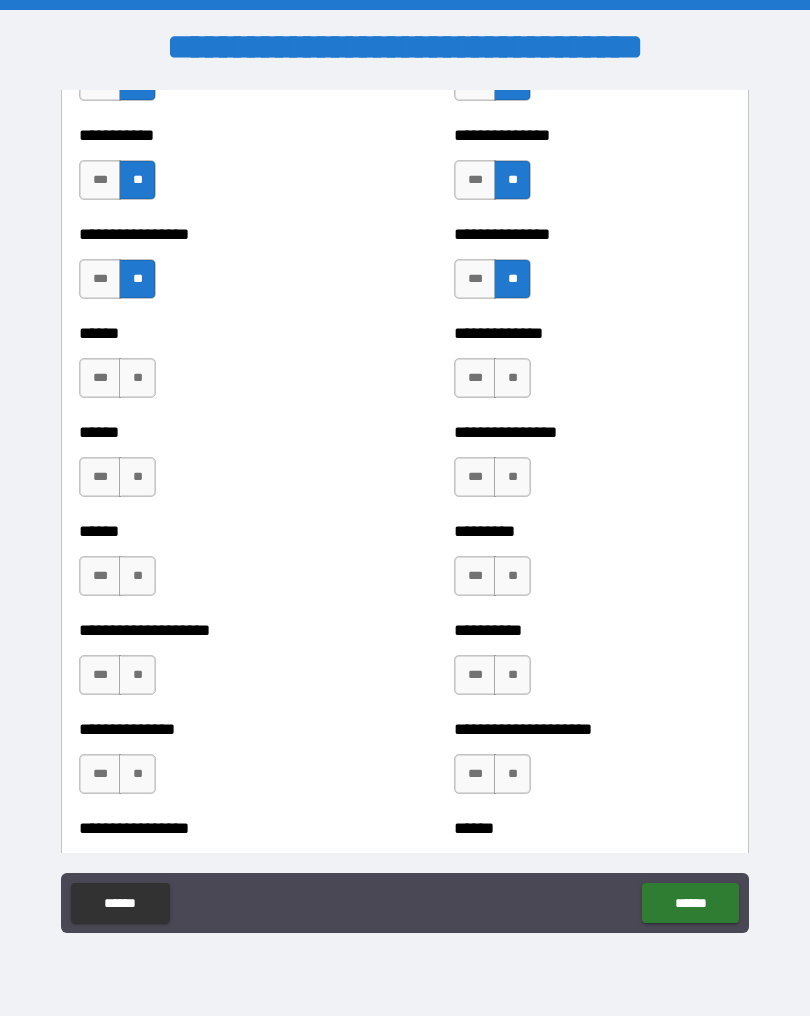 click on "**" at bounding box center [137, 378] 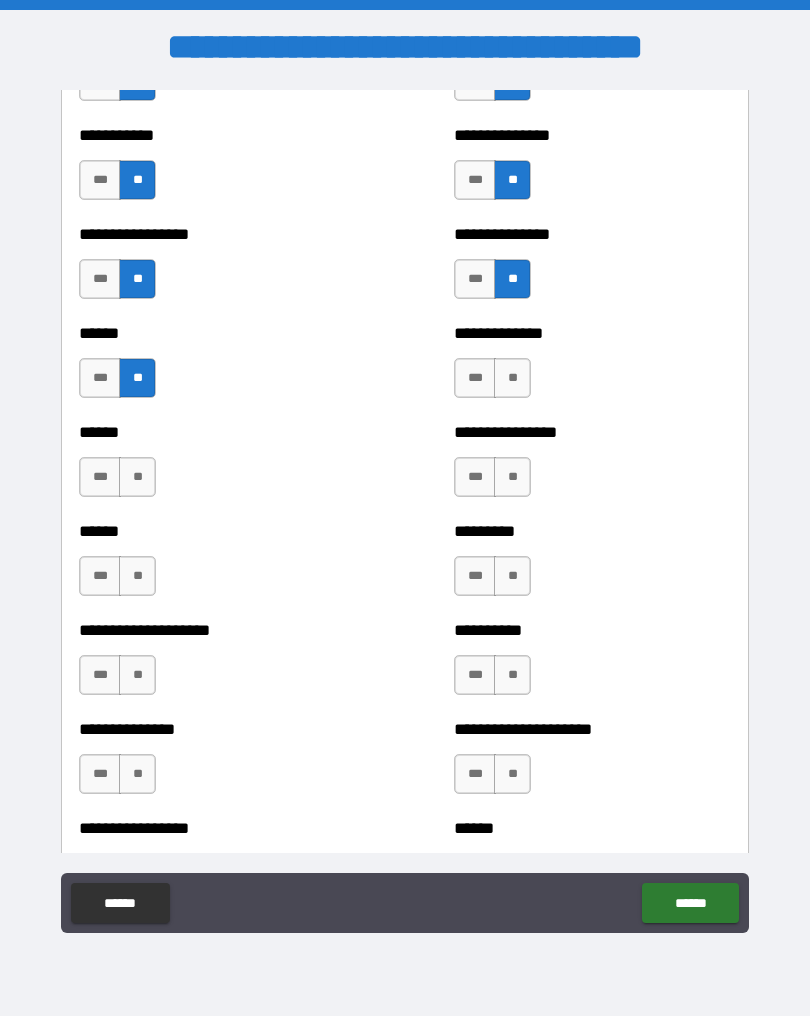click on "**" at bounding box center [137, 477] 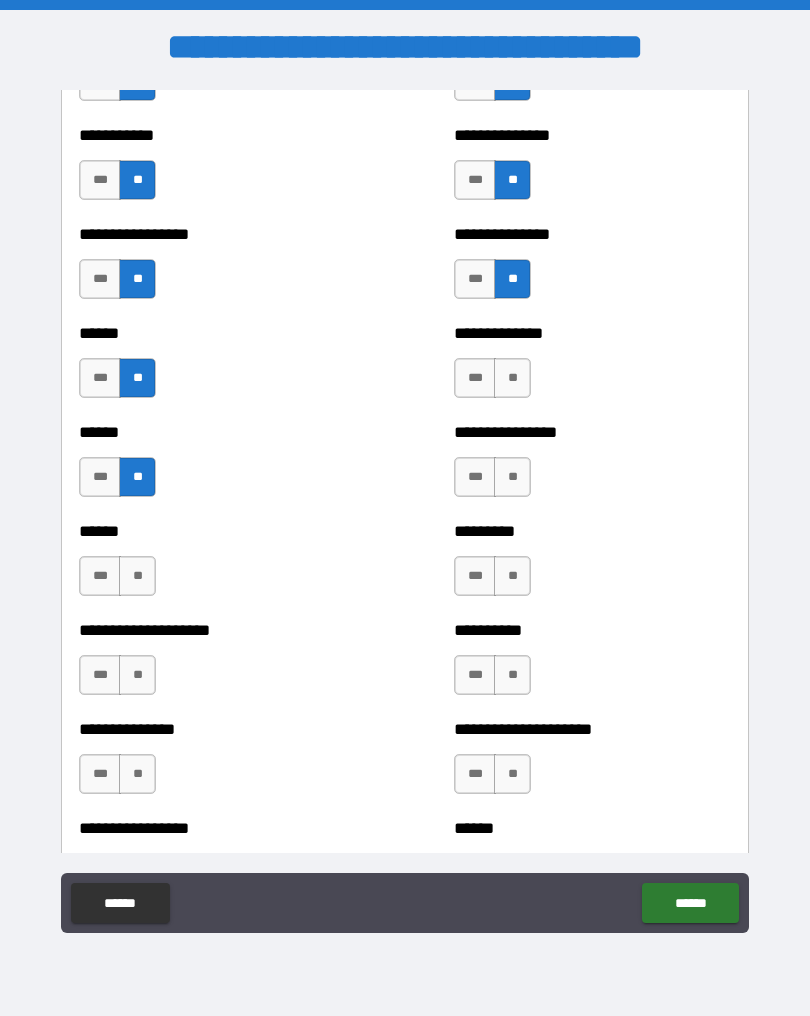 click on "**" at bounding box center [137, 576] 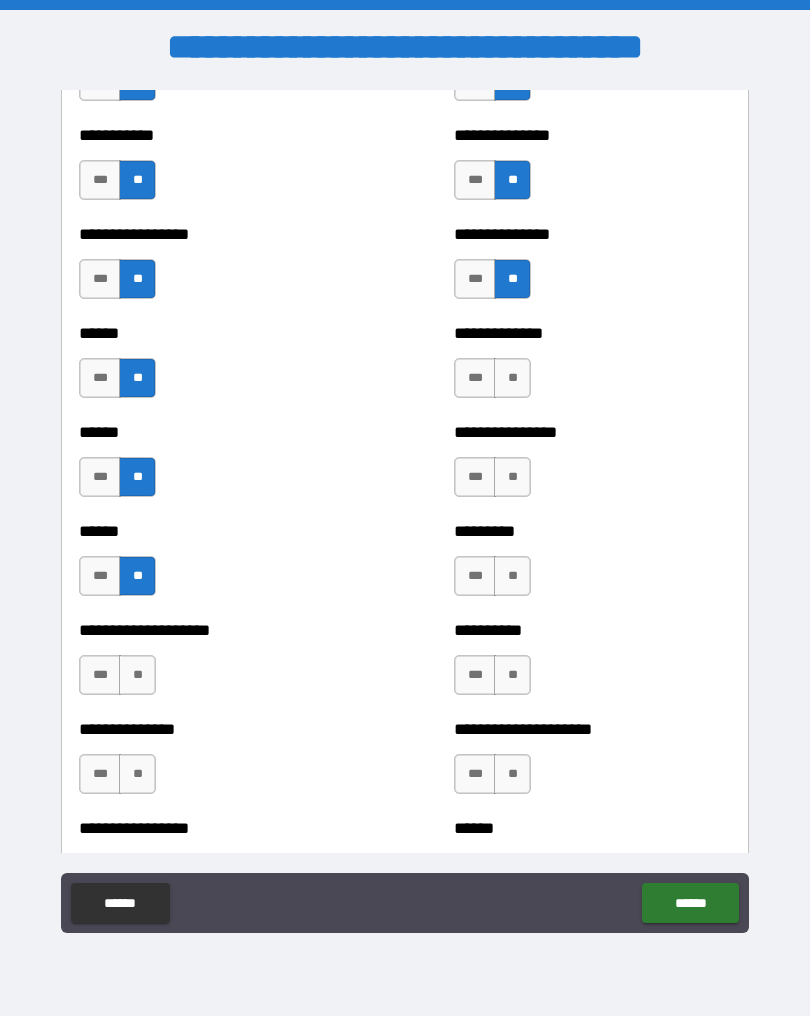 click on "**" at bounding box center [137, 675] 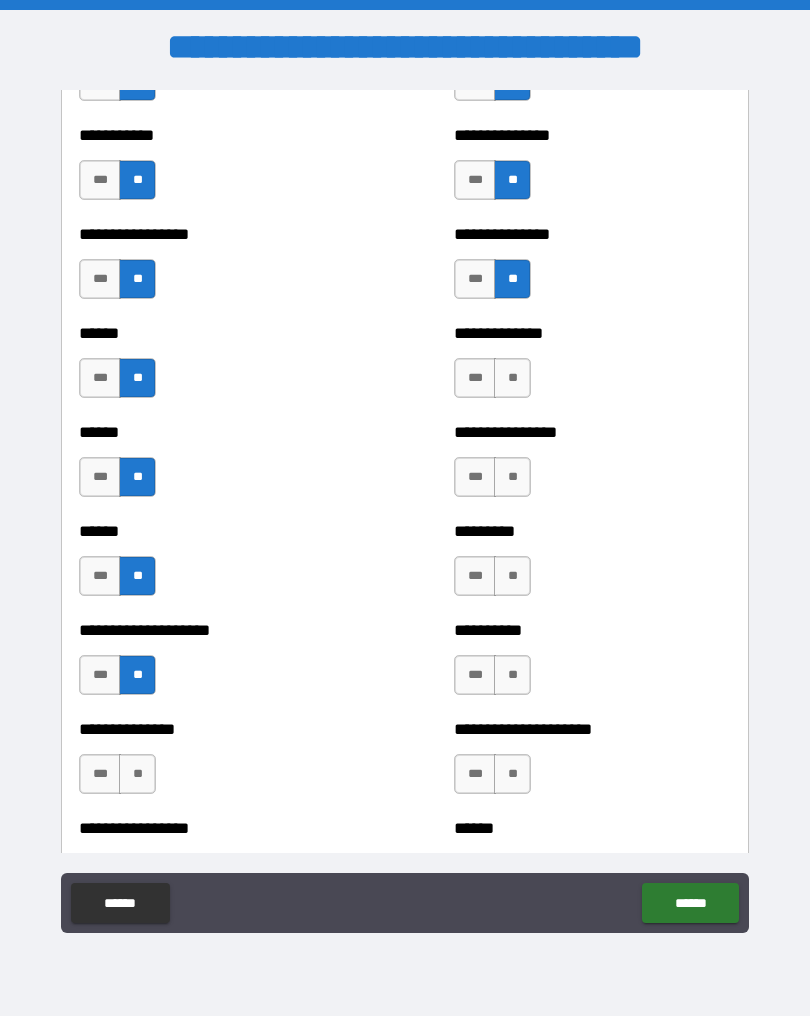 click on "**" at bounding box center [137, 774] 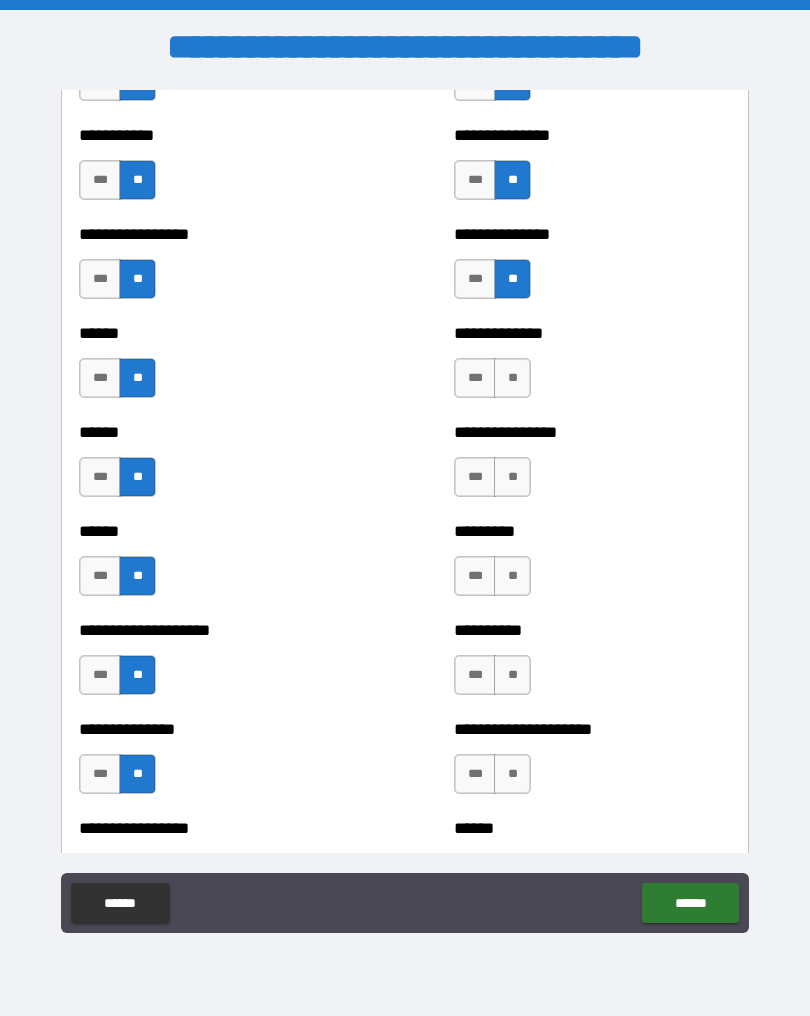 click on "**" at bounding box center (512, 378) 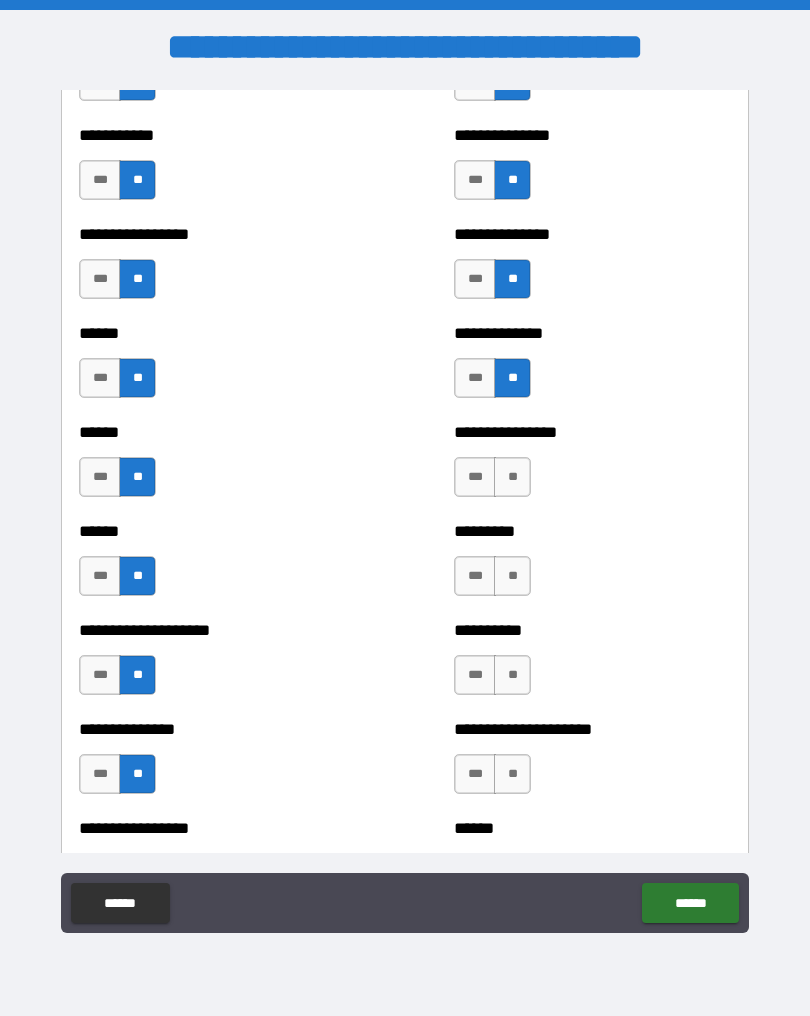 click on "**" at bounding box center (512, 477) 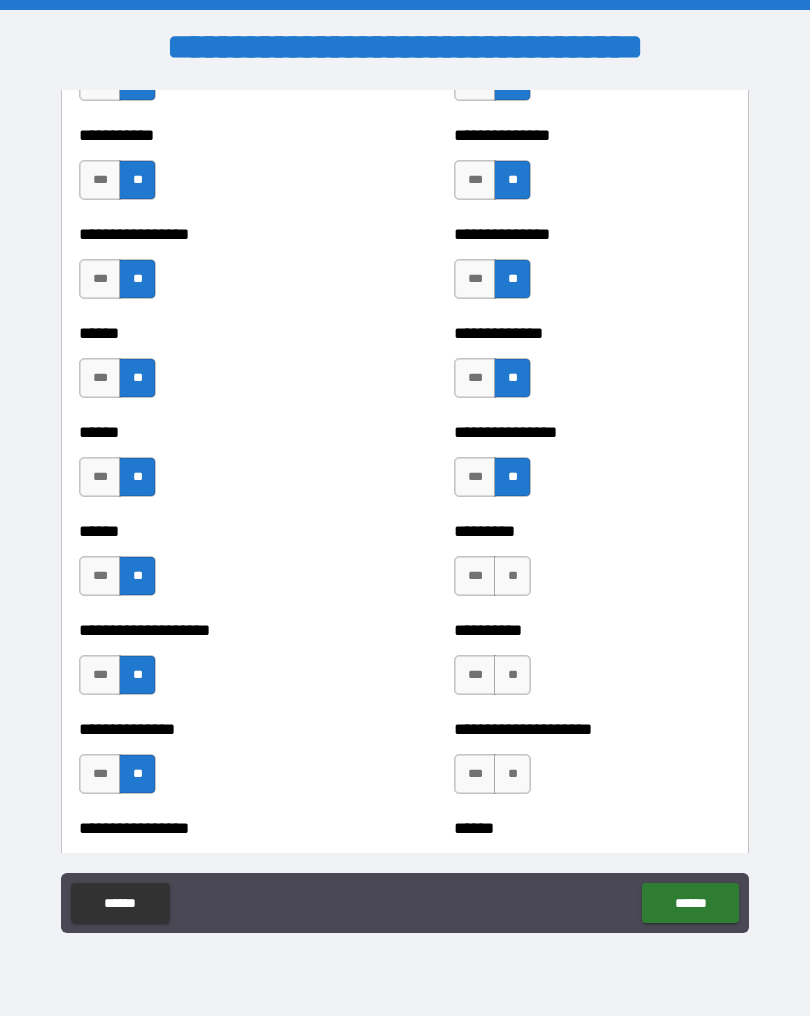 click on "**" at bounding box center [512, 576] 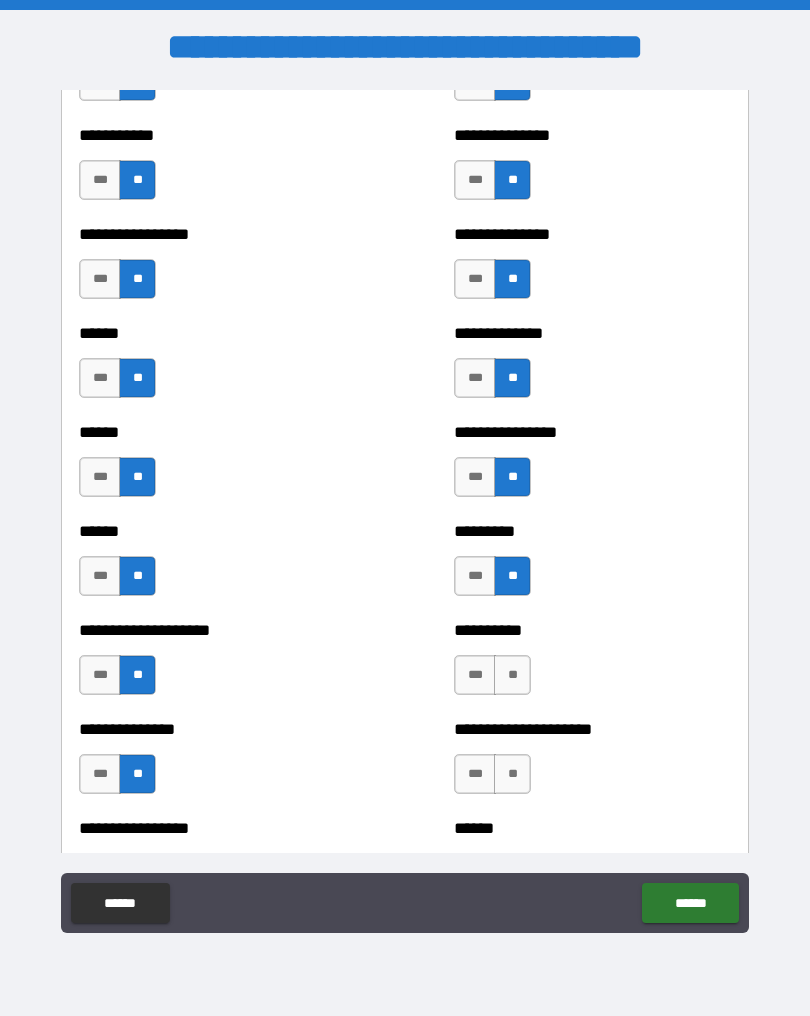 click on "**" at bounding box center (512, 675) 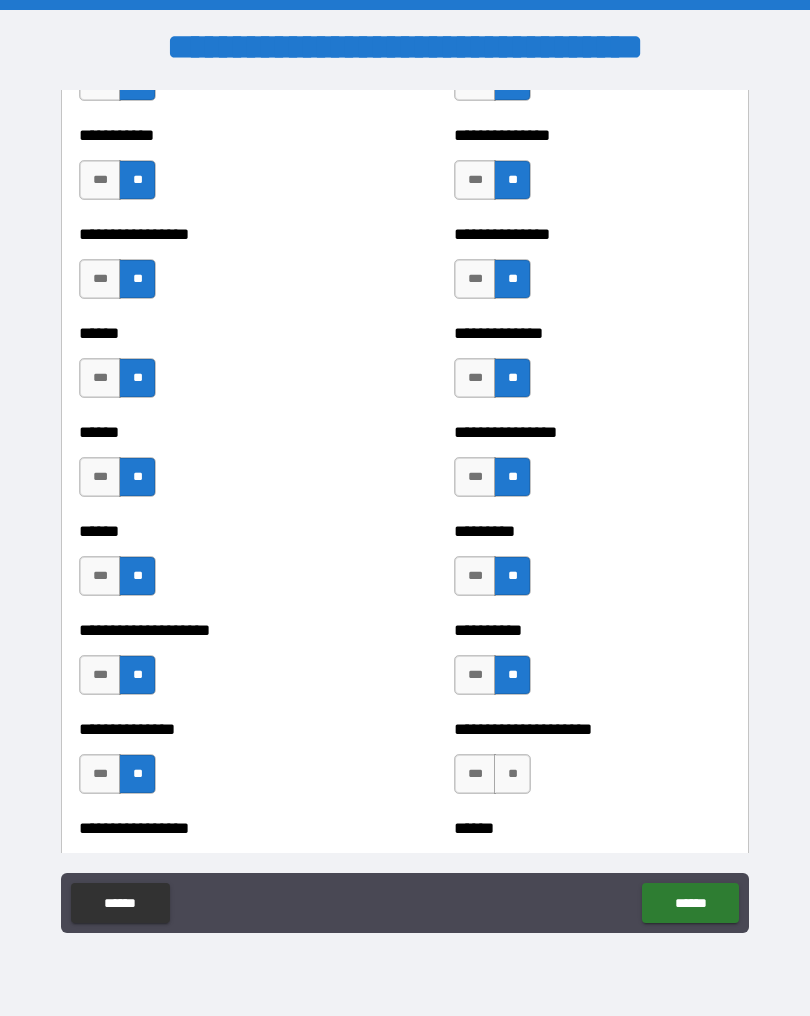 click on "**" at bounding box center [512, 774] 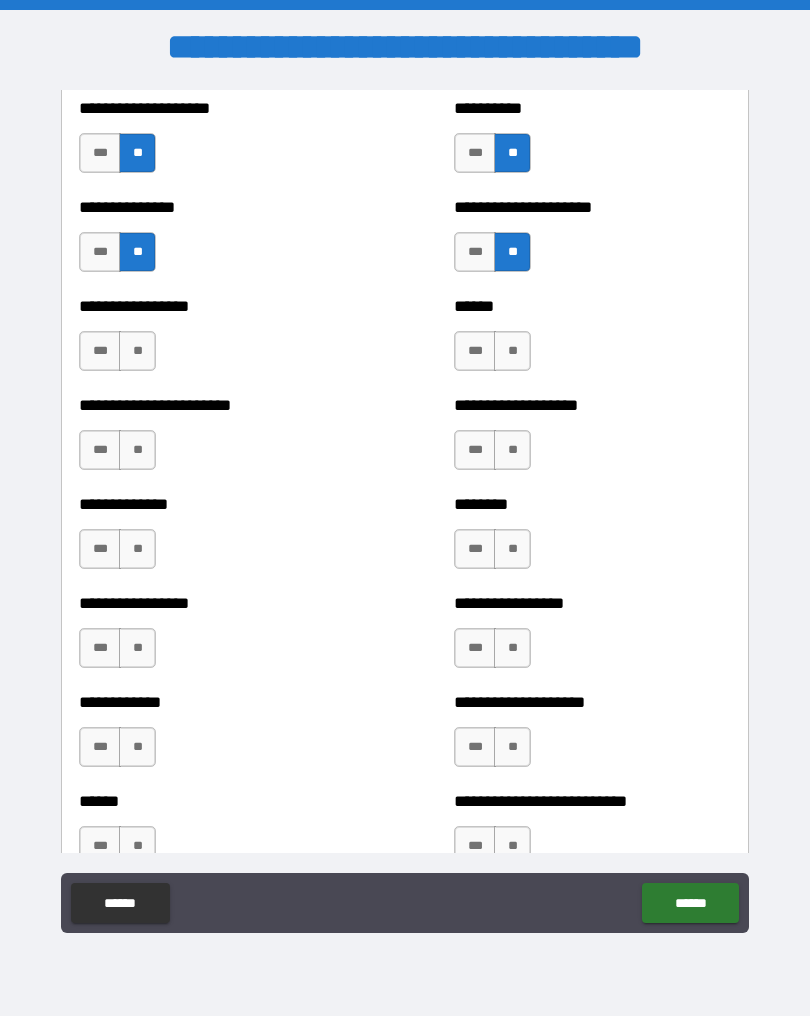 scroll, scrollTop: 3447, scrollLeft: 0, axis: vertical 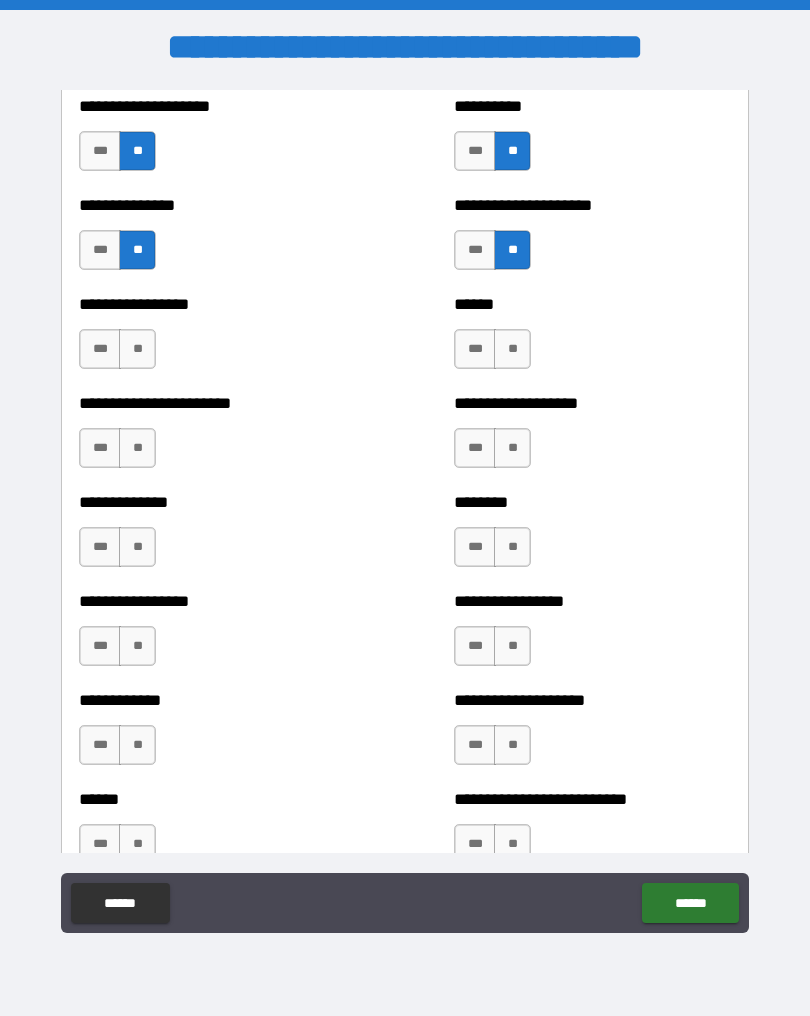 click on "***" at bounding box center [100, 349] 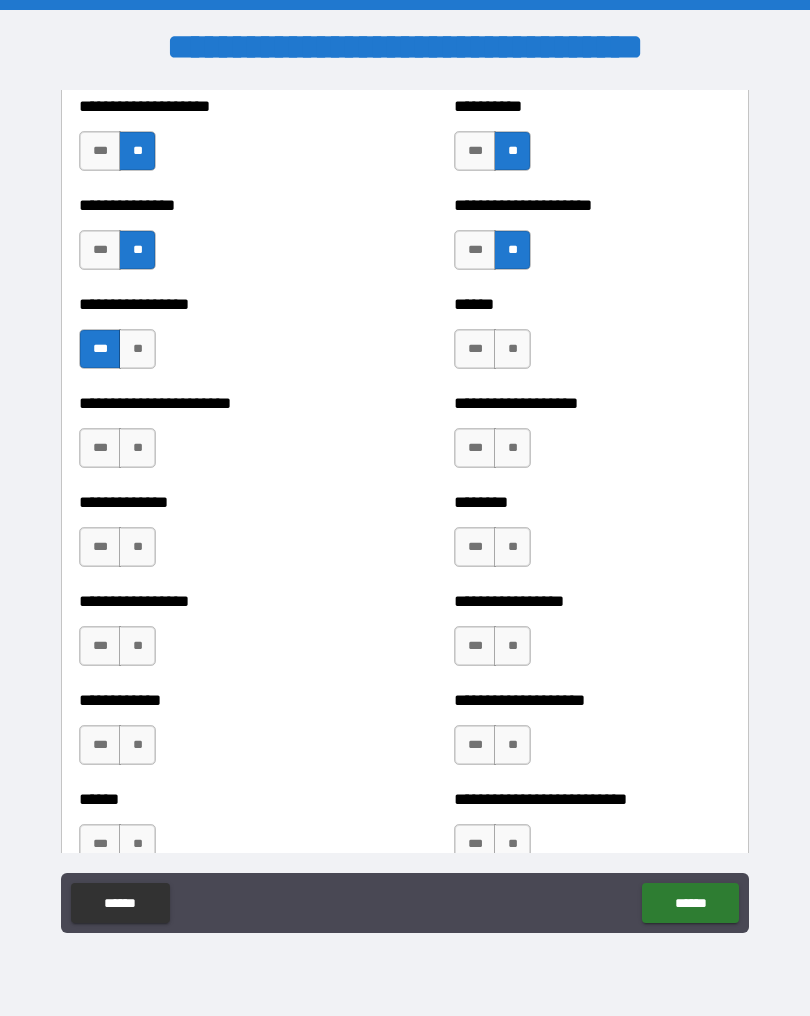 click on "**" at bounding box center [137, 448] 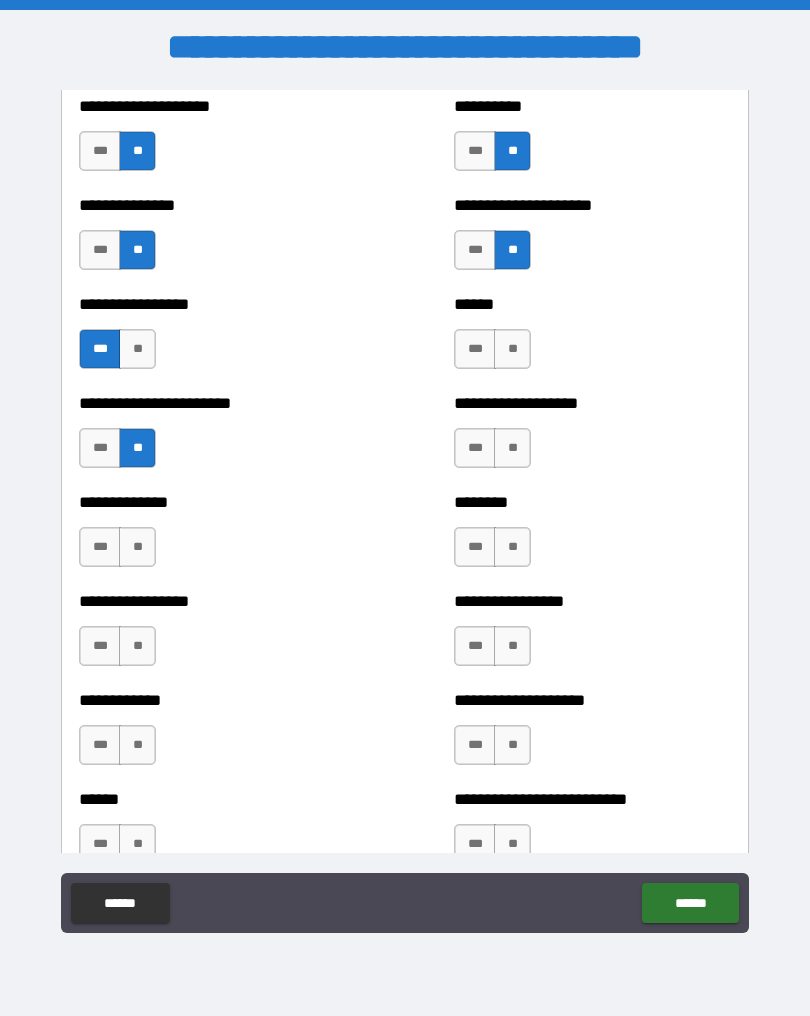 click on "**" at bounding box center [137, 547] 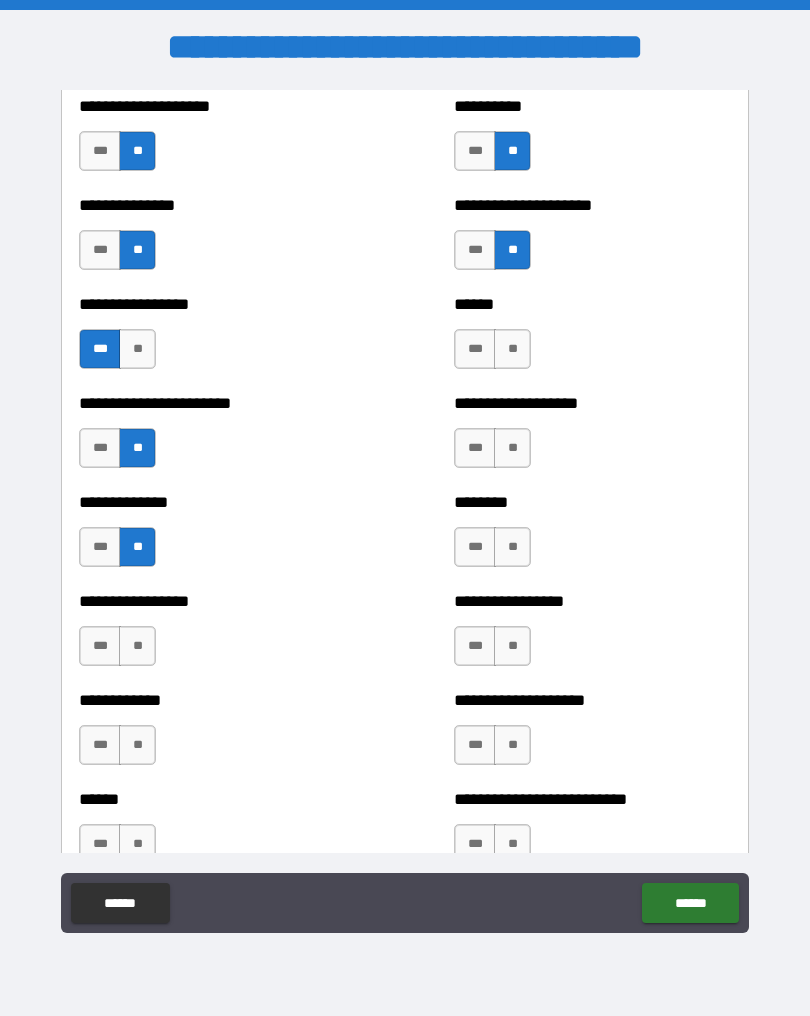 click on "**" at bounding box center [137, 646] 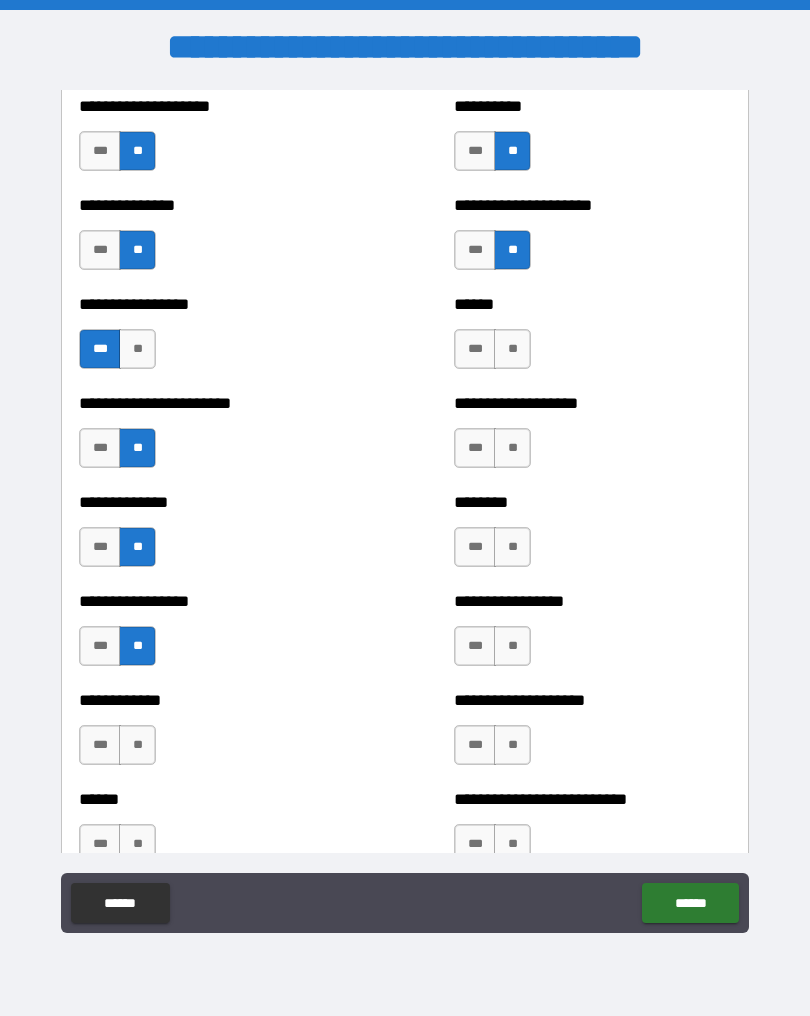 click on "**" at bounding box center [137, 745] 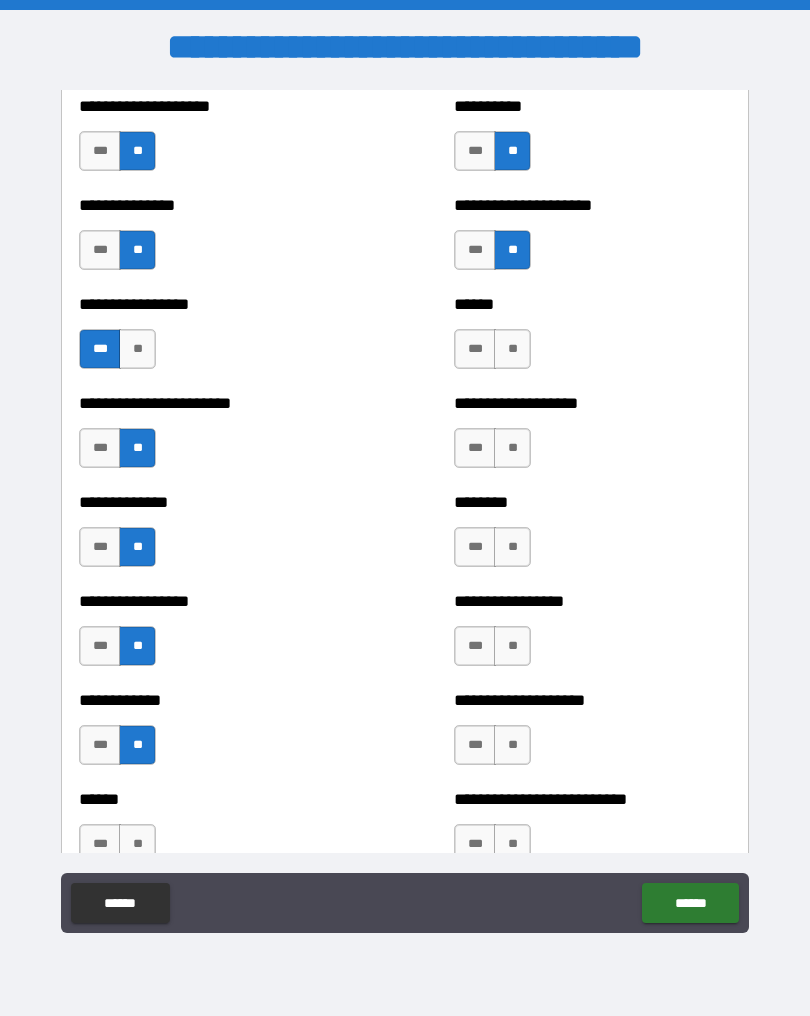 click on "**" at bounding box center (512, 745) 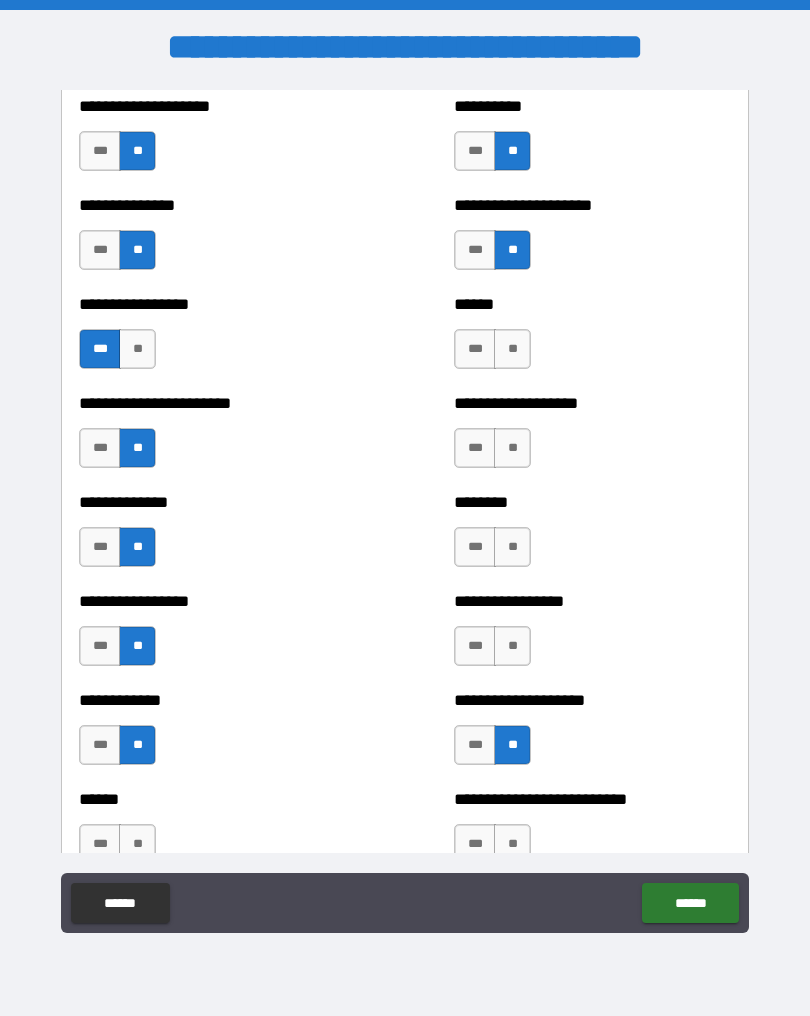 click on "**" at bounding box center (512, 646) 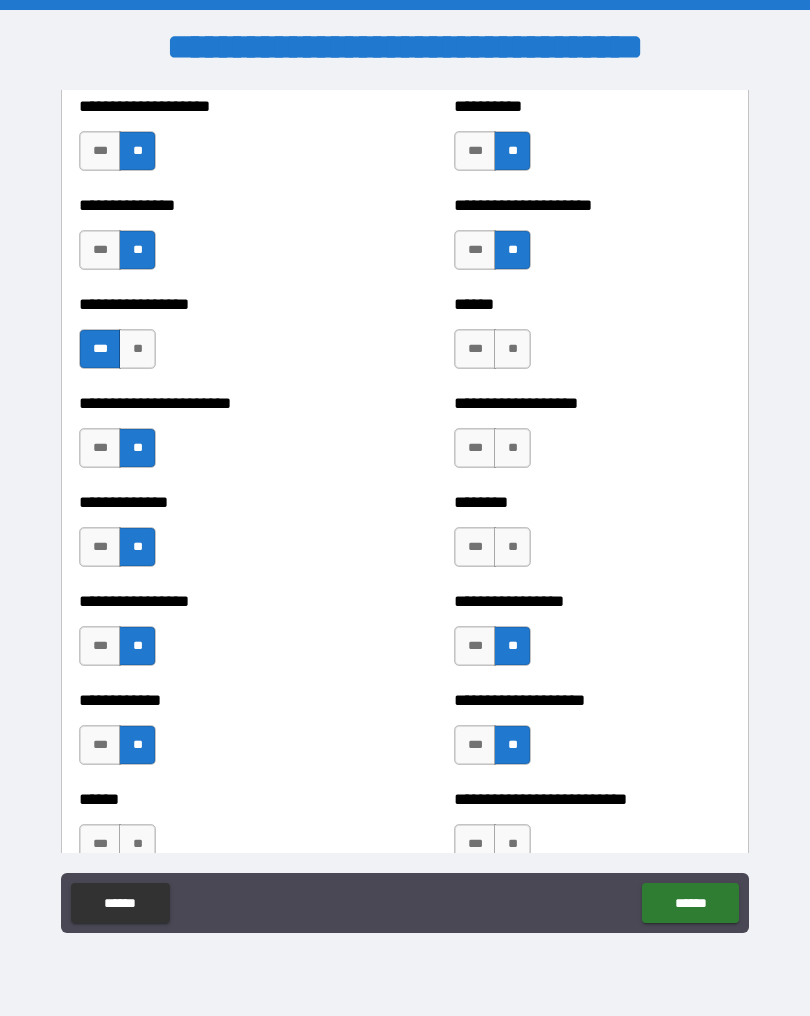 click on "***" at bounding box center (475, 547) 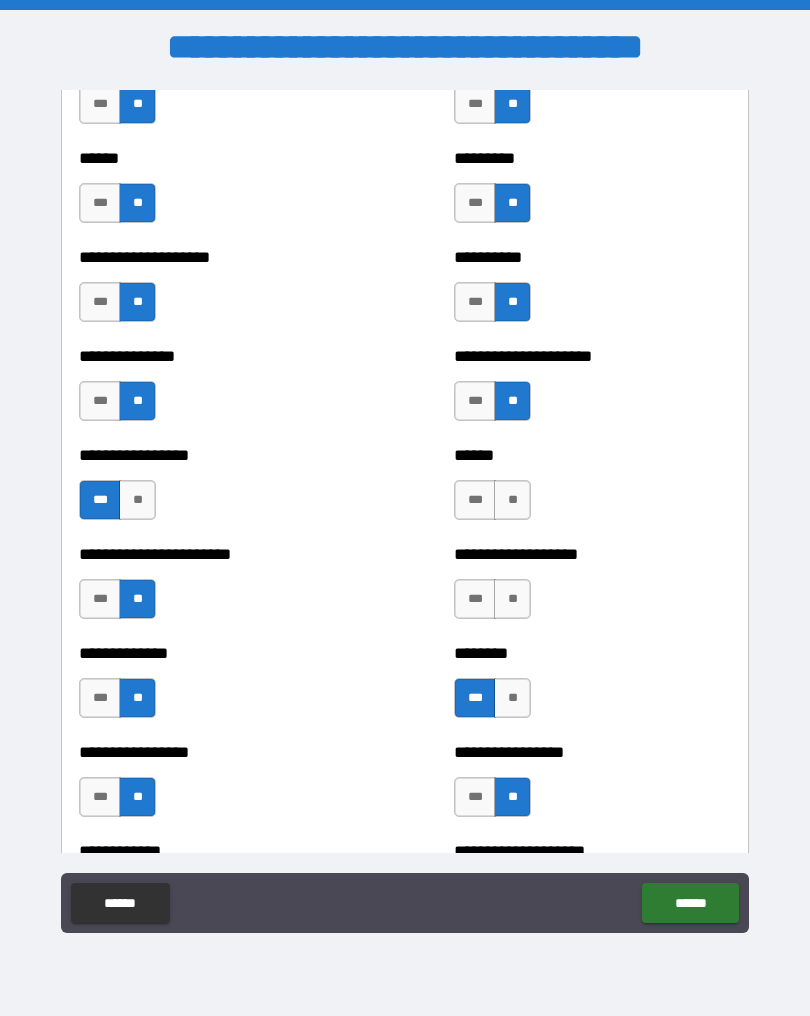 scroll, scrollTop: 3309, scrollLeft: 0, axis: vertical 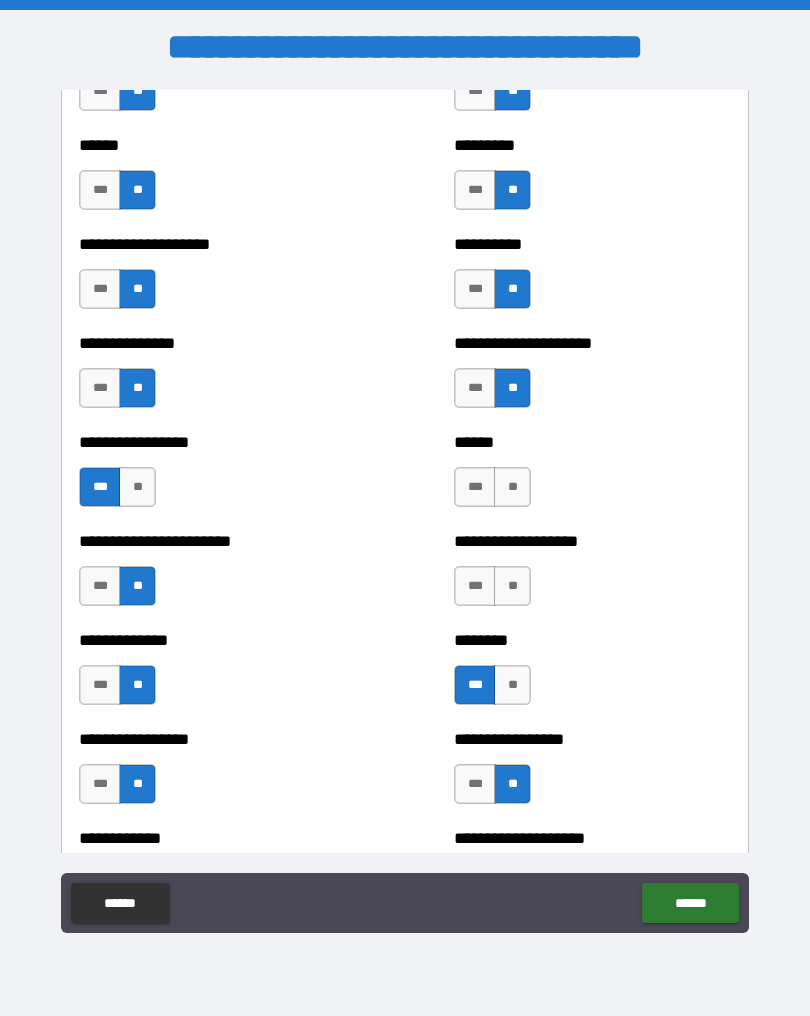 click on "**" at bounding box center (512, 487) 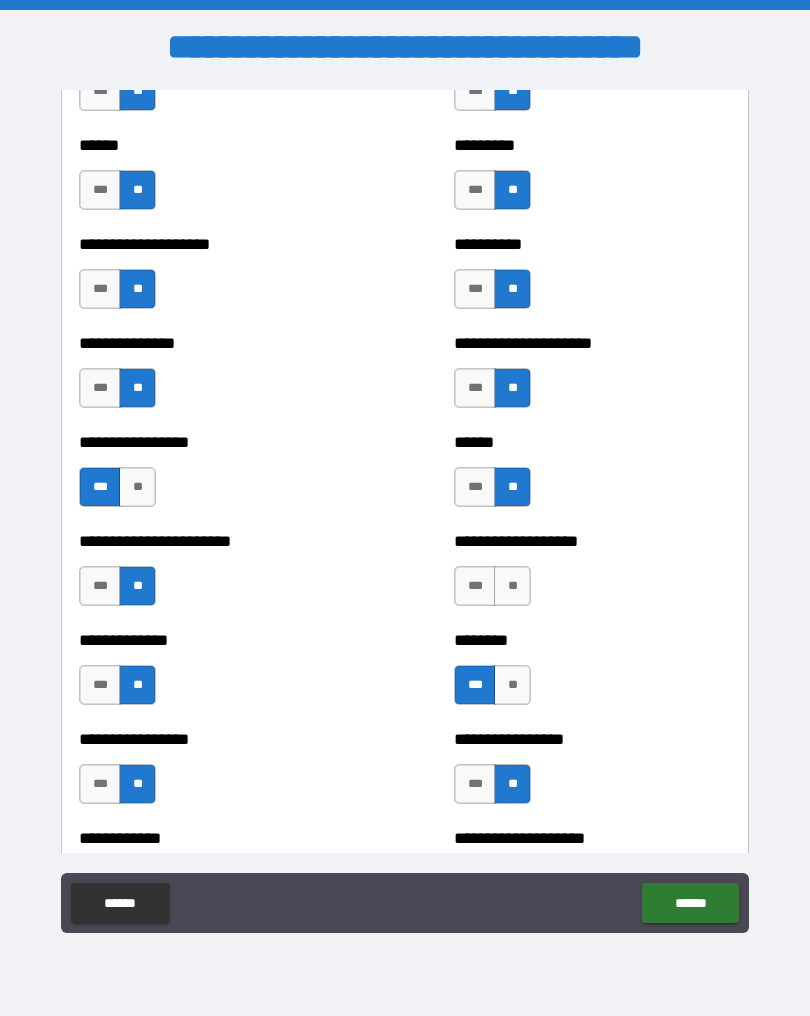 click on "**" at bounding box center (512, 586) 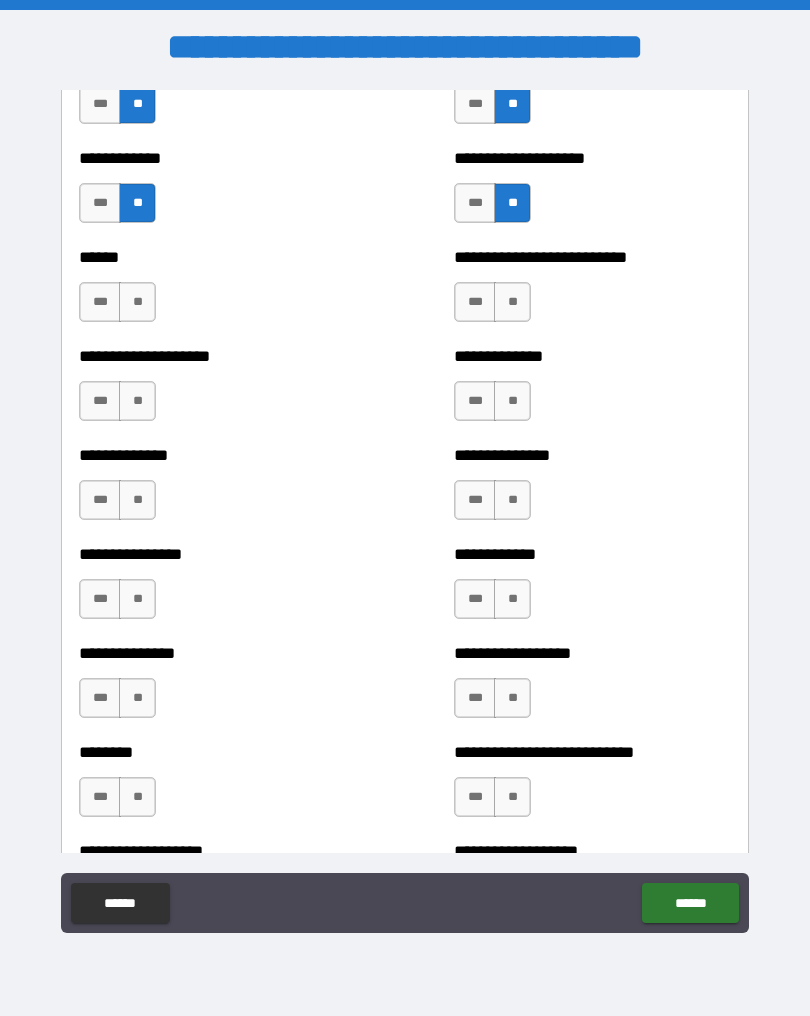 scroll, scrollTop: 3996, scrollLeft: 0, axis: vertical 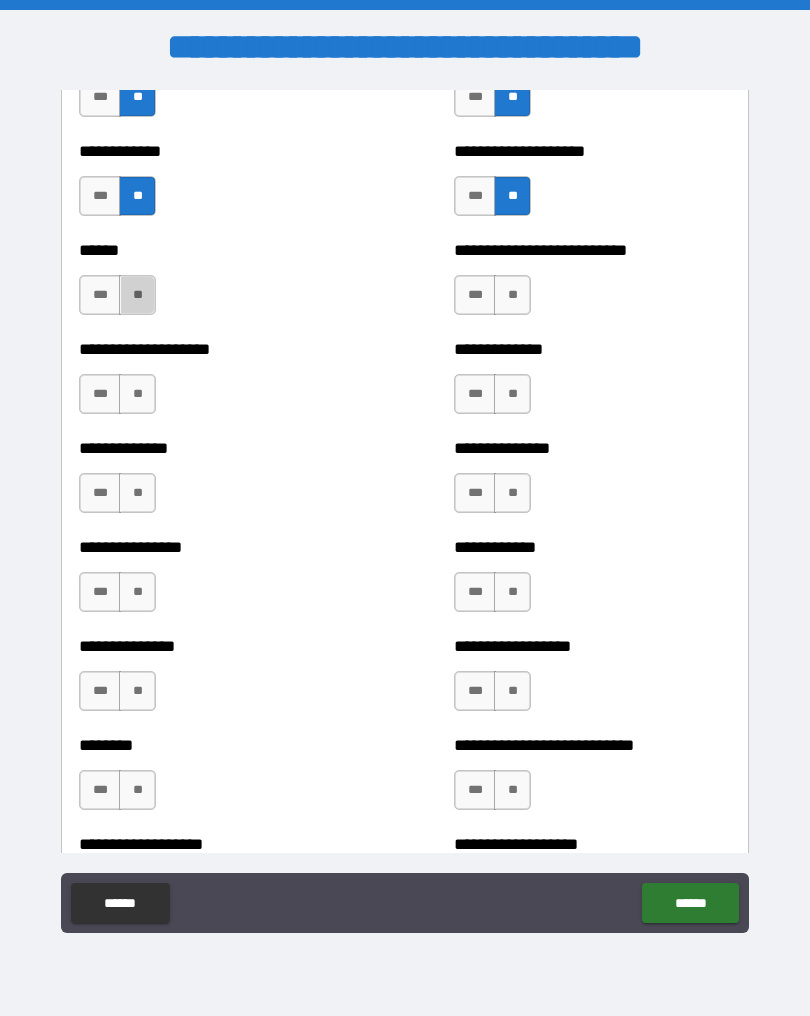 click on "**" at bounding box center [137, 295] 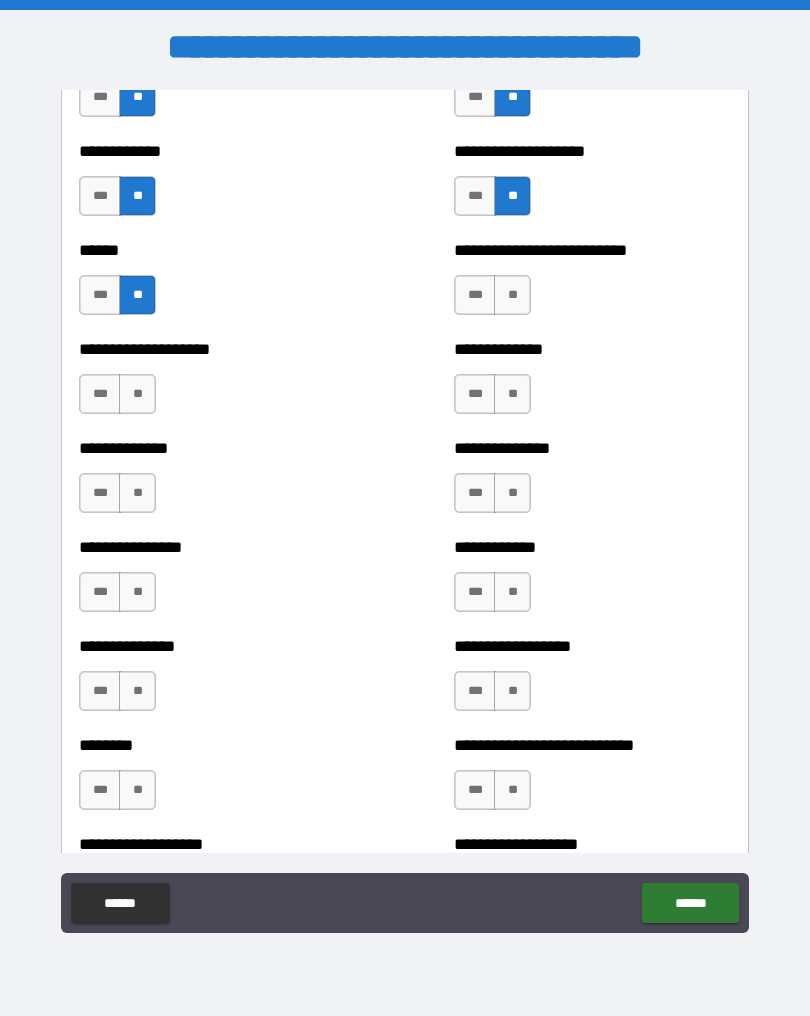 click on "**" at bounding box center [137, 394] 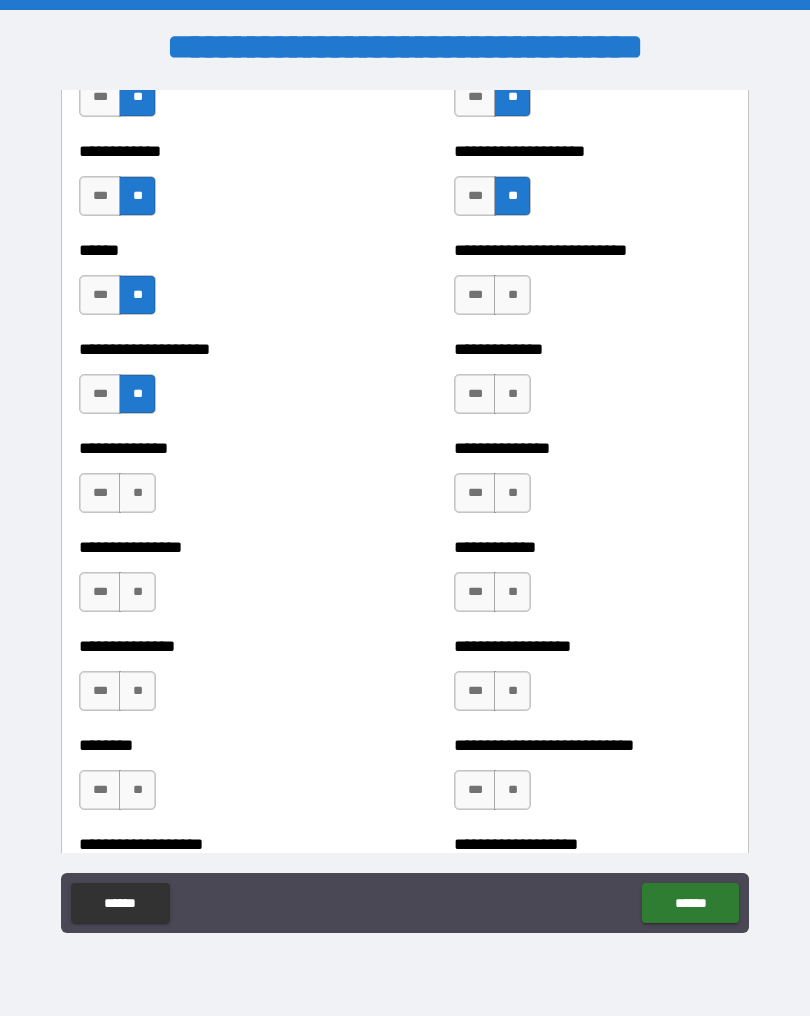 click on "**" at bounding box center [137, 493] 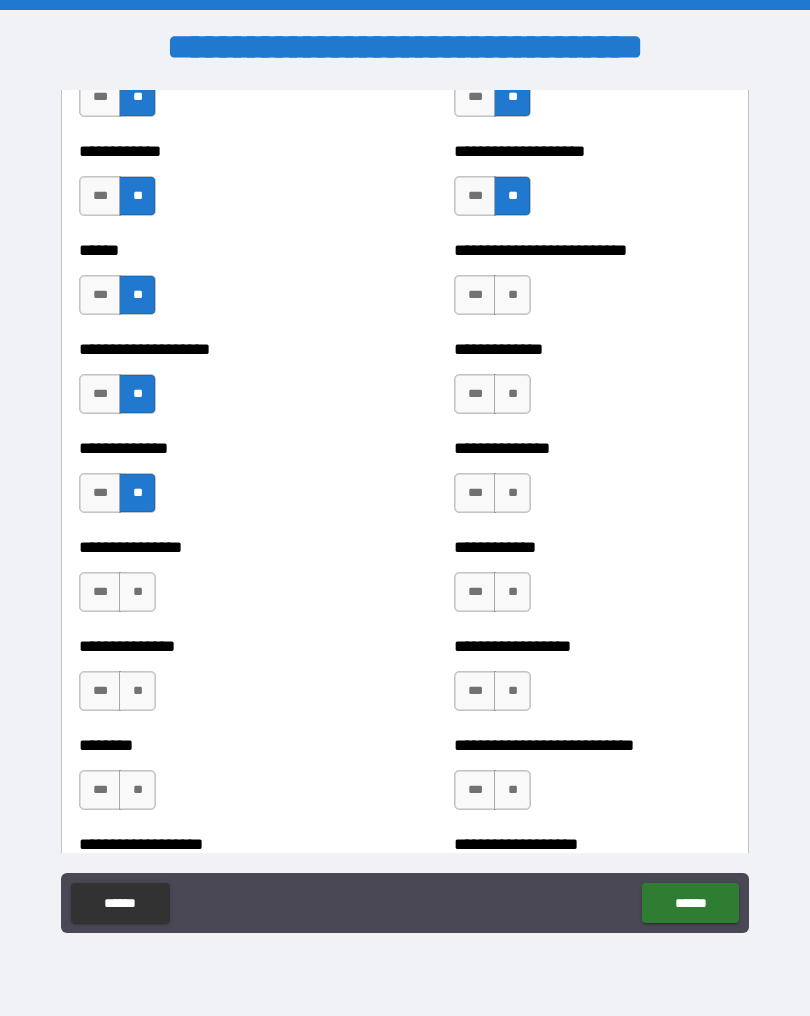 click on "**" at bounding box center [137, 592] 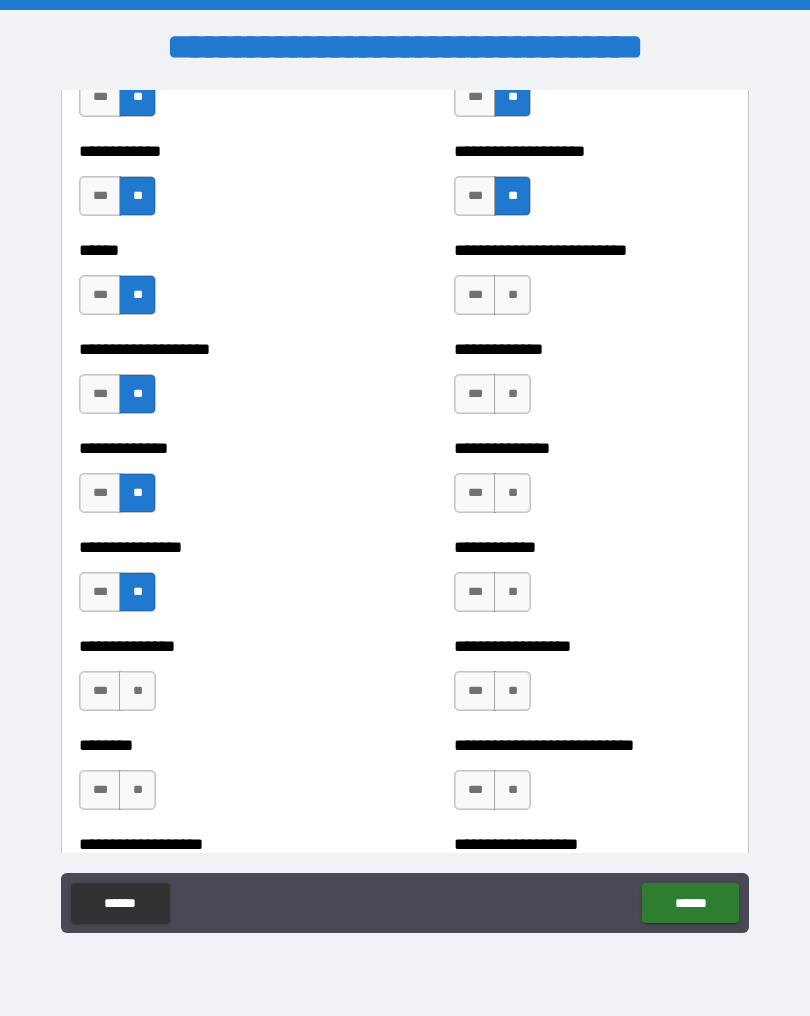 click on "**" at bounding box center [137, 691] 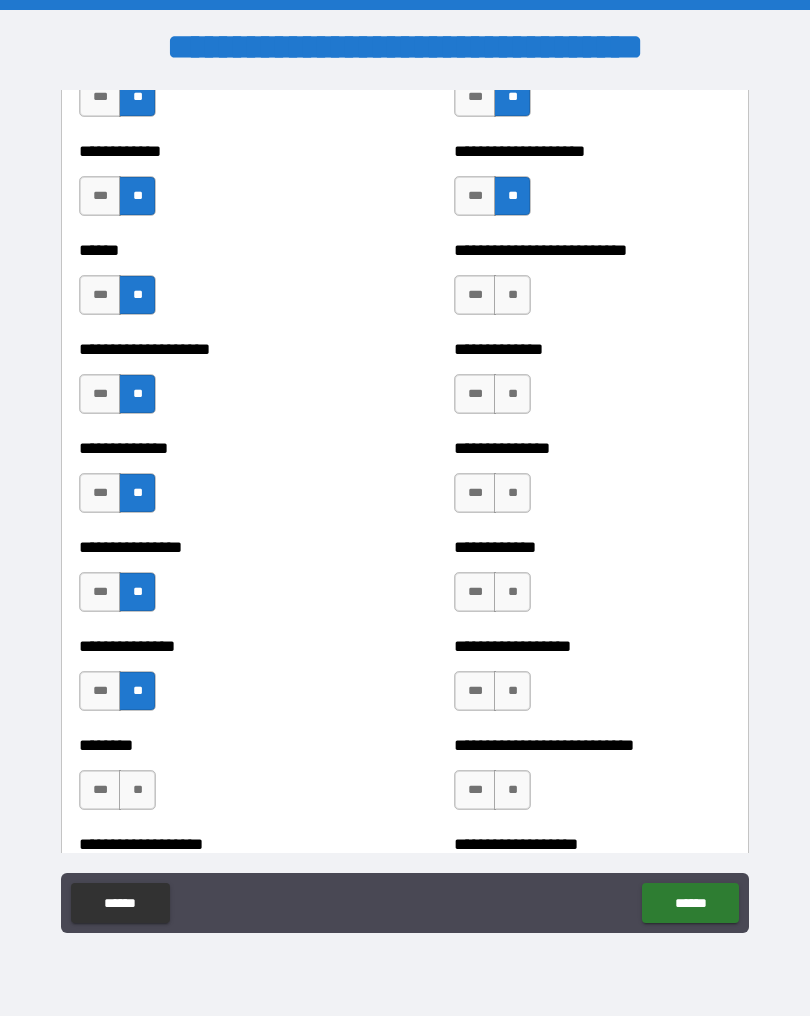 click on "**" at bounding box center [137, 790] 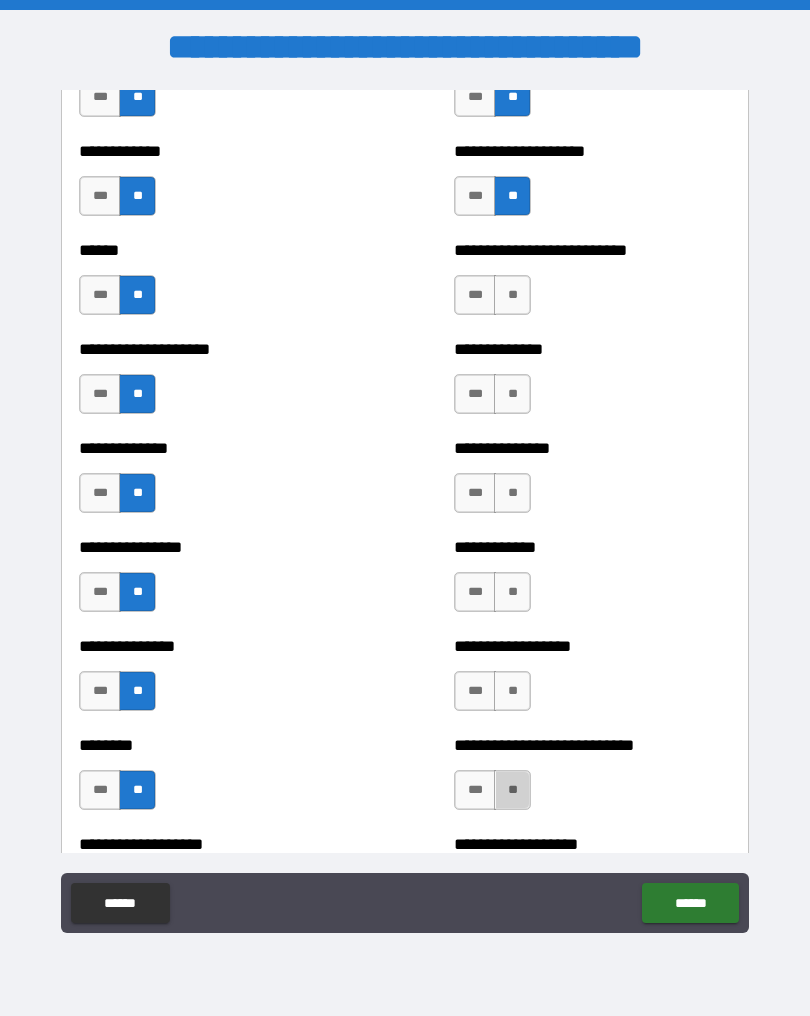 click on "**" at bounding box center [512, 790] 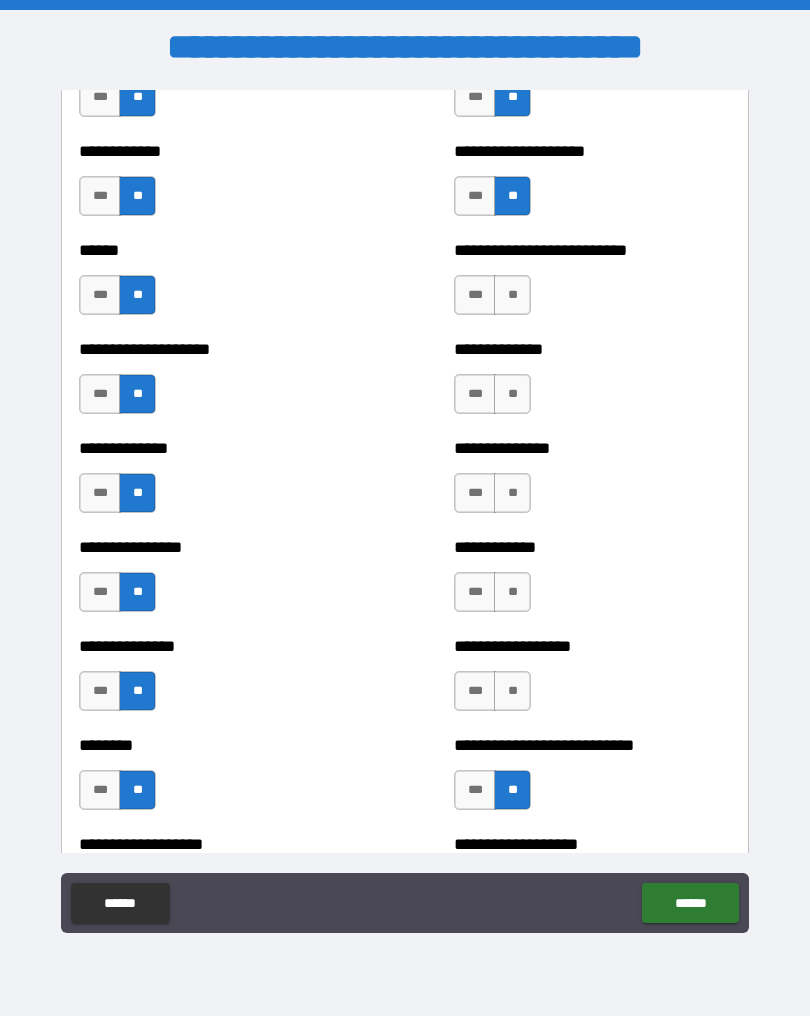 click on "**" at bounding box center [512, 691] 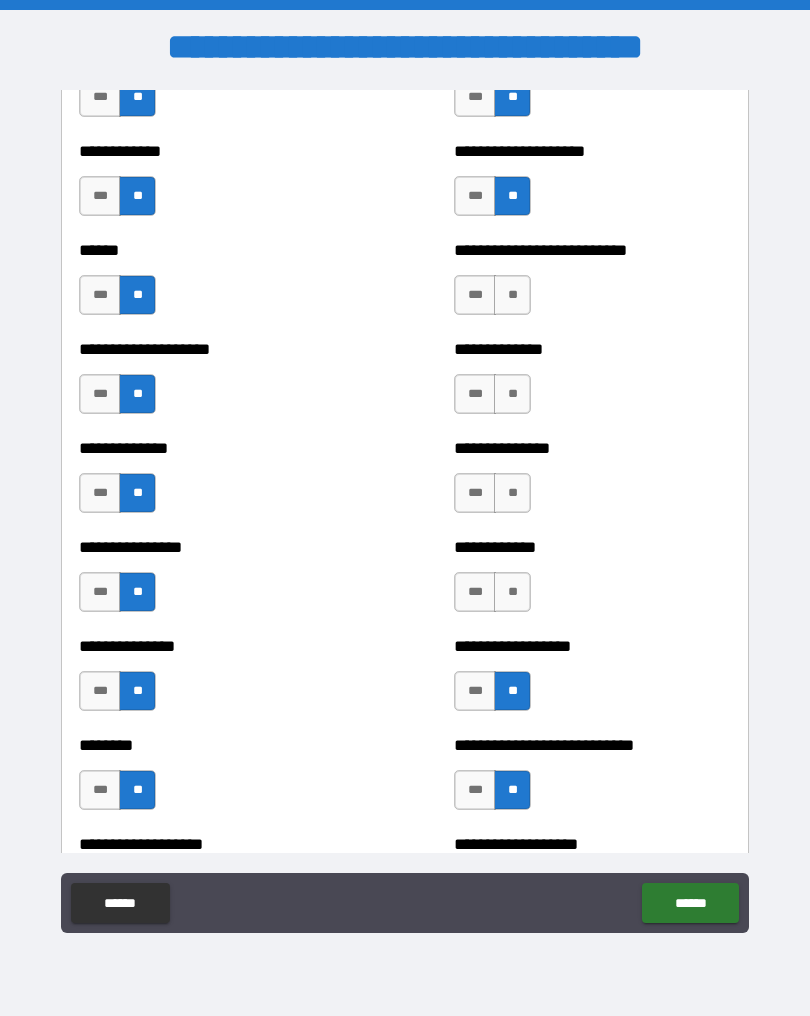 click on "**" at bounding box center [512, 592] 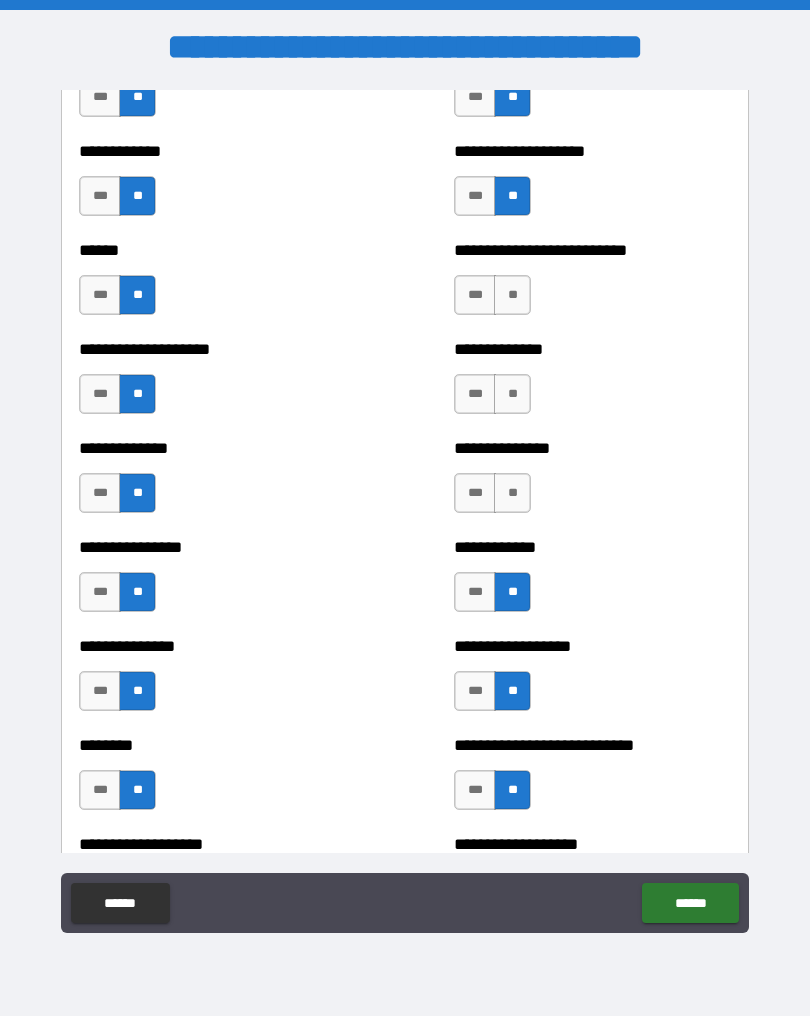 click on "**" at bounding box center [512, 493] 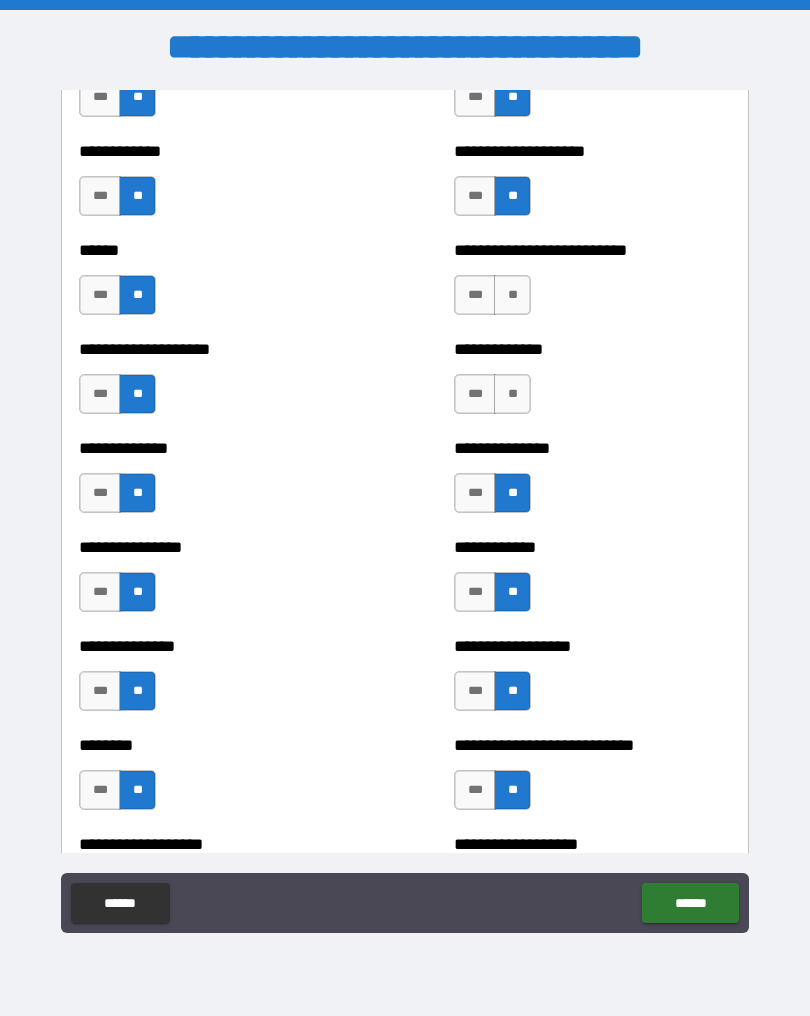 click on "**" at bounding box center [512, 394] 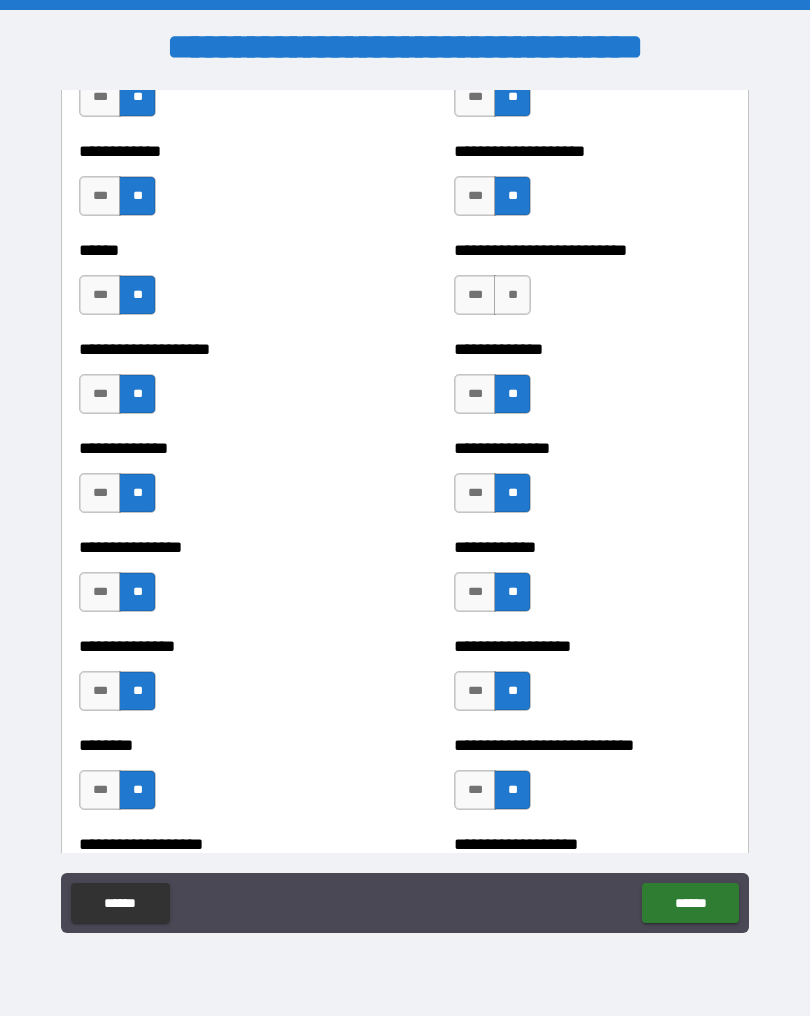 click on "**" at bounding box center [512, 295] 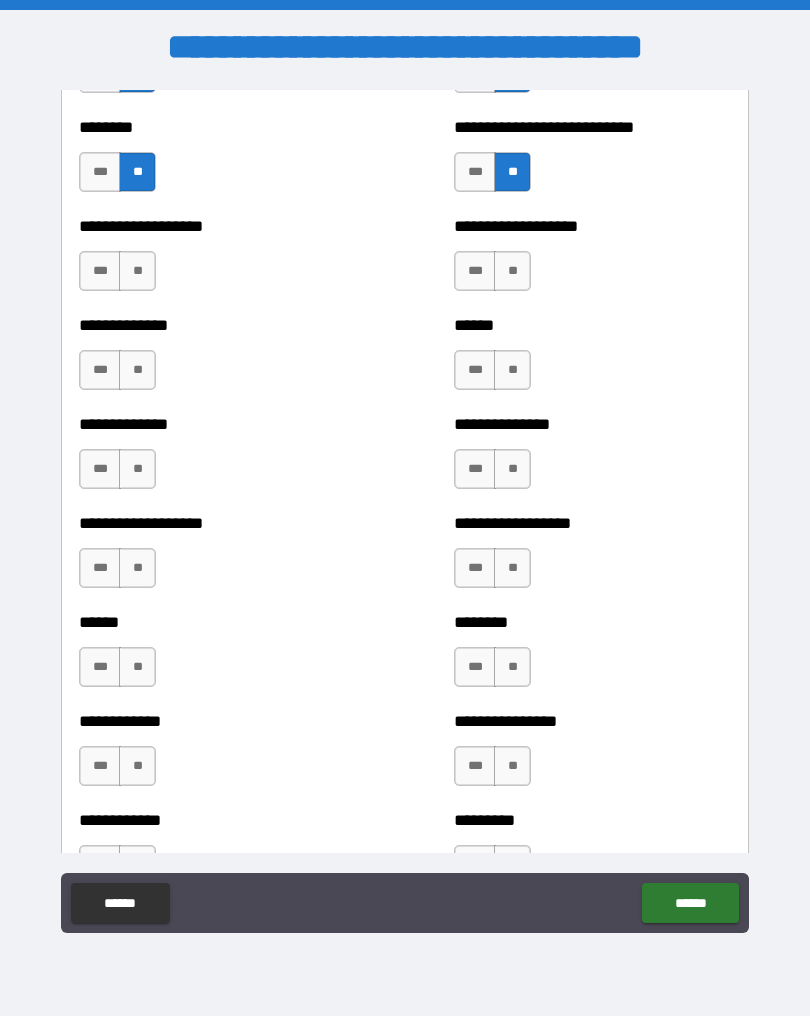 scroll, scrollTop: 4613, scrollLeft: 0, axis: vertical 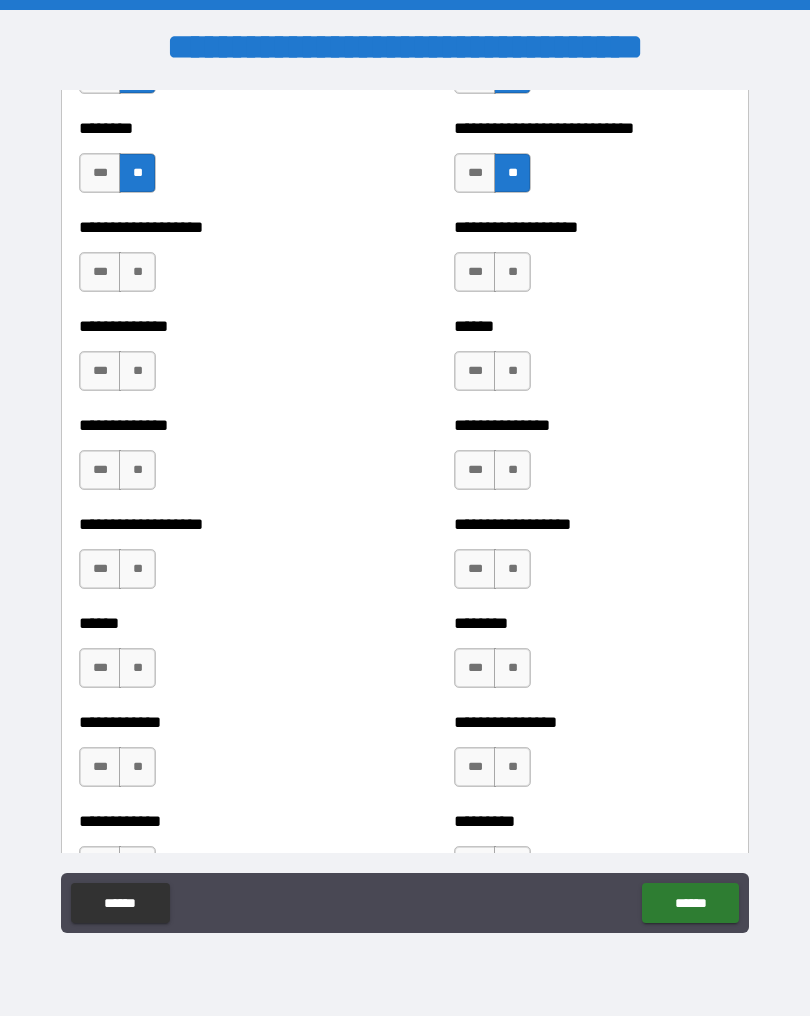 click on "***" at bounding box center (100, 668) 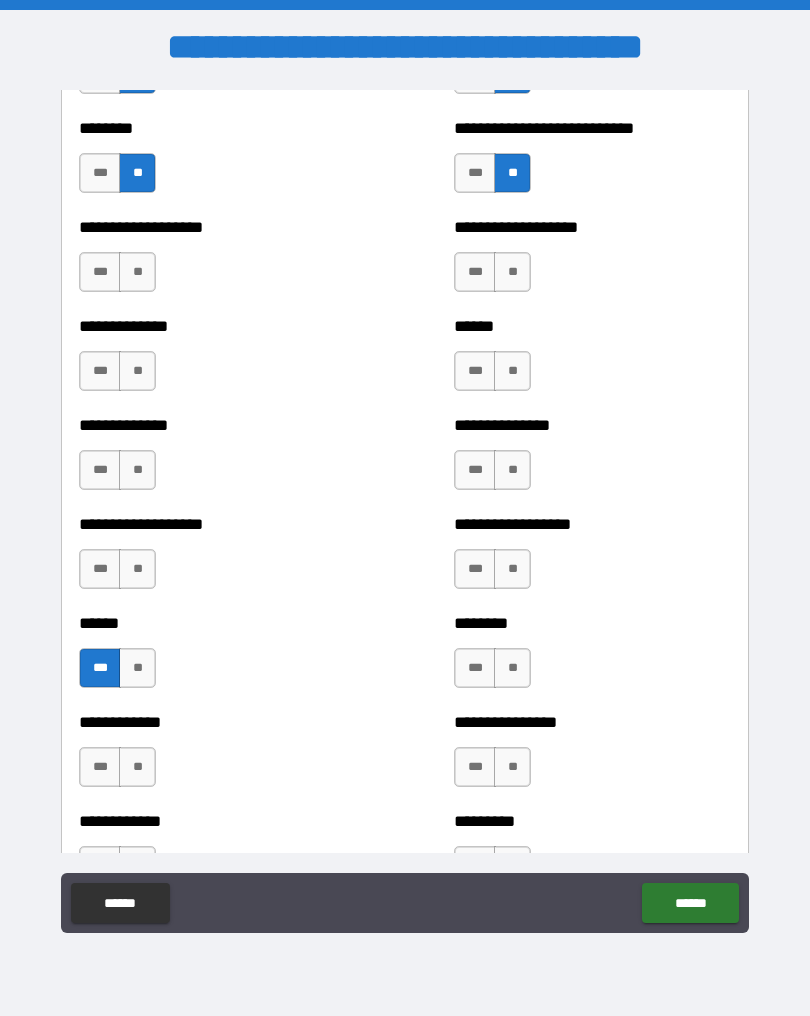 click on "**" at bounding box center (137, 569) 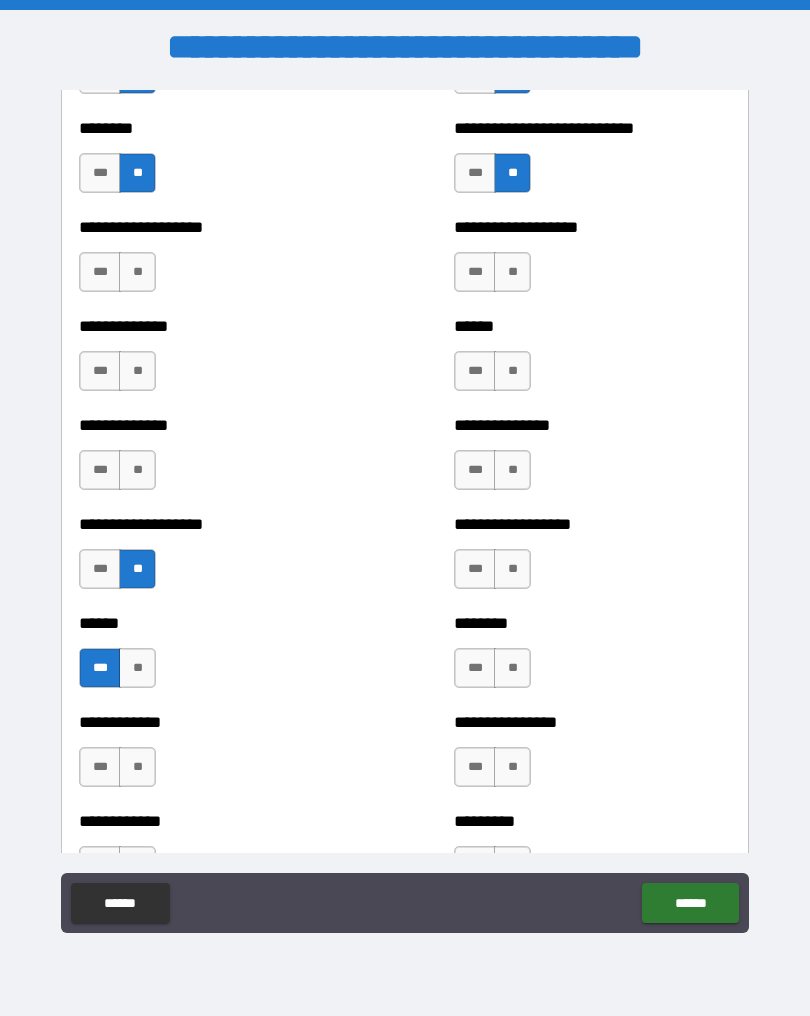 click on "**" at bounding box center (137, 470) 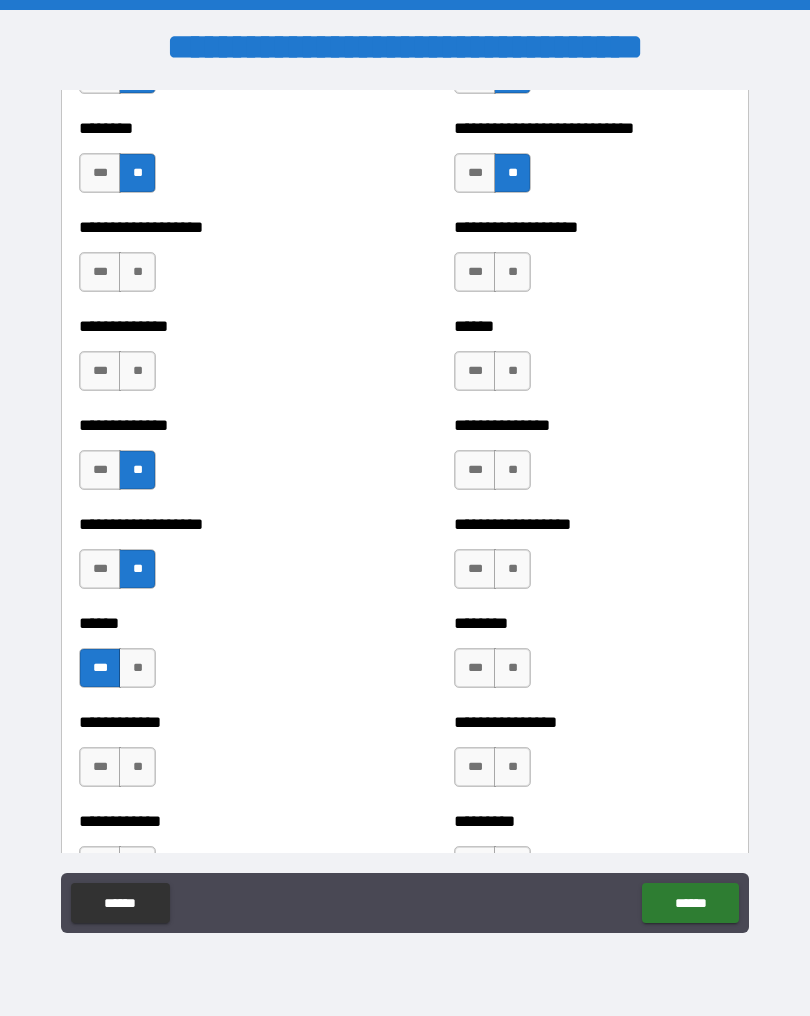 click on "**" at bounding box center [137, 371] 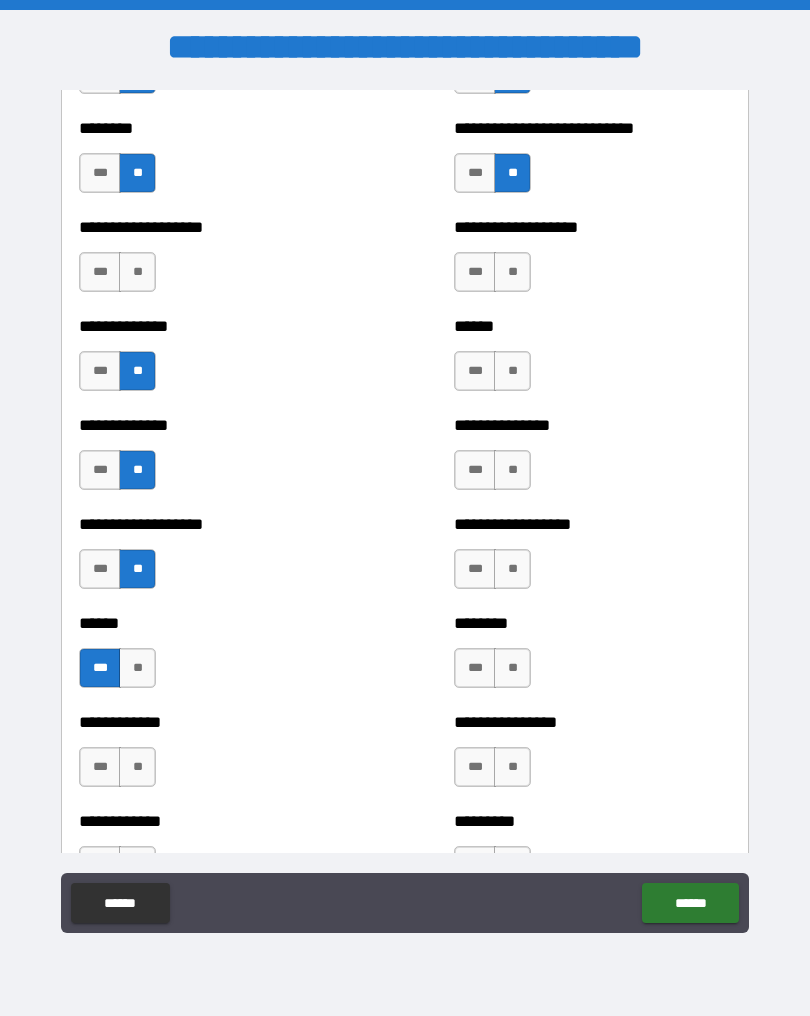 click on "**" at bounding box center [137, 272] 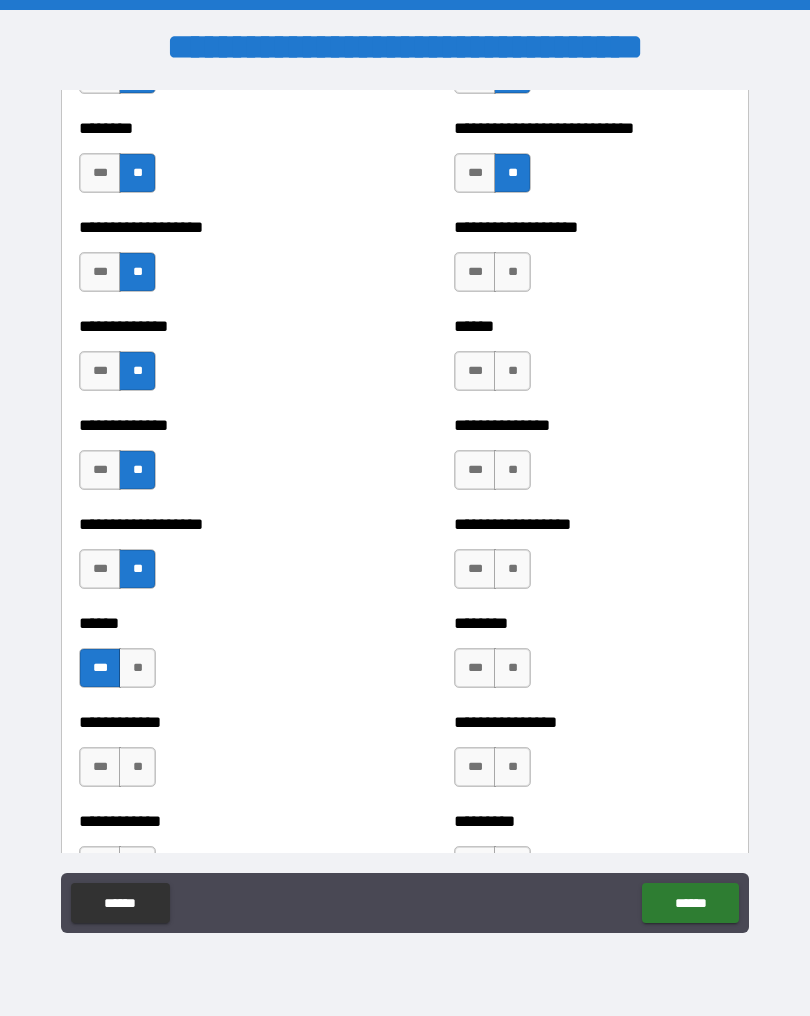 click on "**" at bounding box center (512, 272) 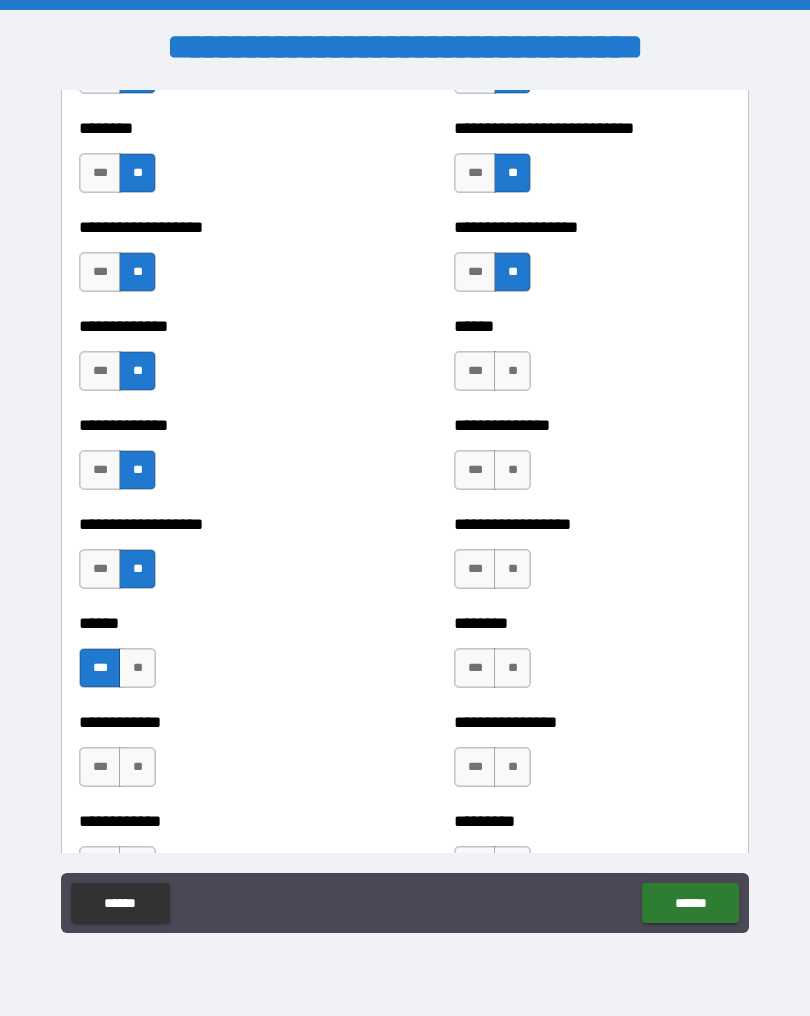 click on "**" at bounding box center [512, 371] 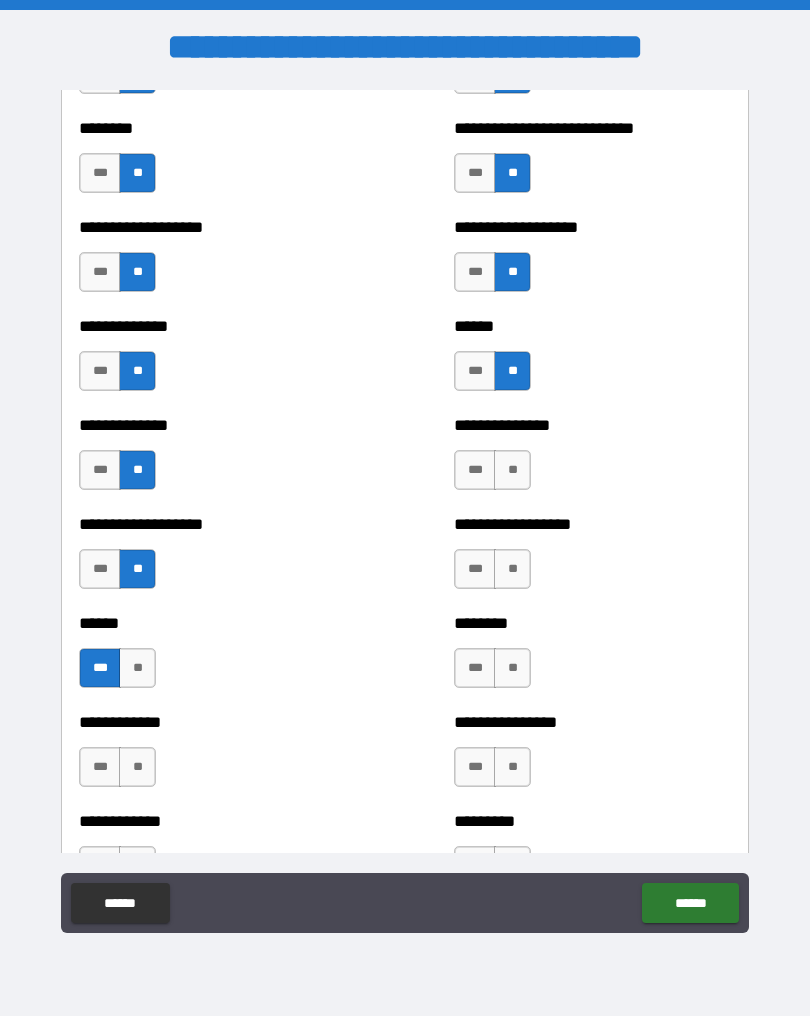 click on "**" at bounding box center (512, 470) 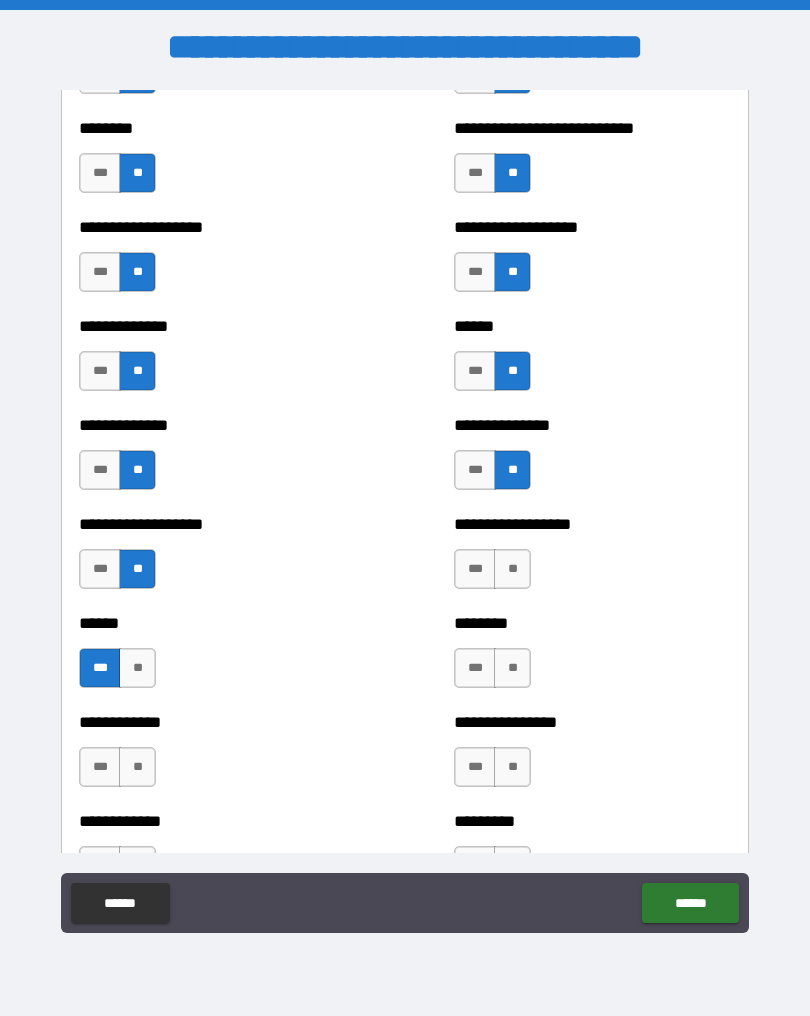 click on "**" at bounding box center [512, 569] 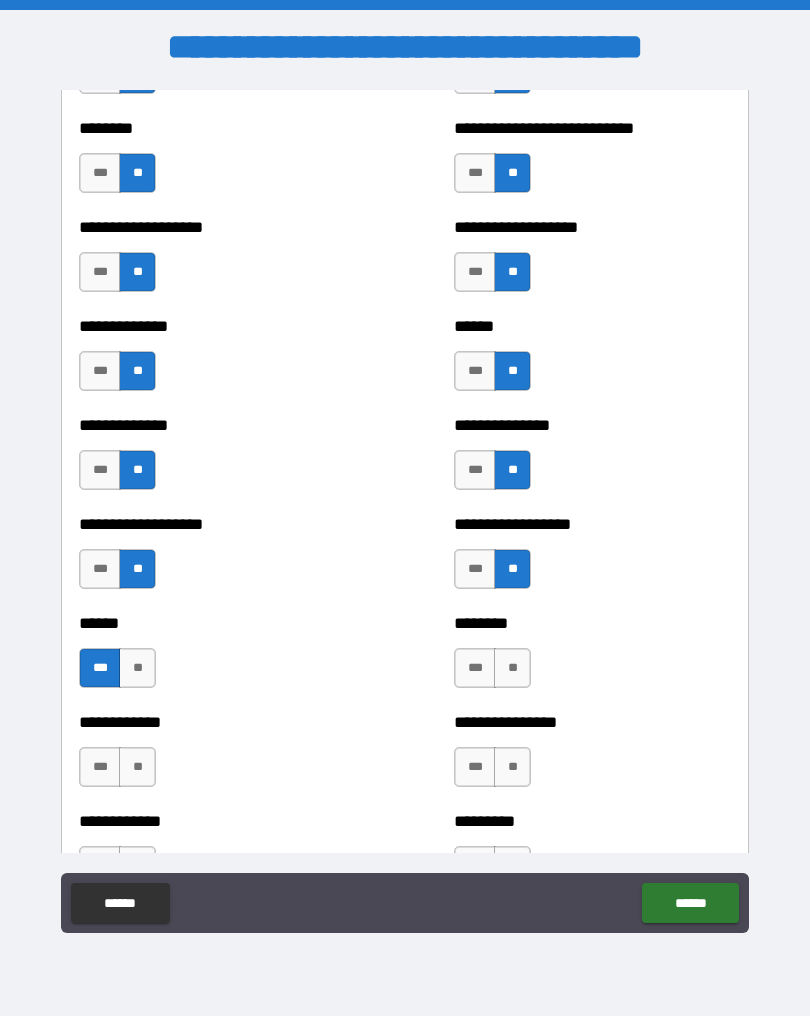 click on "**" at bounding box center [512, 668] 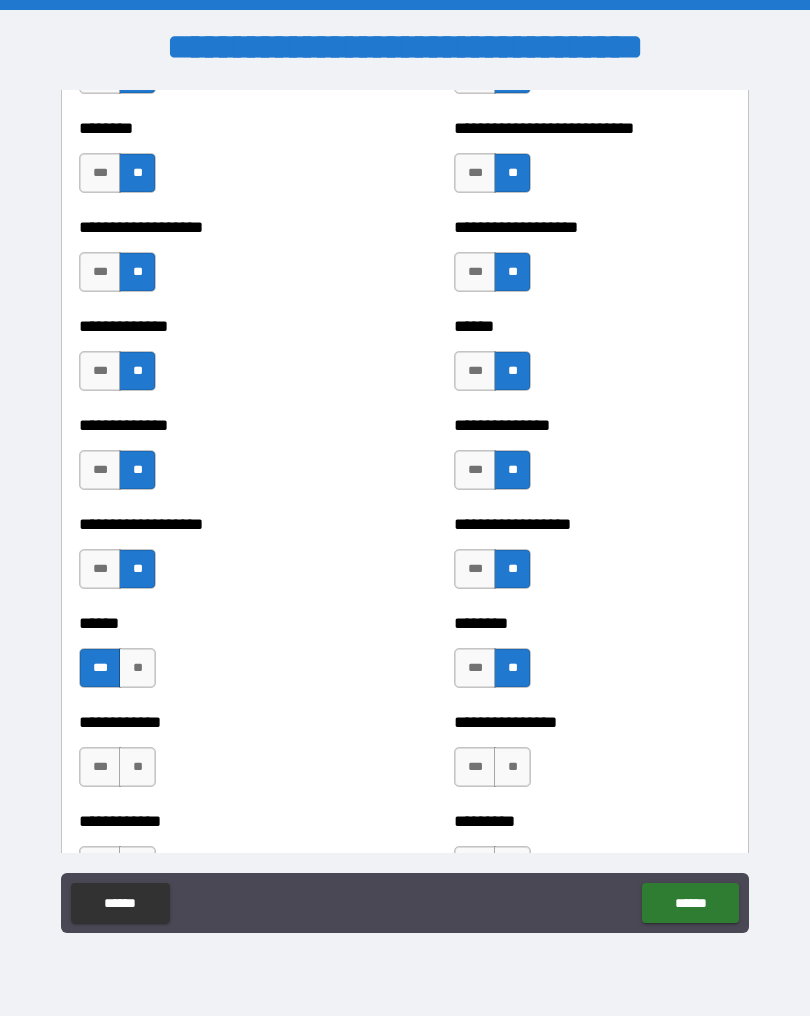 click on "**" at bounding box center [512, 767] 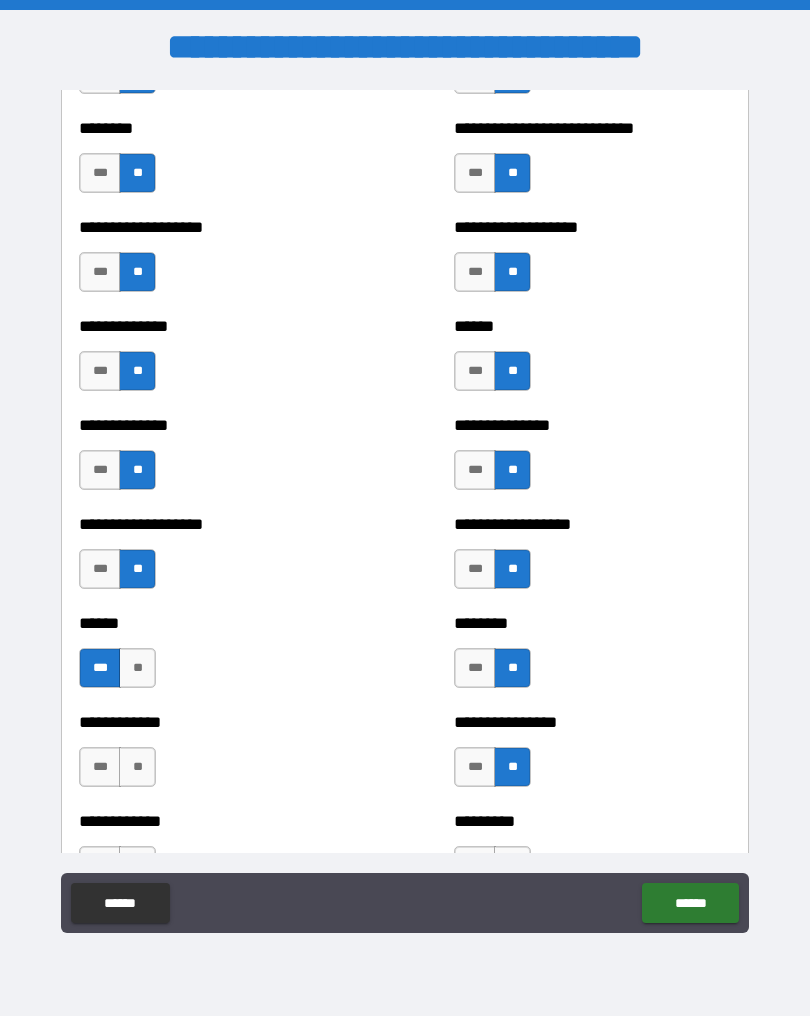 click on "**" at bounding box center [137, 767] 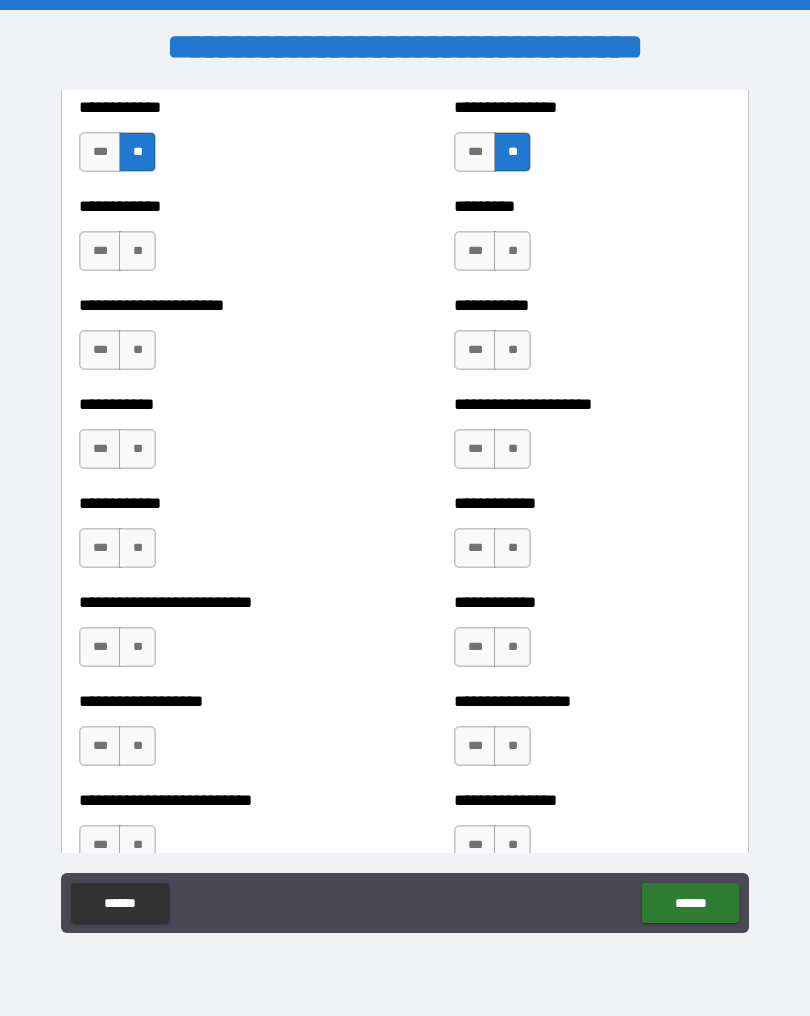 scroll, scrollTop: 5226, scrollLeft: 0, axis: vertical 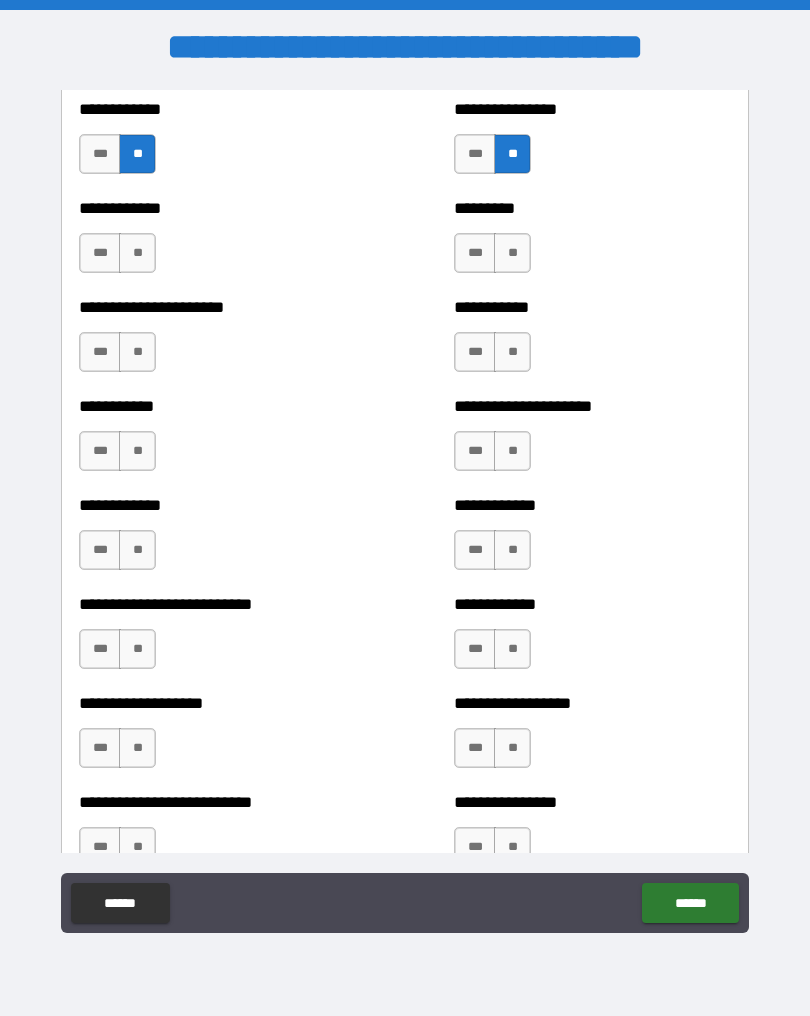 click on "**" at bounding box center [512, 253] 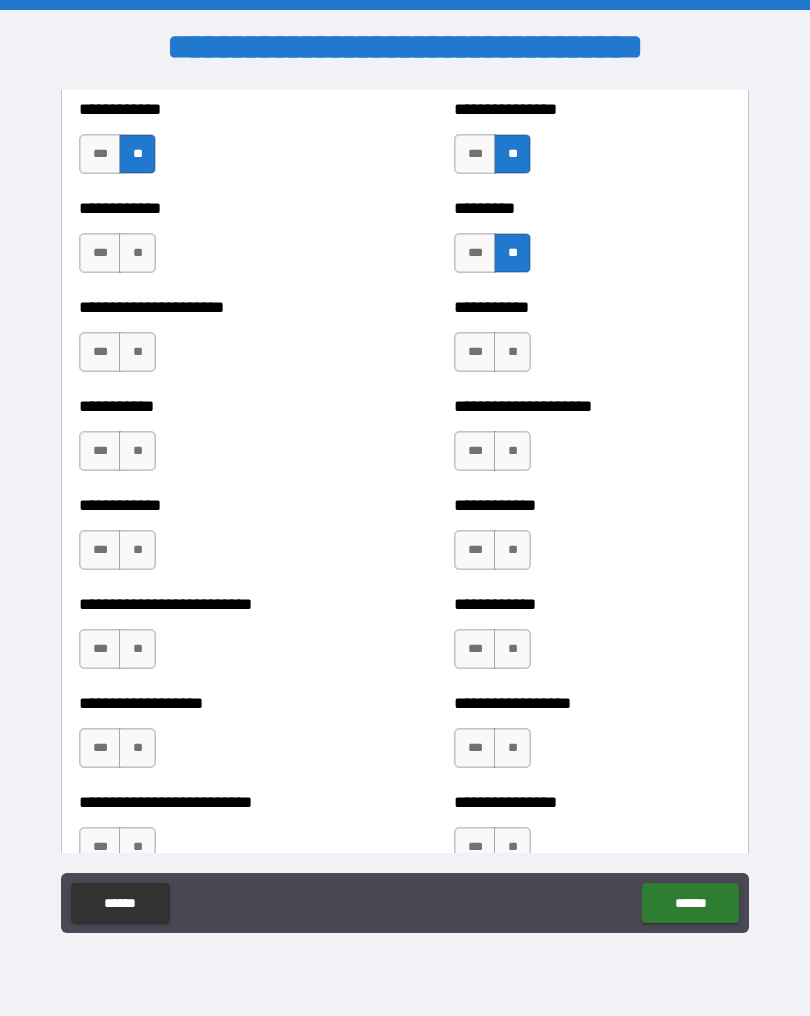 click on "**" at bounding box center (137, 253) 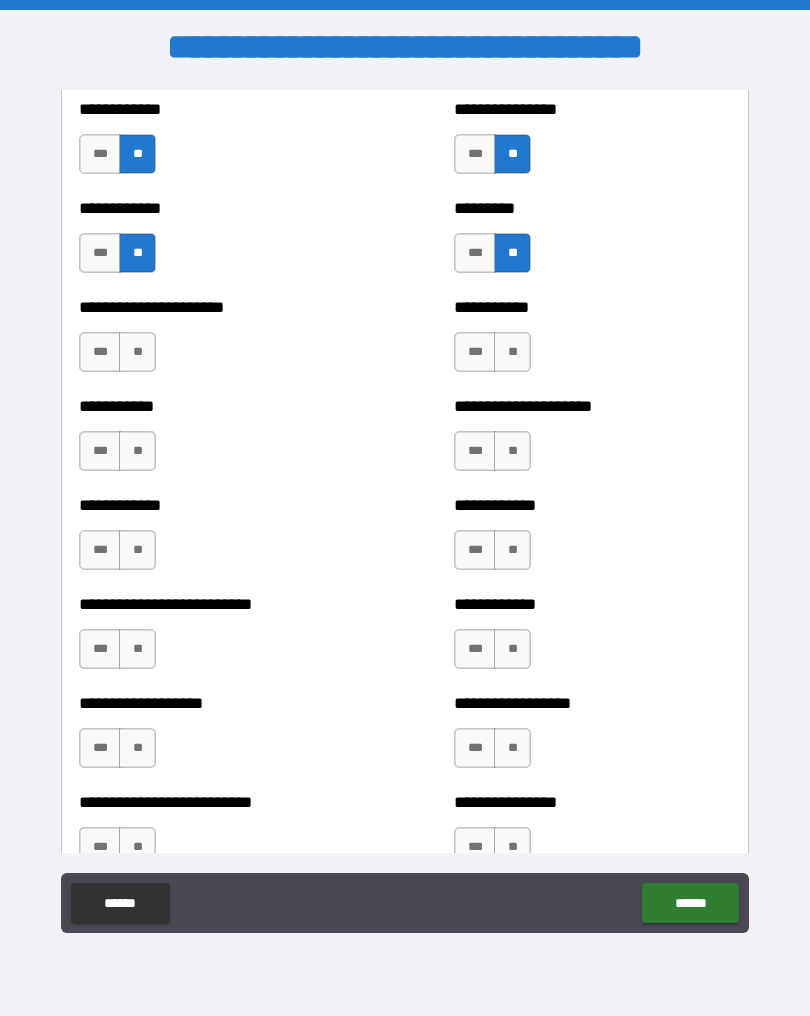 click on "***" at bounding box center (100, 550) 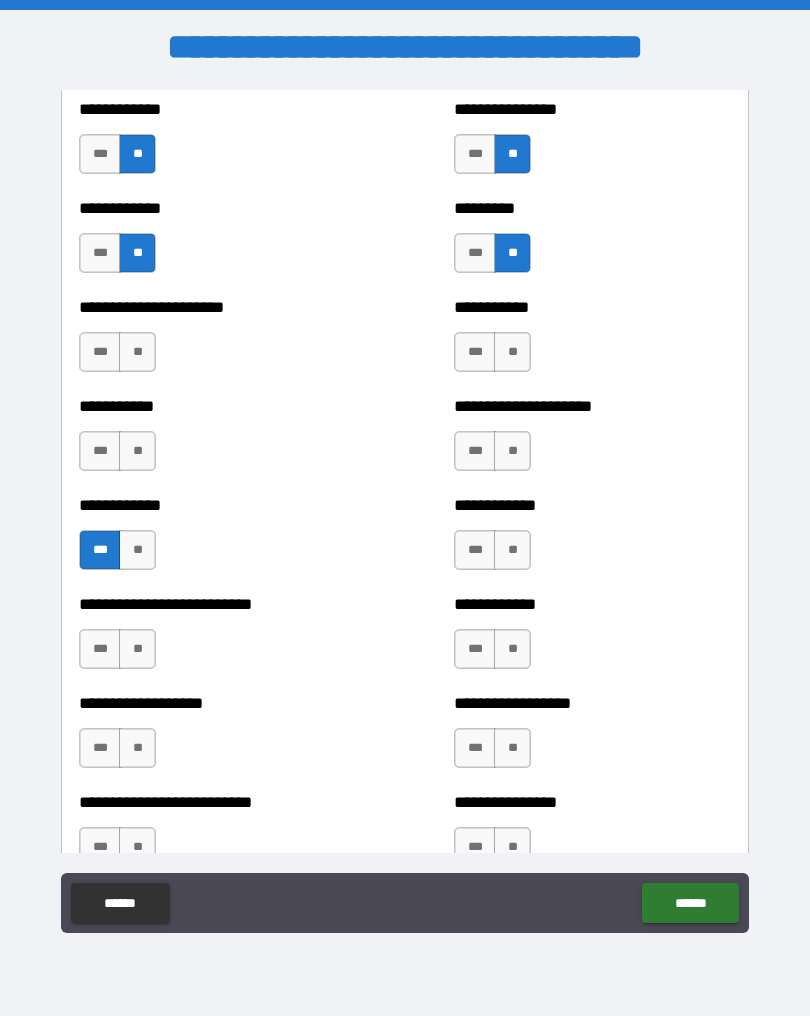 click on "**" at bounding box center [137, 451] 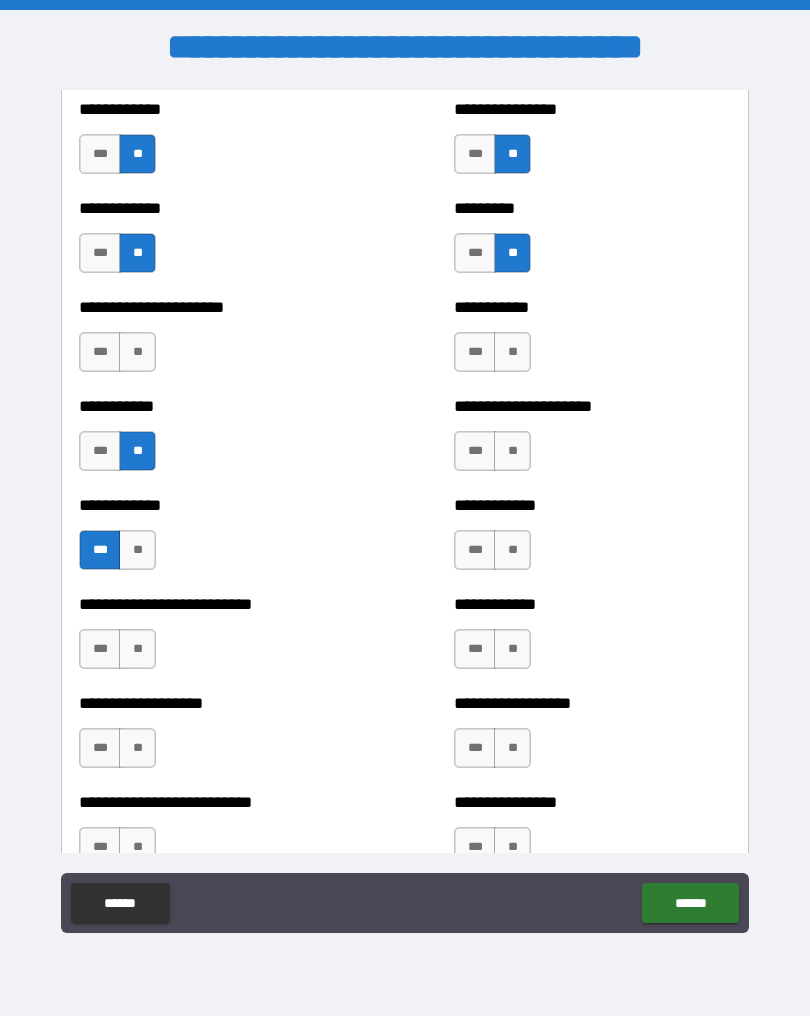 click on "**" at bounding box center [137, 352] 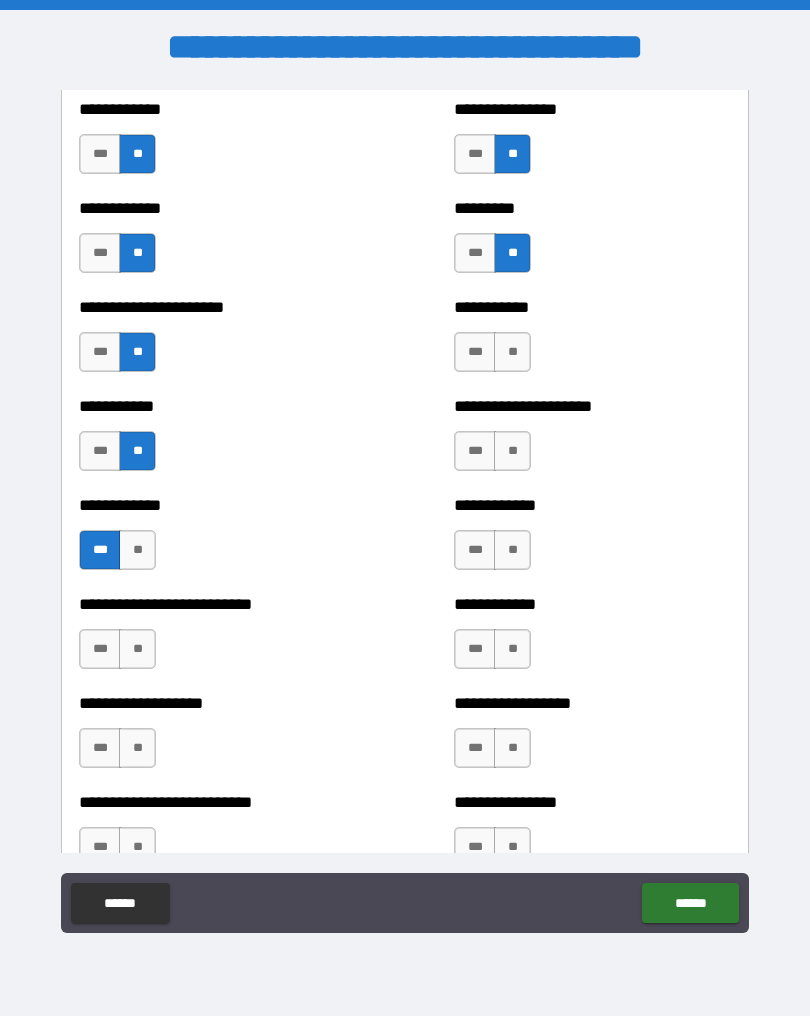 click on "***" at bounding box center [475, 352] 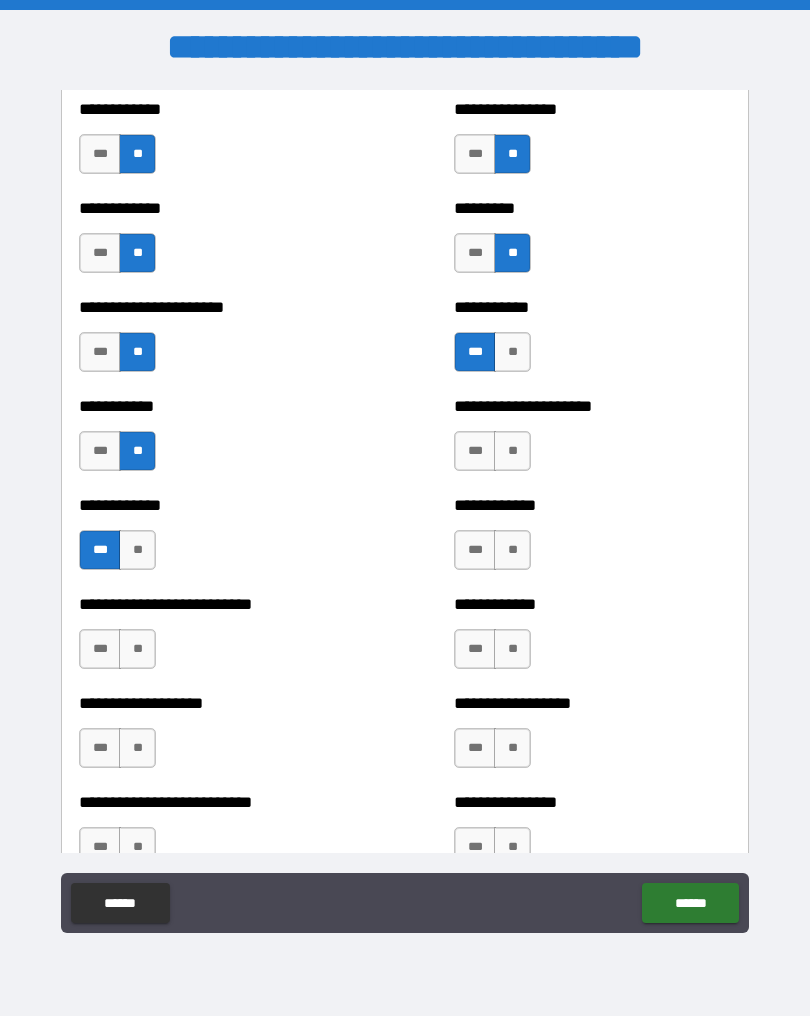 click on "**" at bounding box center [512, 451] 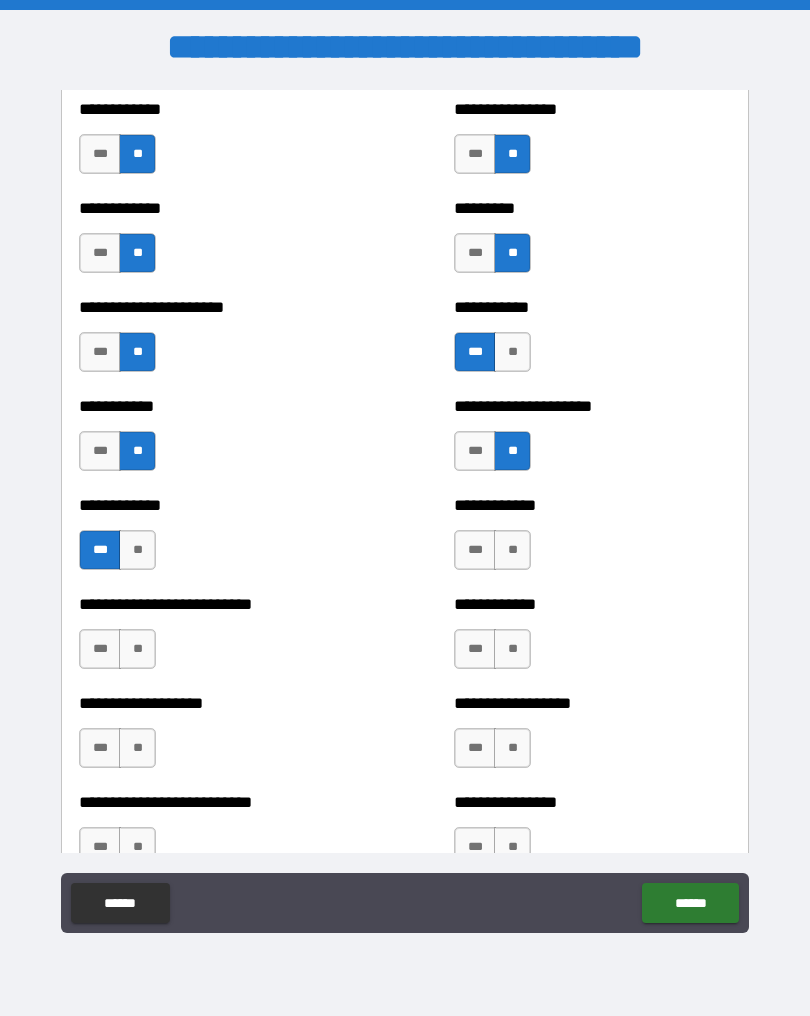 click on "**" at bounding box center (512, 550) 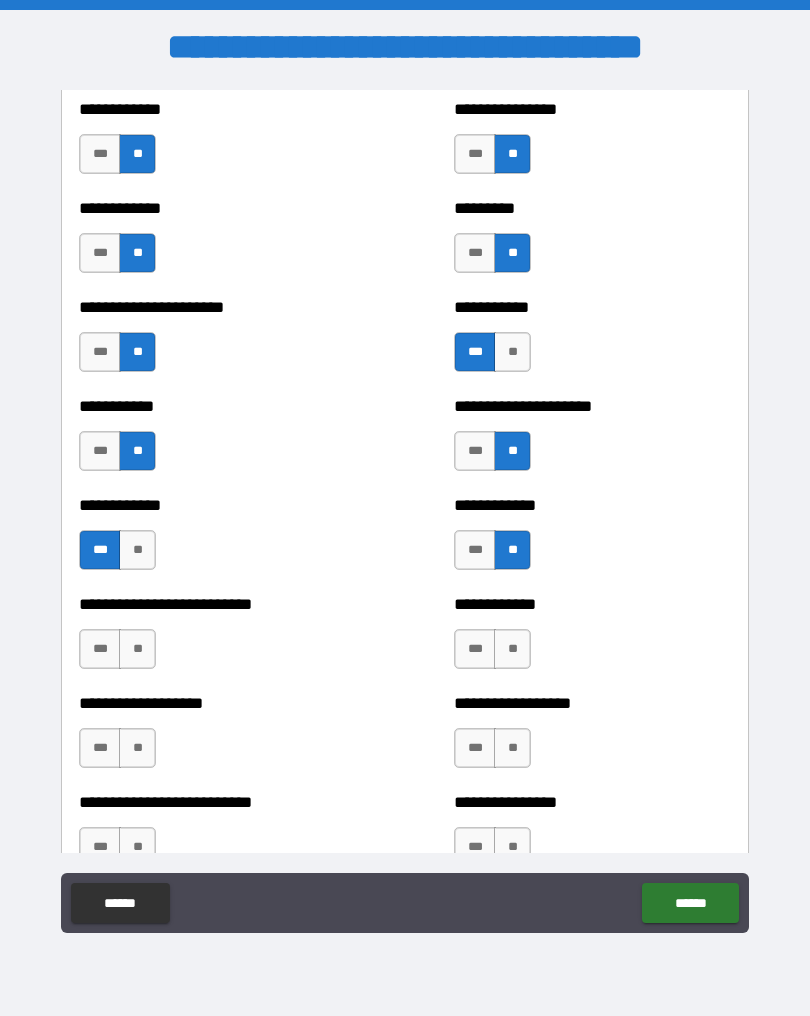 click on "**" at bounding box center [512, 649] 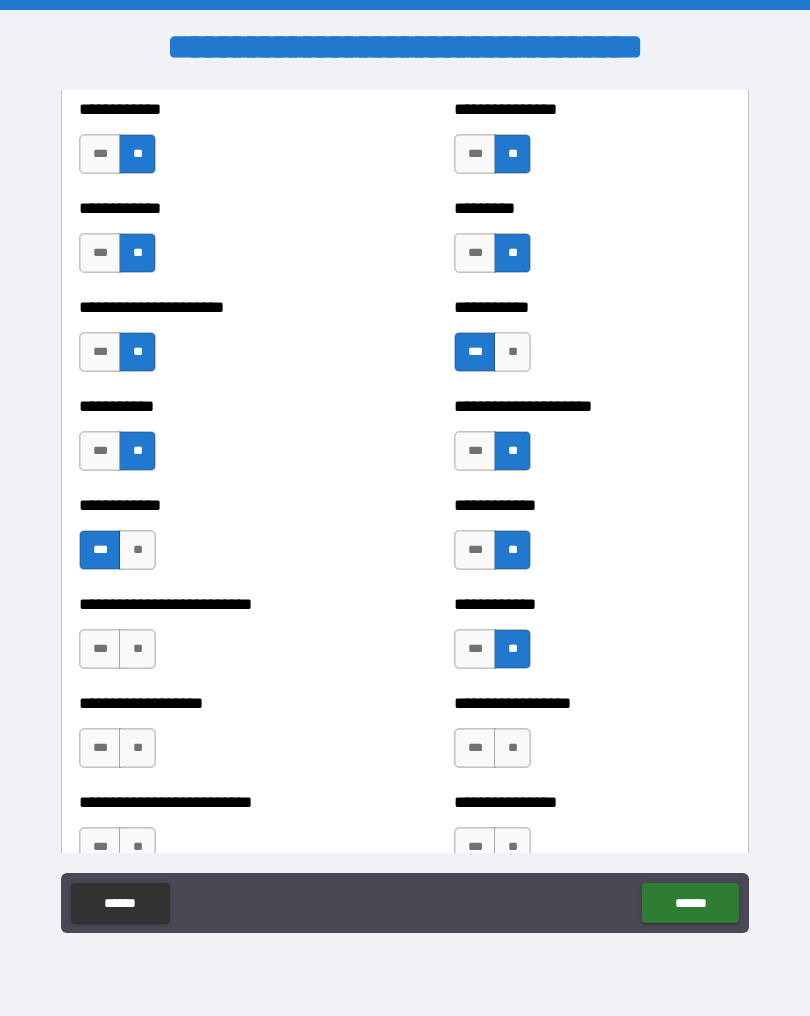 click on "***" at bounding box center [475, 748] 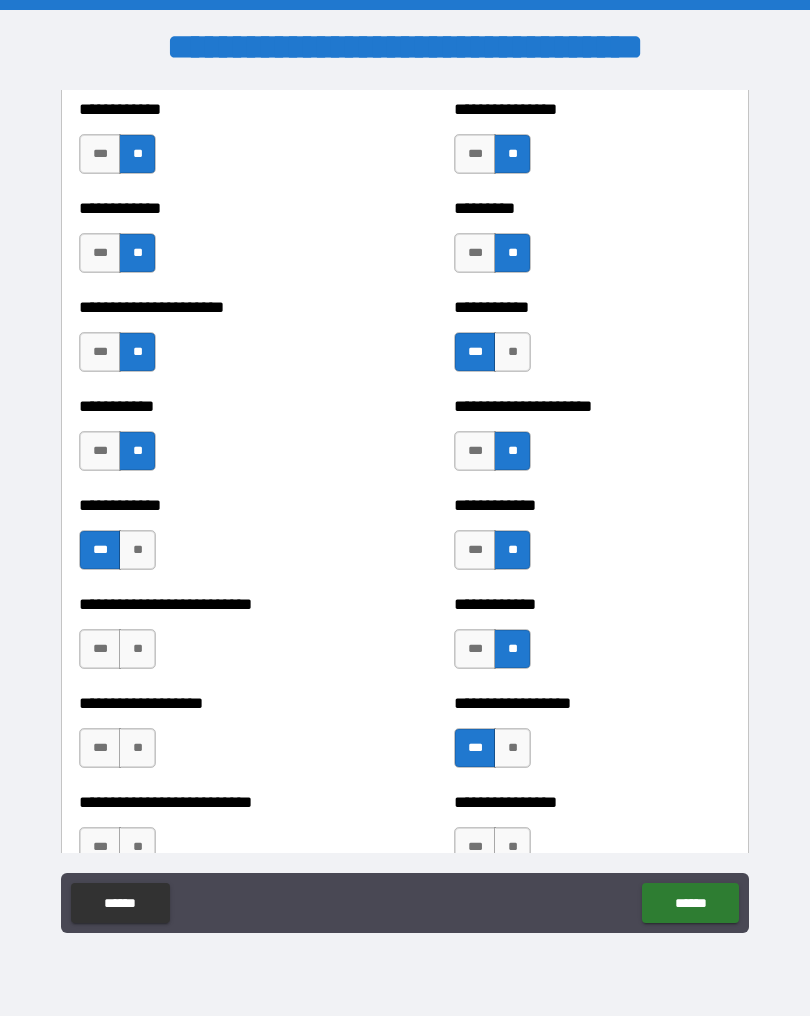 click on "**" at bounding box center [137, 649] 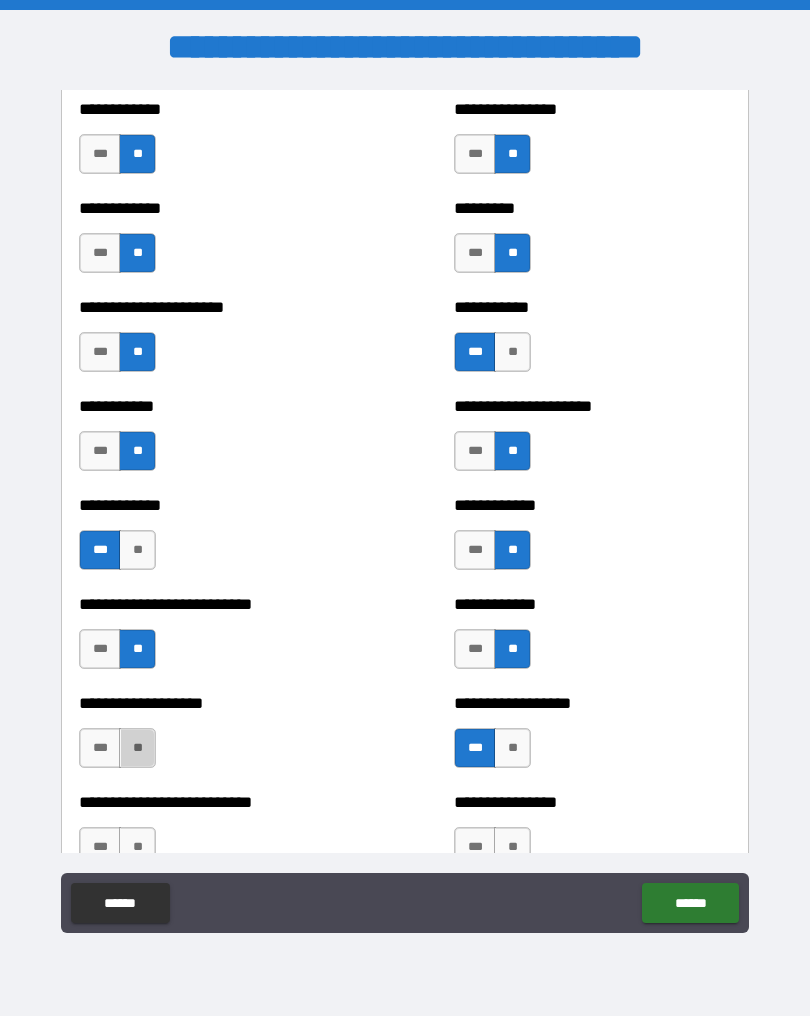 click on "**" at bounding box center [137, 748] 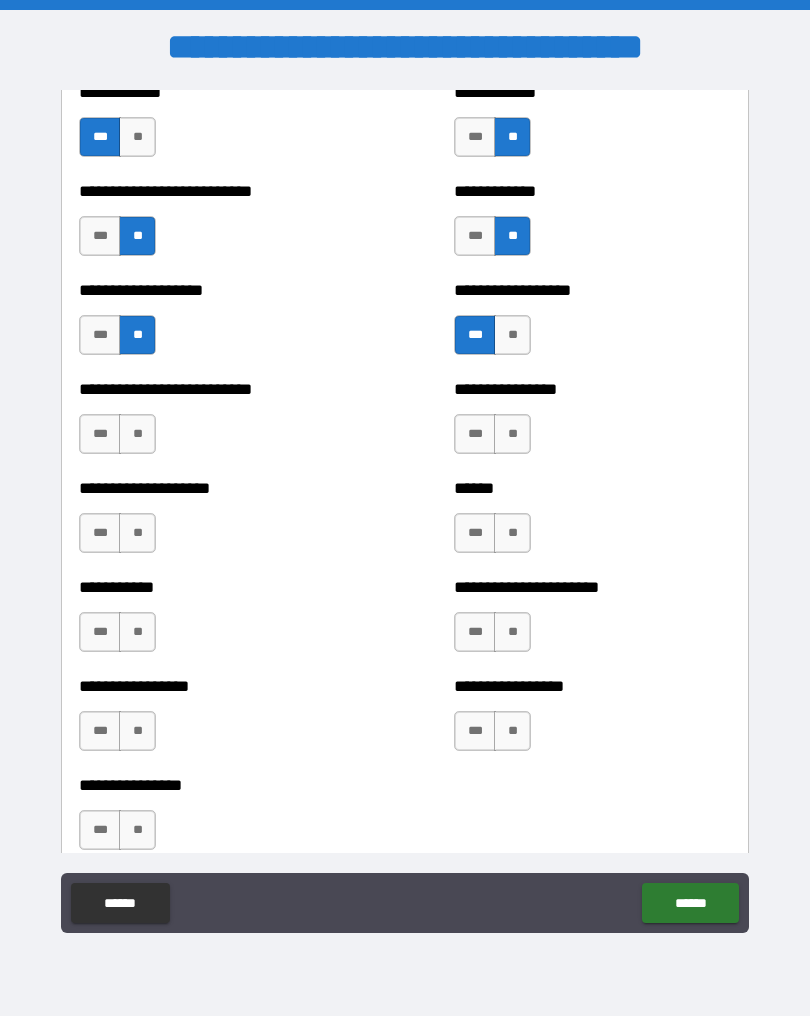 scroll, scrollTop: 5662, scrollLeft: 0, axis: vertical 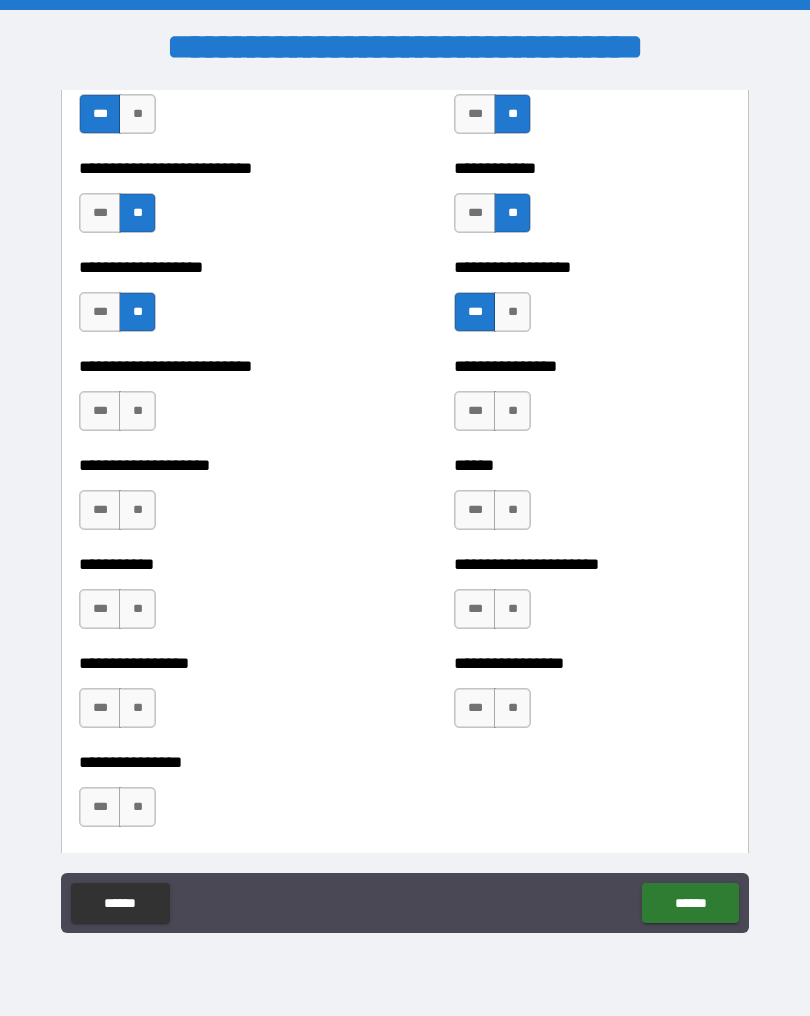 click on "**" at bounding box center (512, 411) 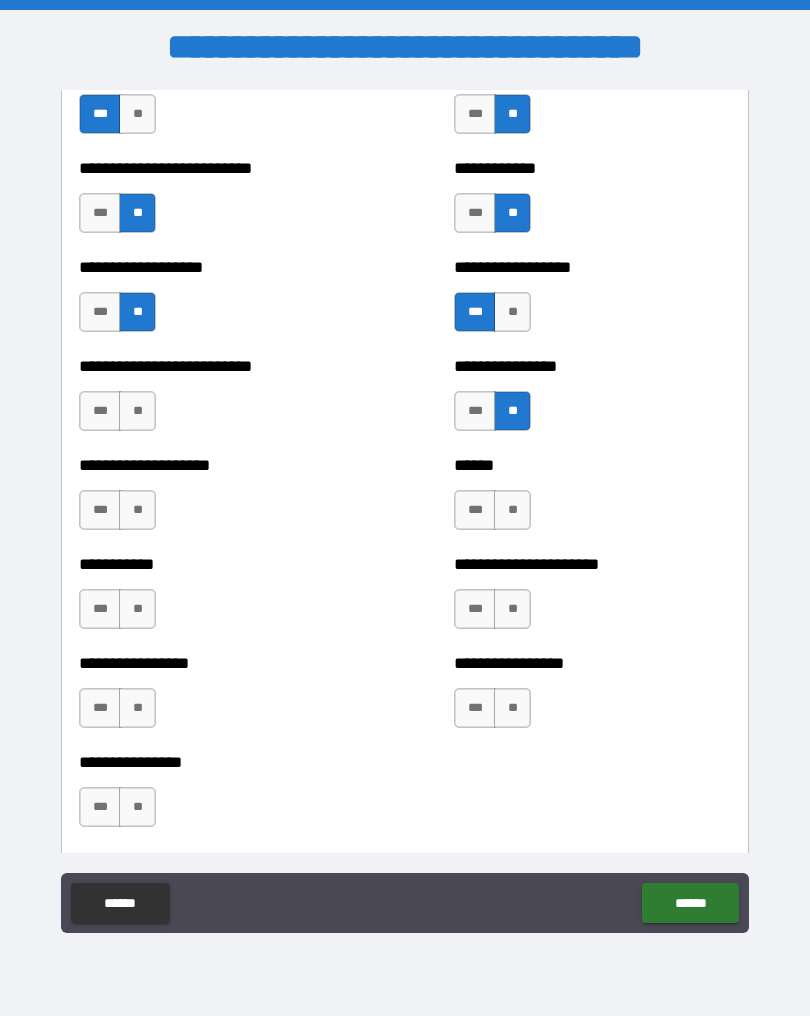 click on "**" at bounding box center (137, 411) 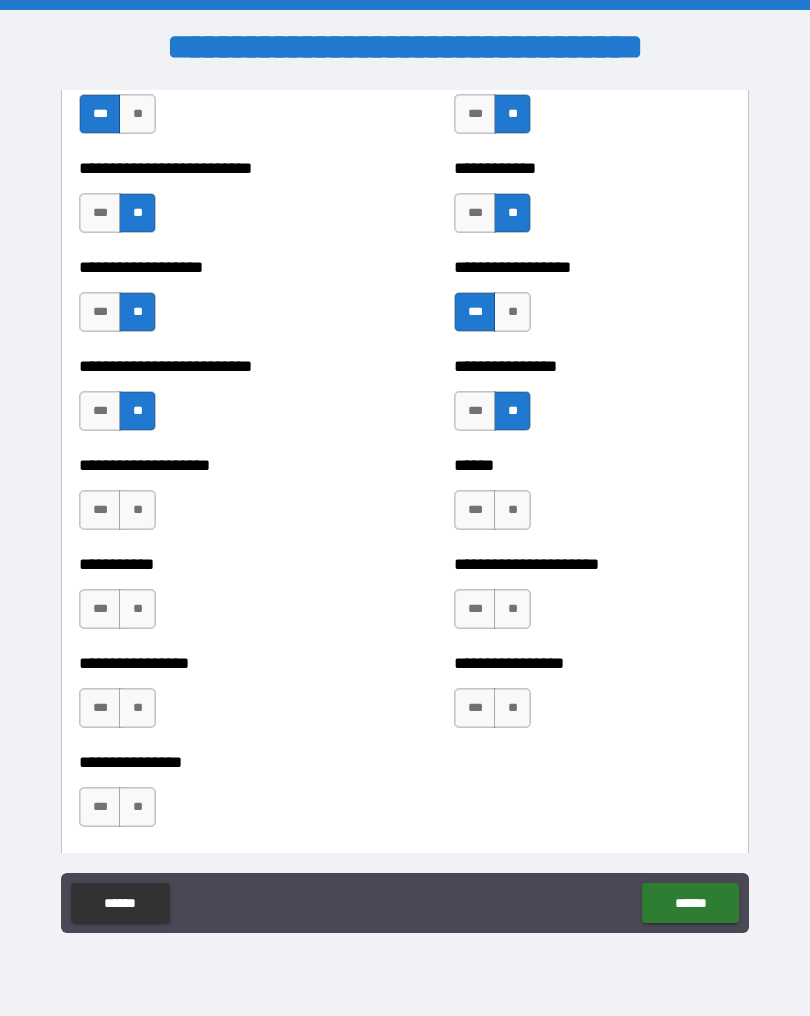click on "**" at bounding box center (137, 807) 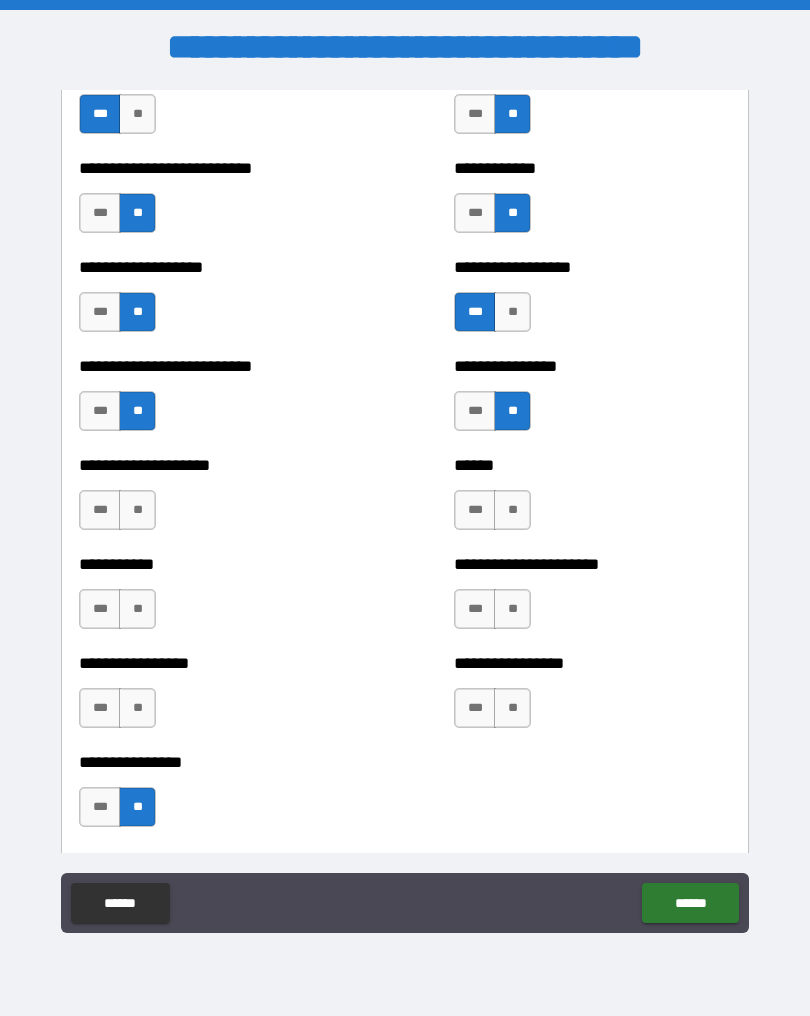click on "**" at bounding box center [137, 708] 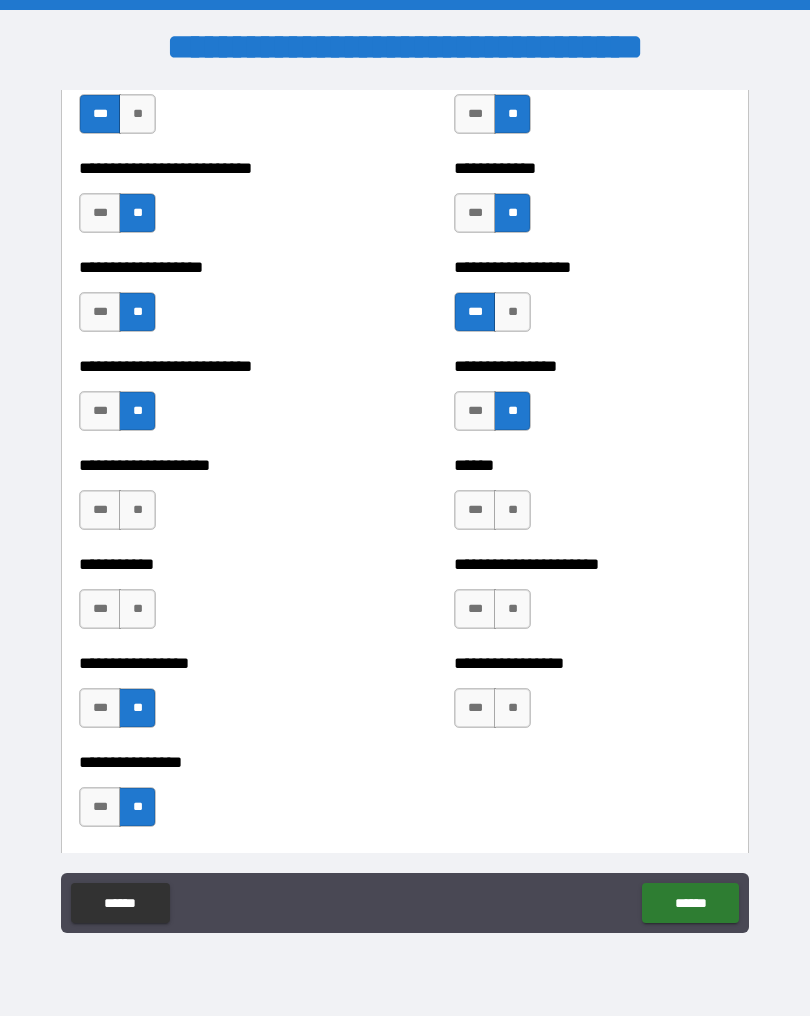 click on "**" at bounding box center [137, 609] 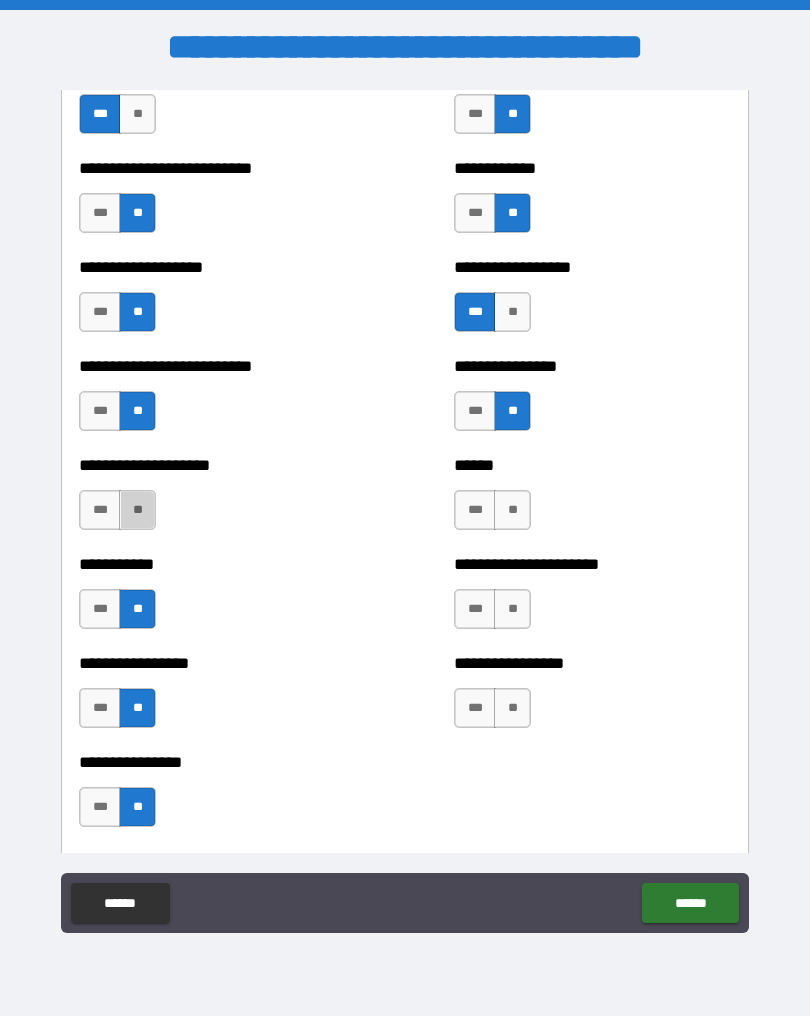 click on "**" at bounding box center (137, 510) 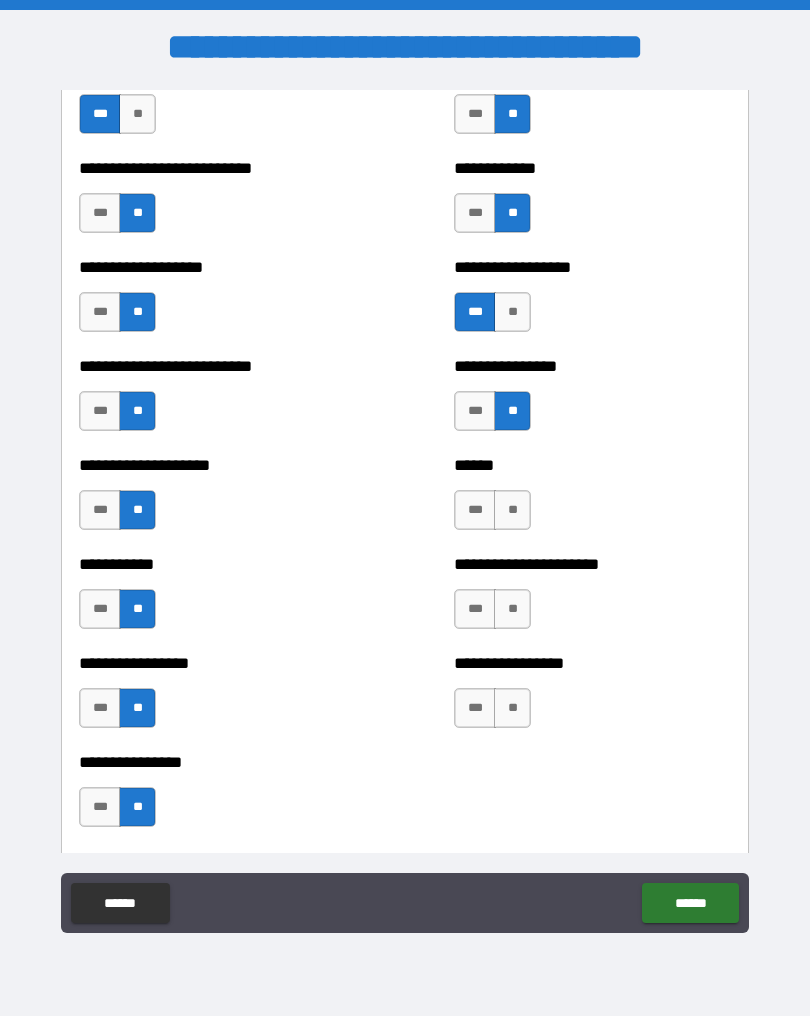 click on "**" at bounding box center (512, 510) 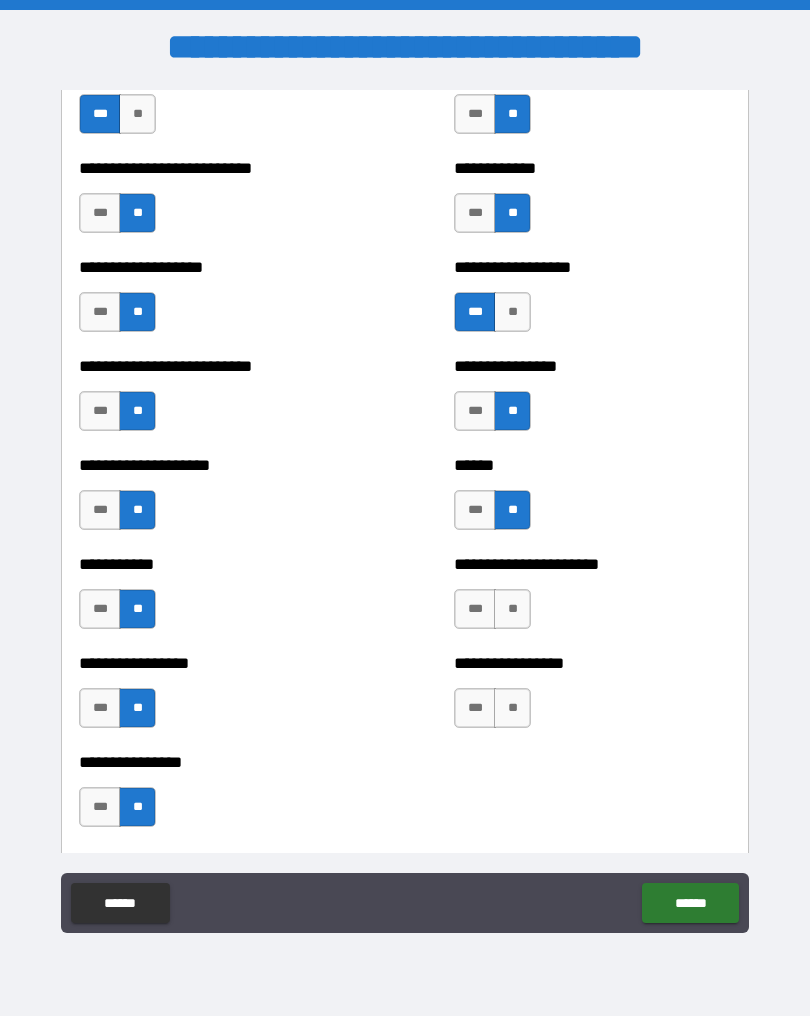click on "**" at bounding box center (512, 609) 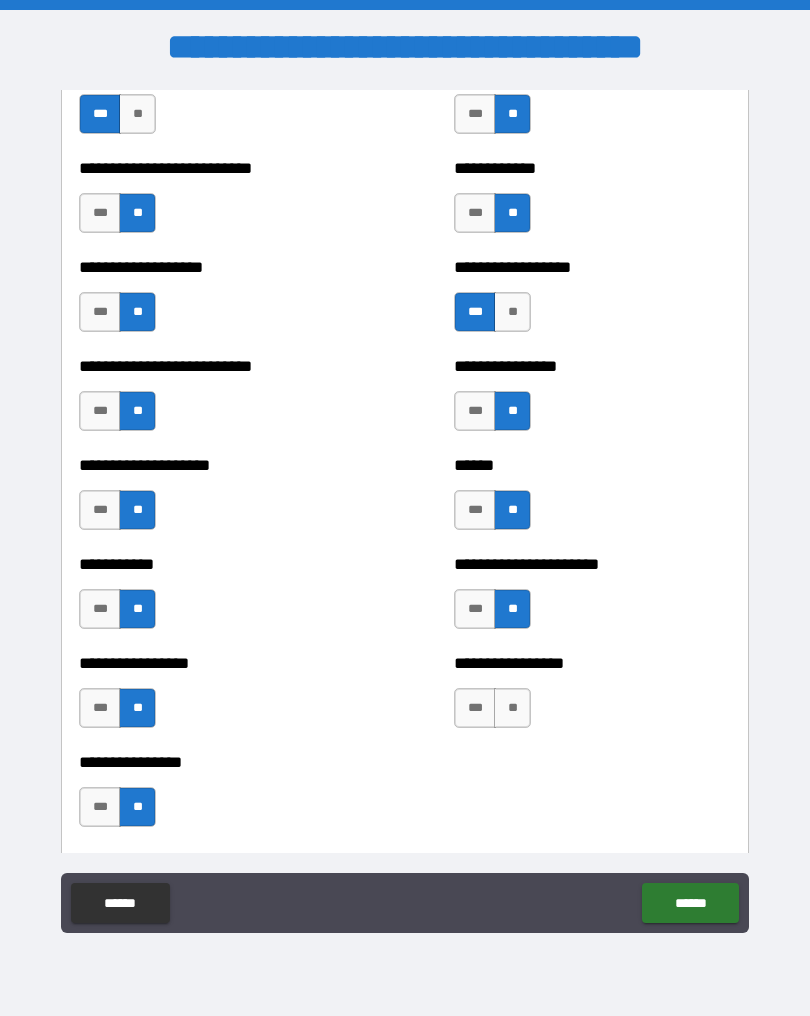 click on "**" at bounding box center (512, 708) 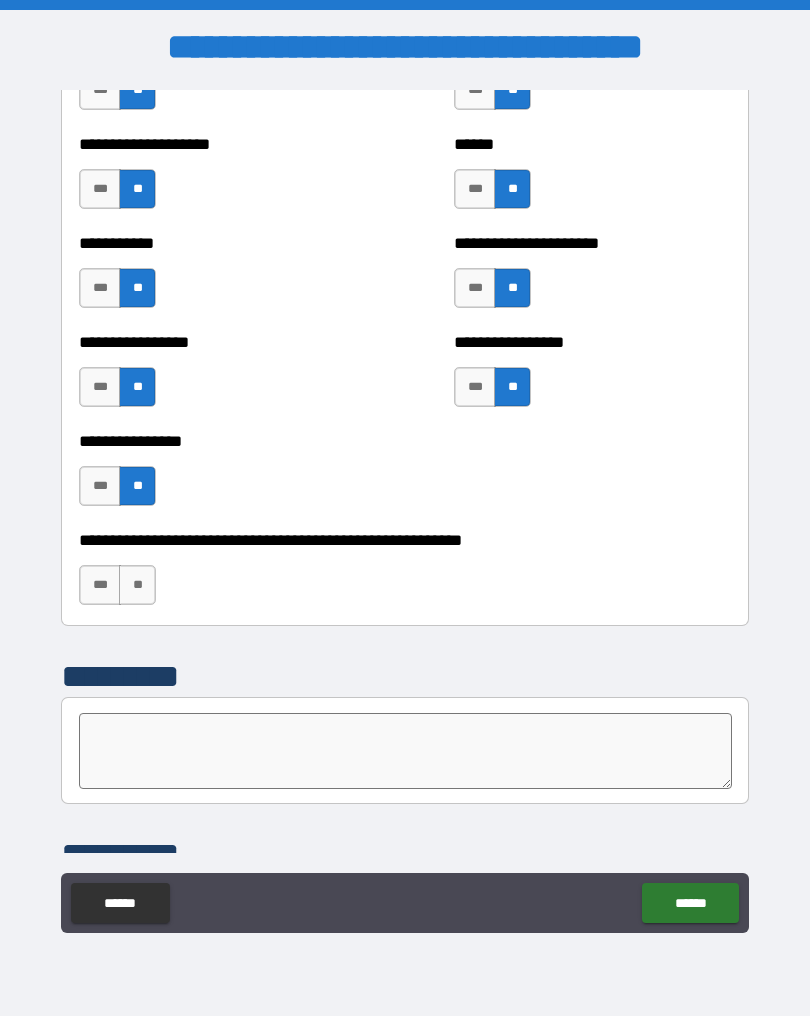 scroll, scrollTop: 6041, scrollLeft: 0, axis: vertical 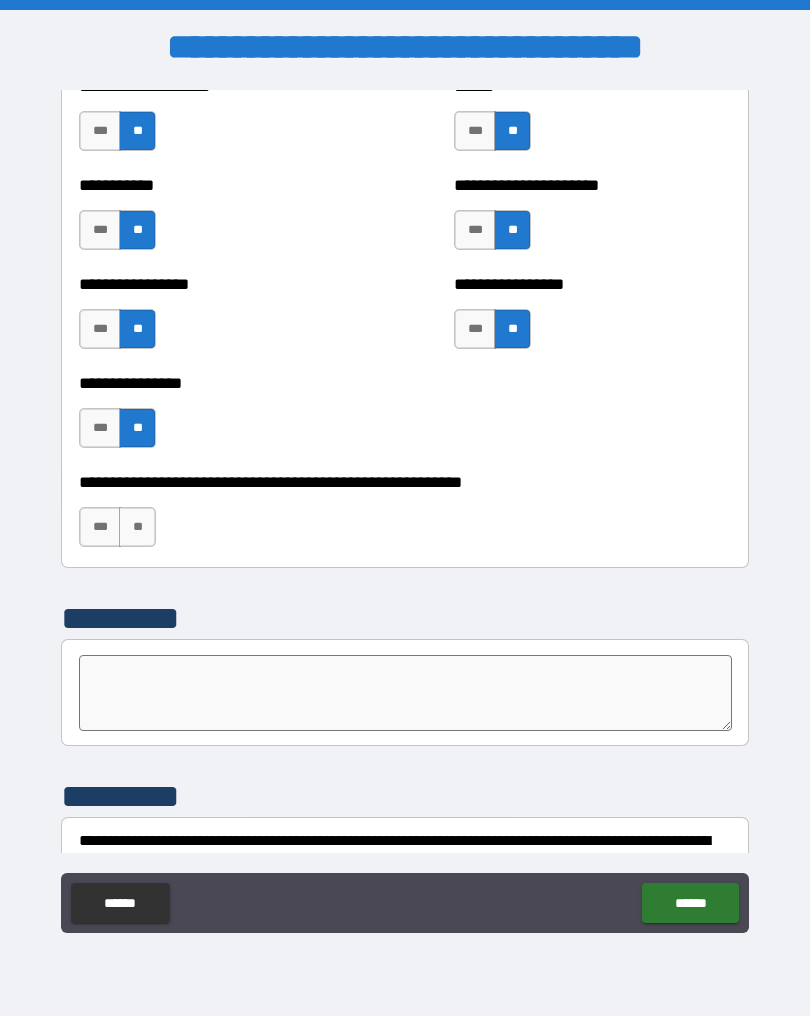 click on "**" at bounding box center [137, 527] 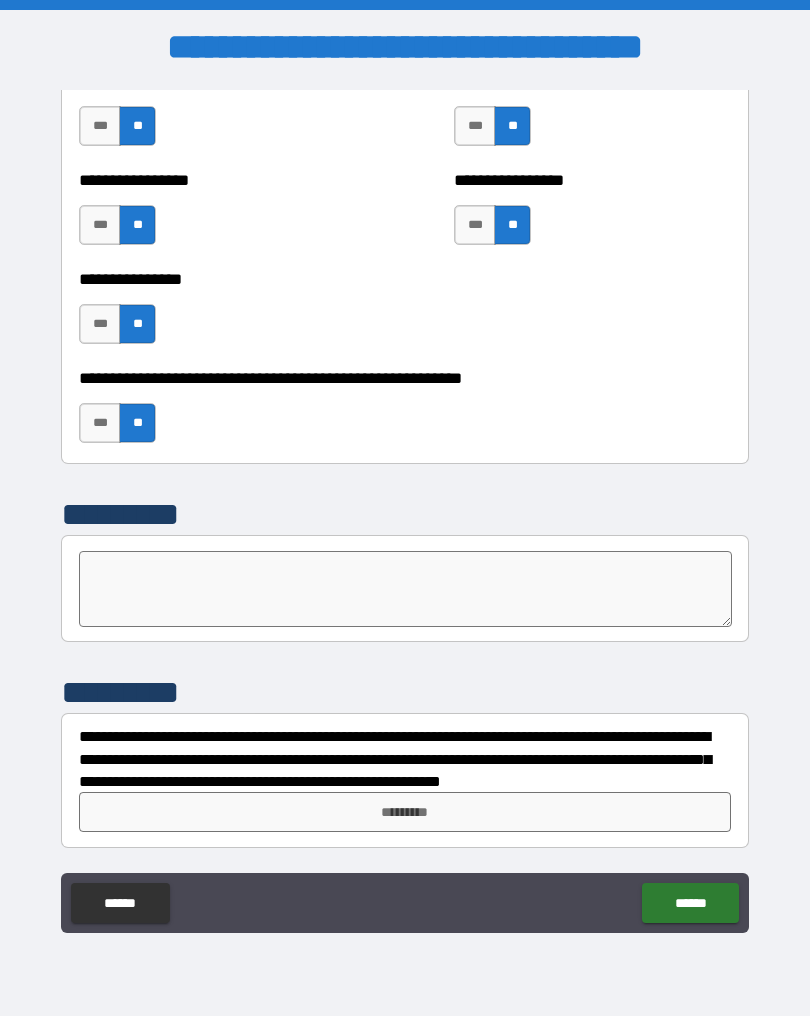 scroll, scrollTop: 6145, scrollLeft: 0, axis: vertical 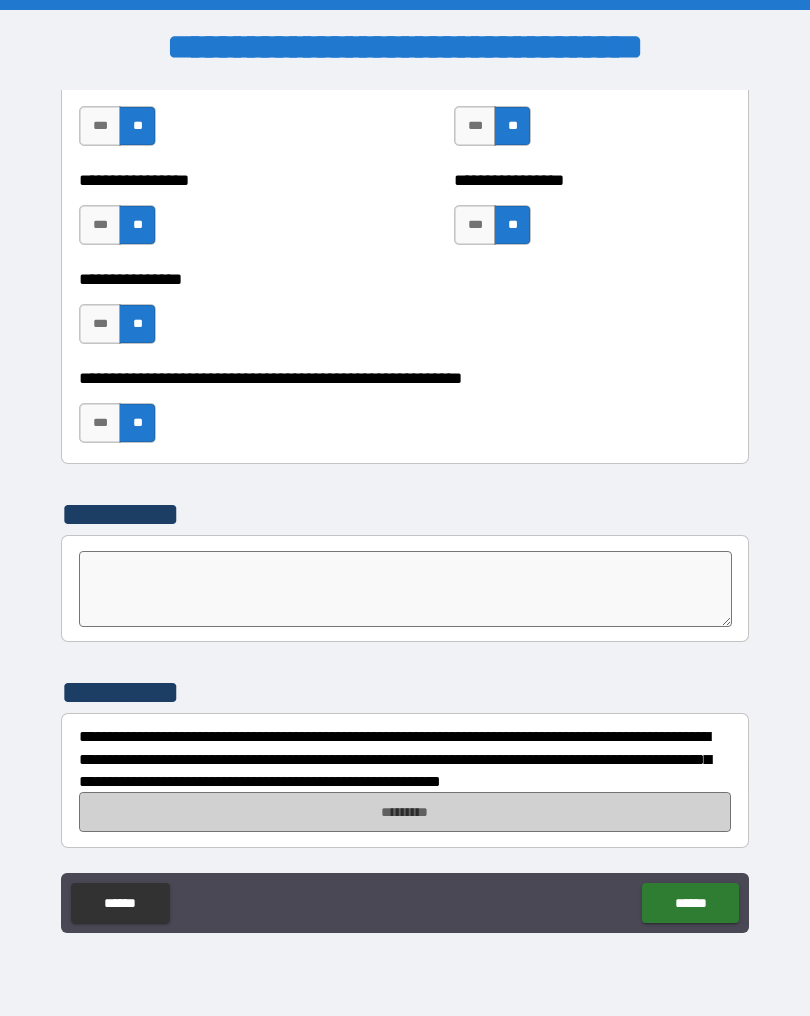 click on "*********" at bounding box center (405, 812) 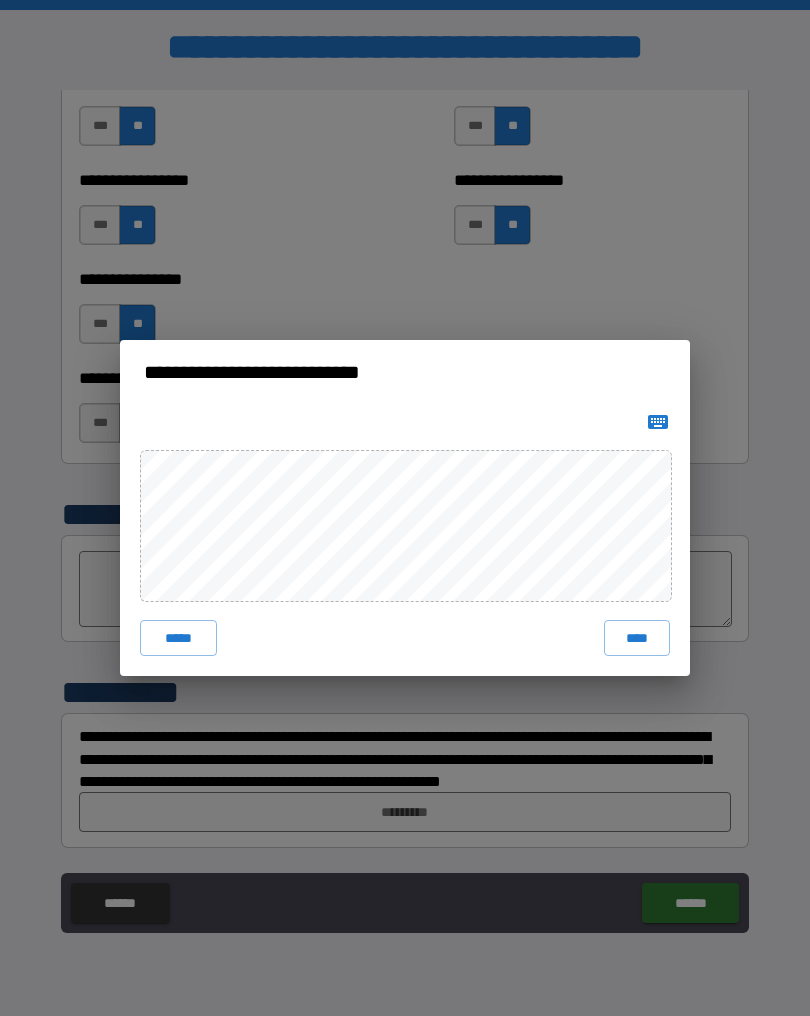 click on "****" at bounding box center [637, 638] 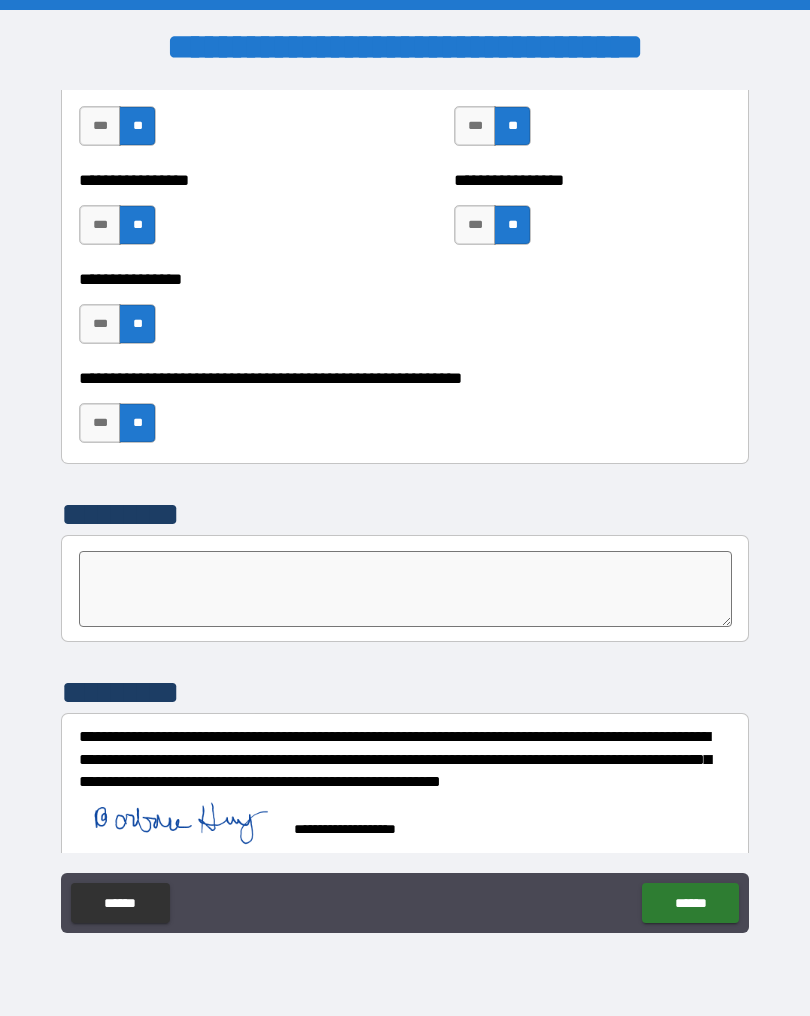 scroll, scrollTop: 6135, scrollLeft: 0, axis: vertical 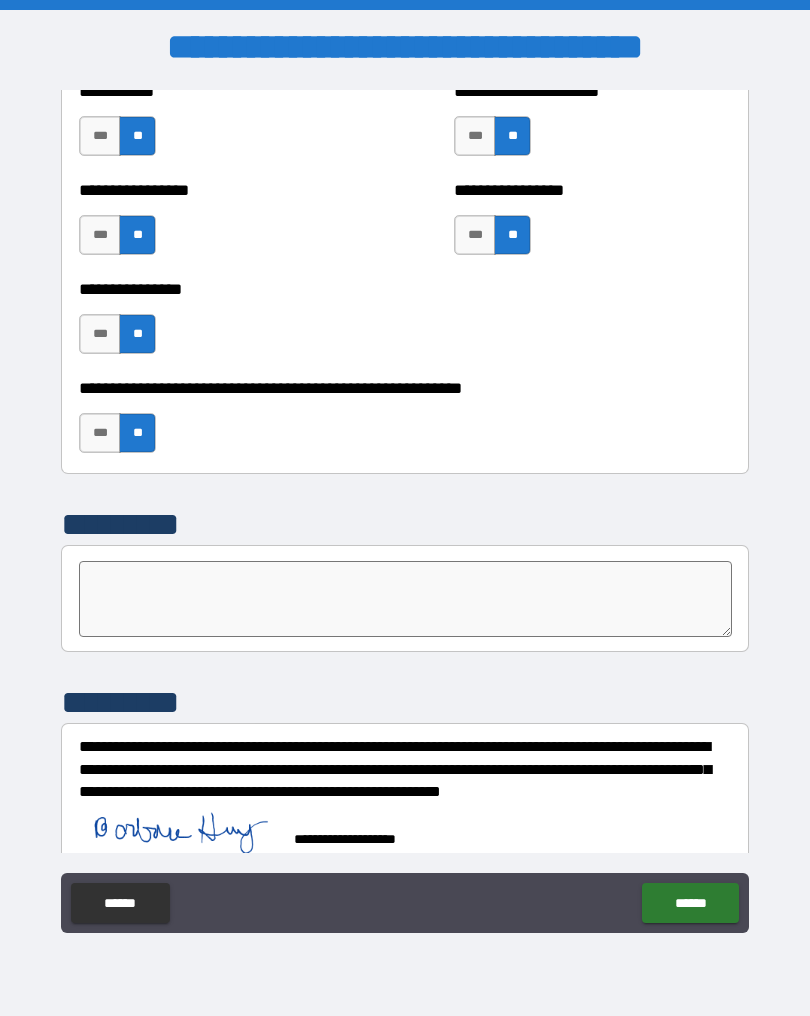 click on "******" at bounding box center (690, 903) 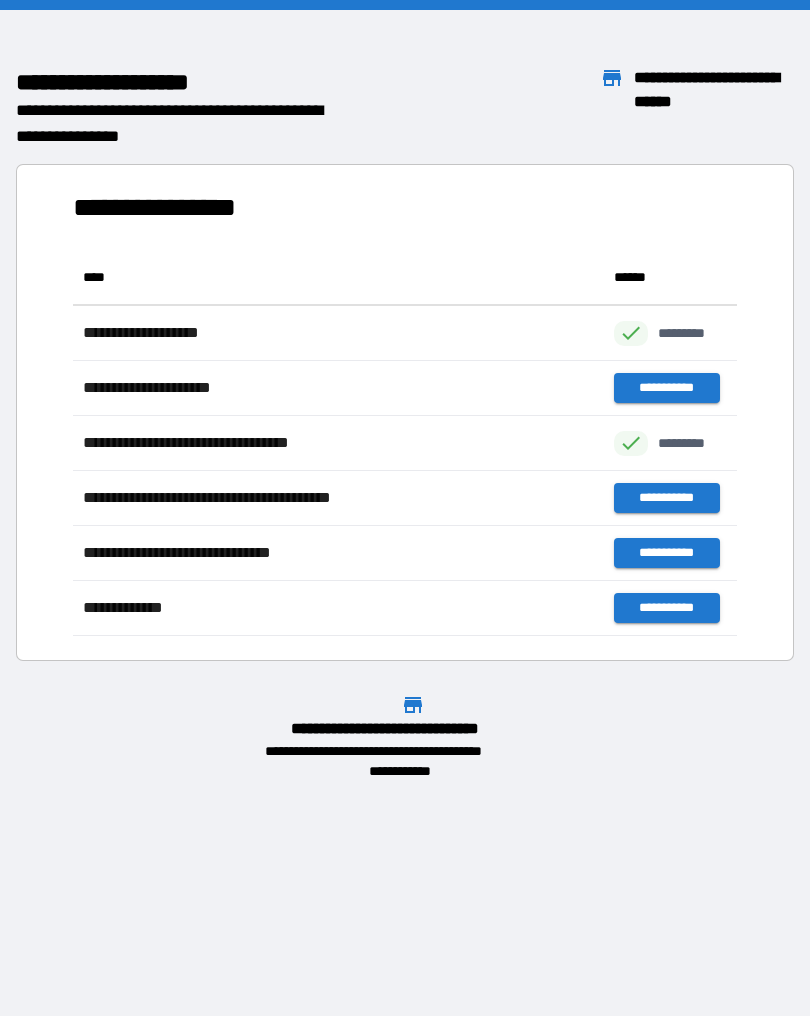 scroll, scrollTop: 1, scrollLeft: 1, axis: both 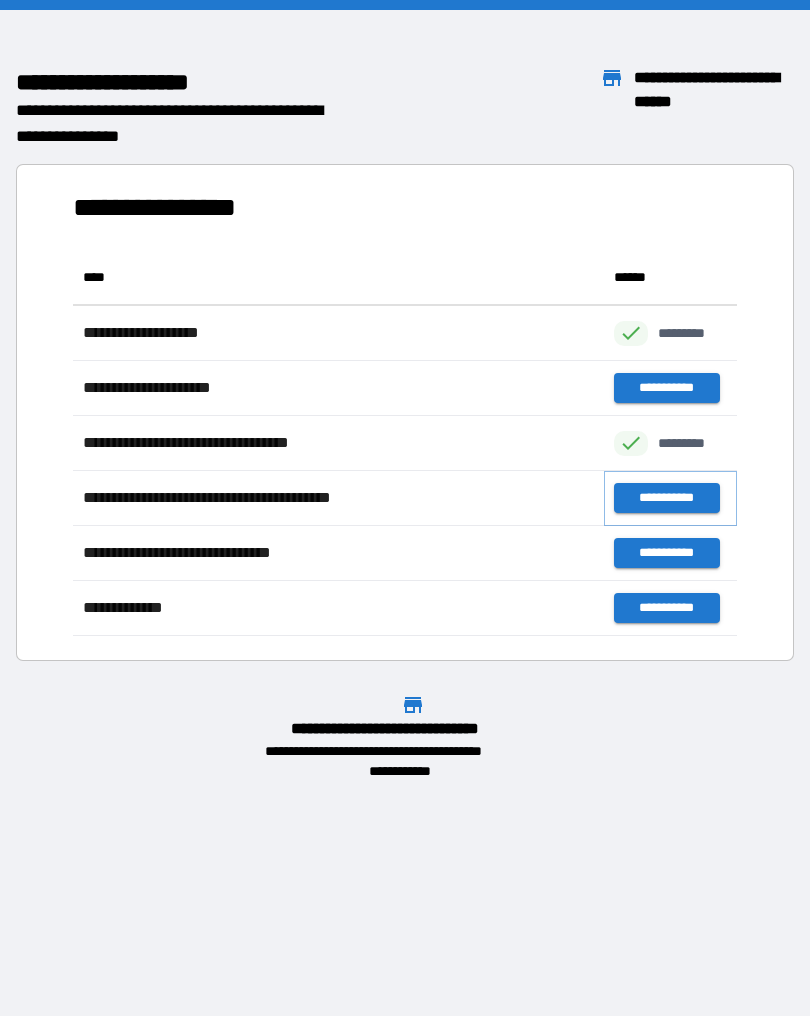 click on "**********" at bounding box center [666, 498] 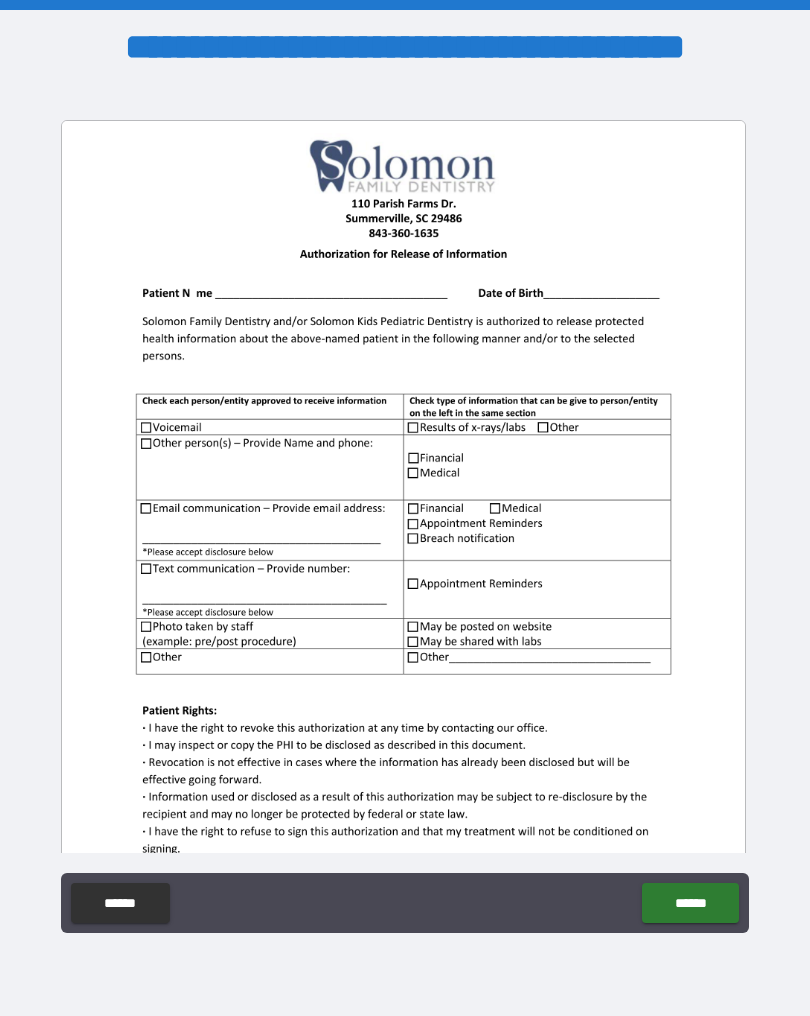 click at bounding box center [404, 563] 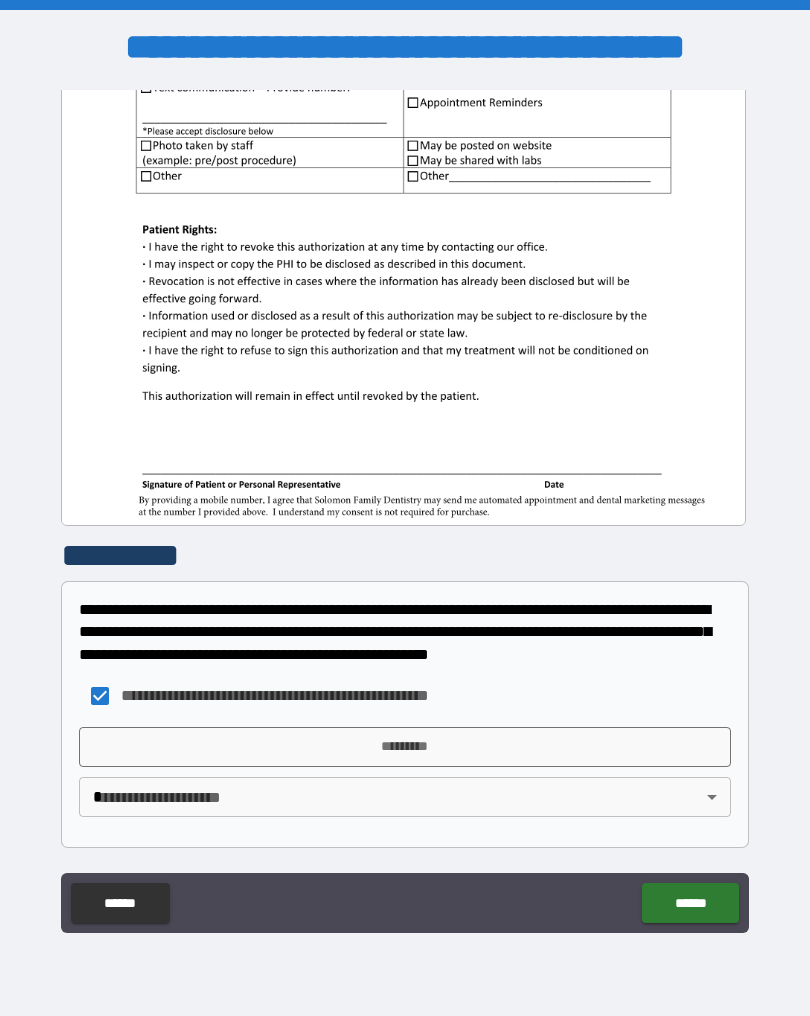 scroll, scrollTop: 481, scrollLeft: 0, axis: vertical 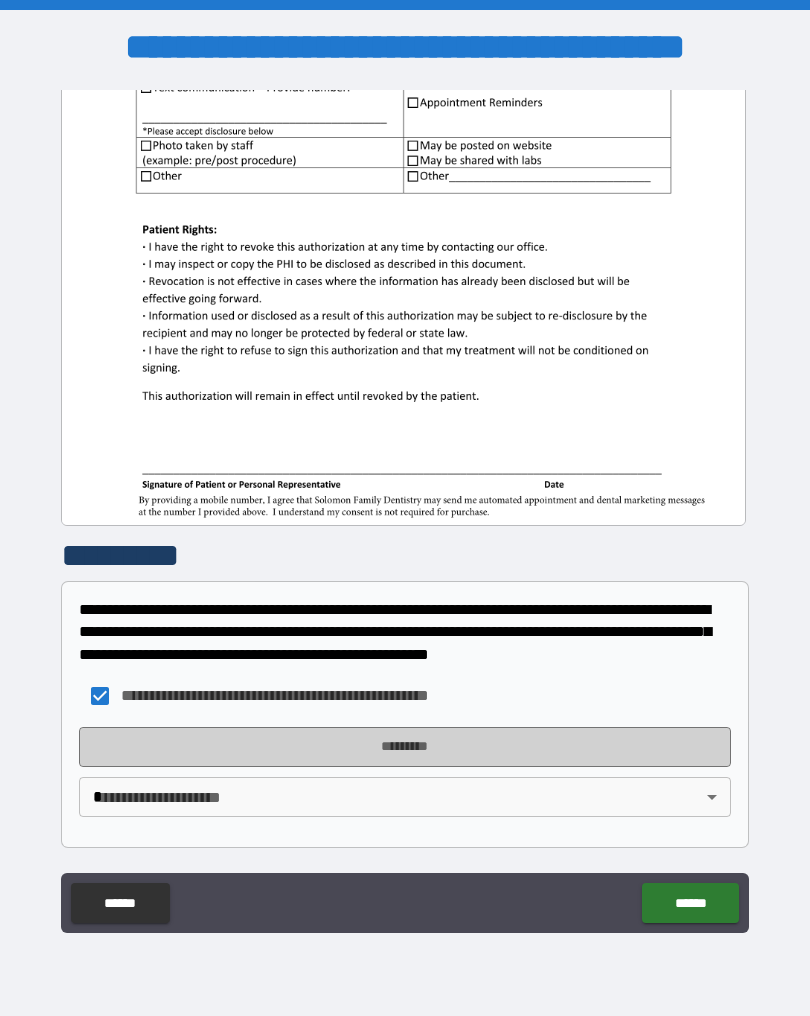 click on "*********" at bounding box center (405, 747) 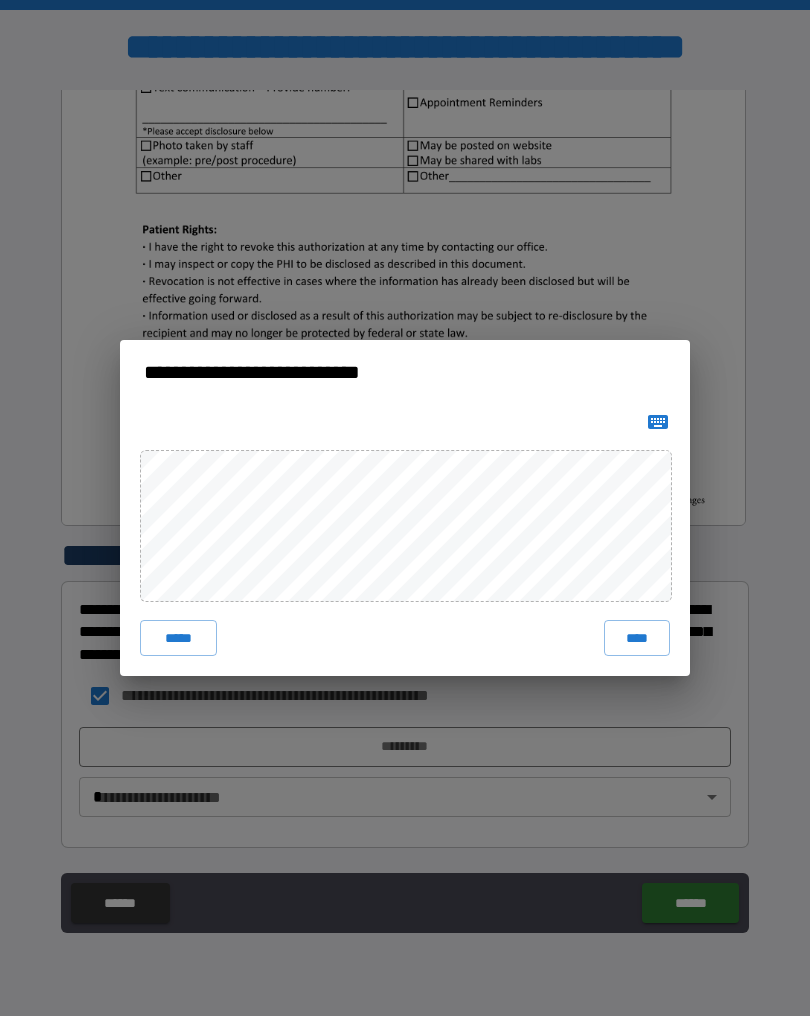 click on "****" at bounding box center [637, 638] 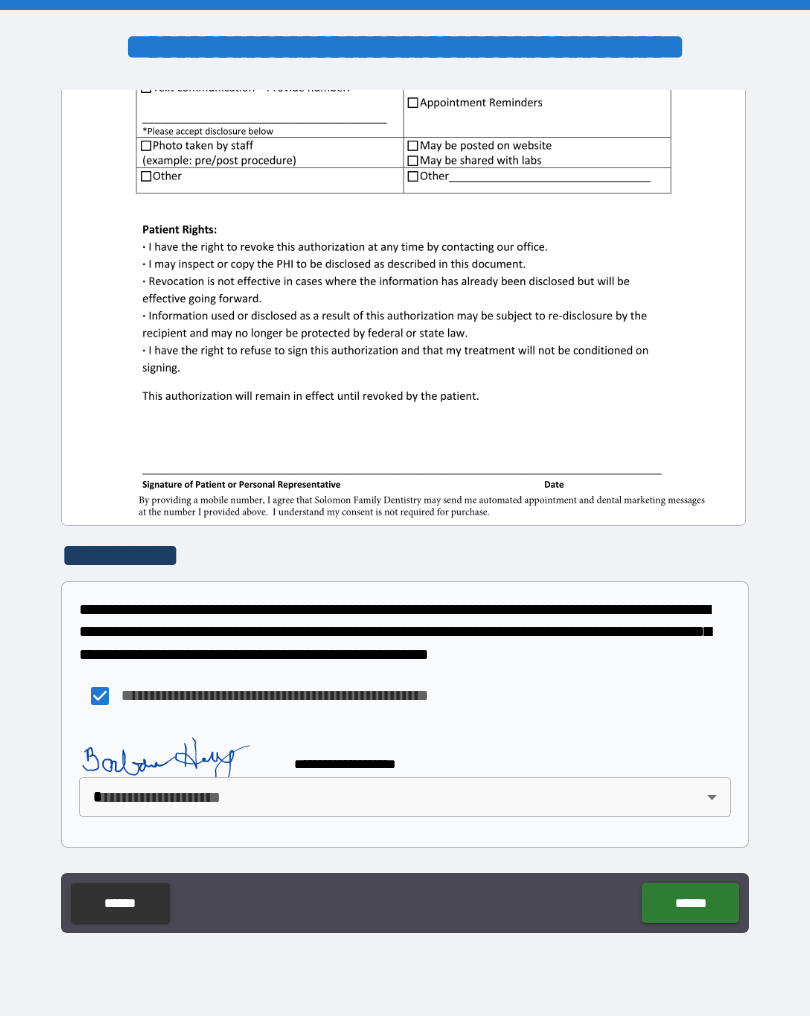 scroll, scrollTop: 471, scrollLeft: 0, axis: vertical 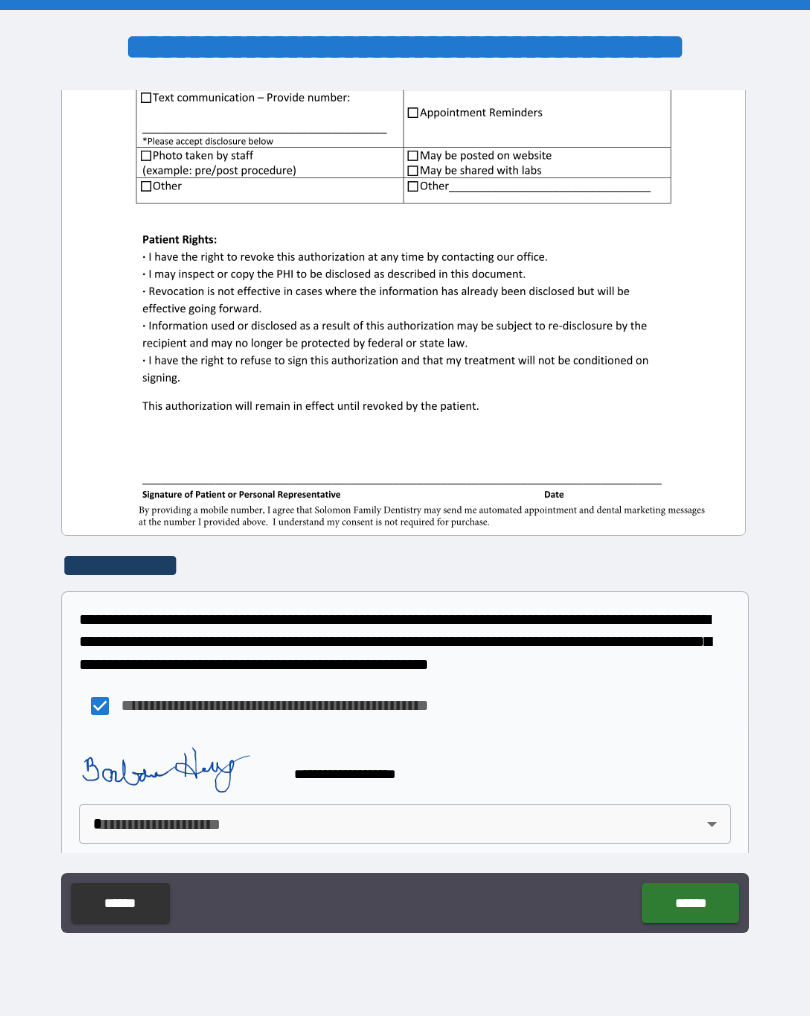 click on "******" at bounding box center [690, 903] 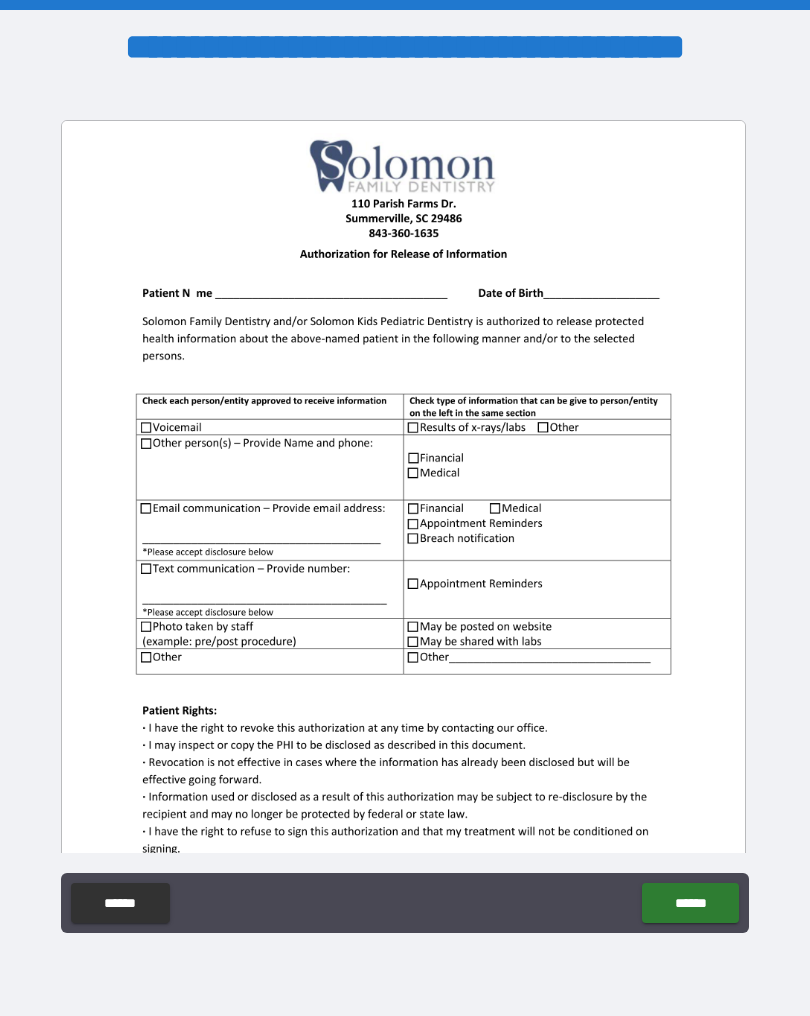 scroll, scrollTop: 0, scrollLeft: 0, axis: both 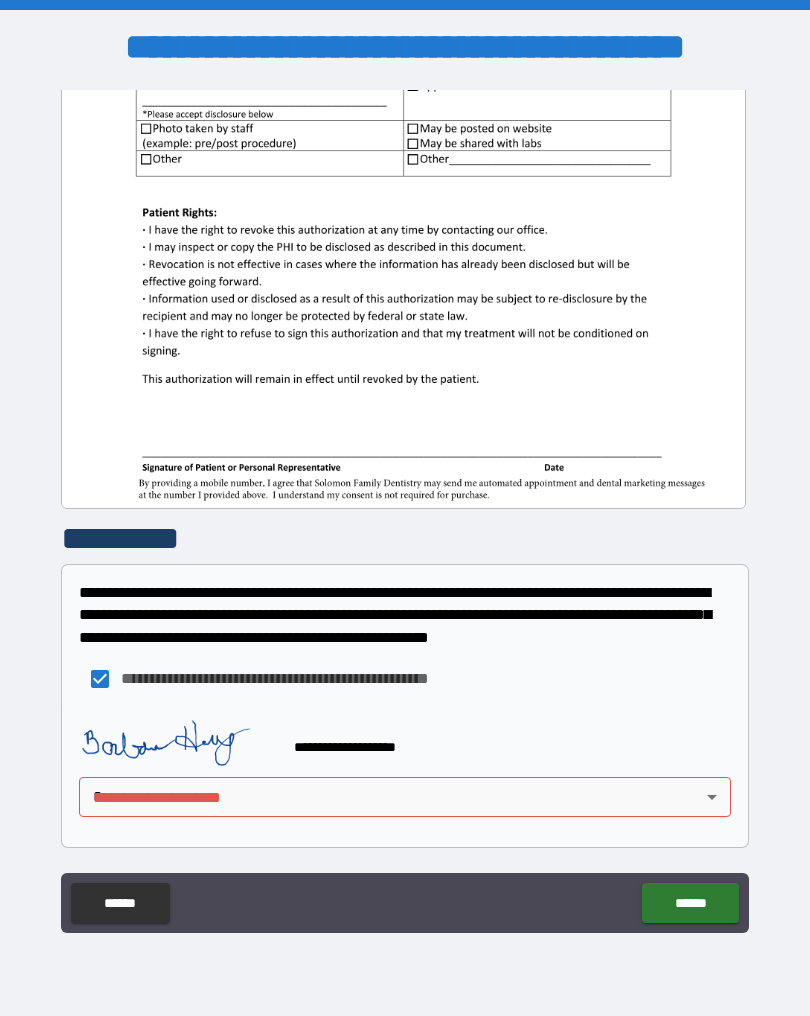 click at bounding box center (404, 65) 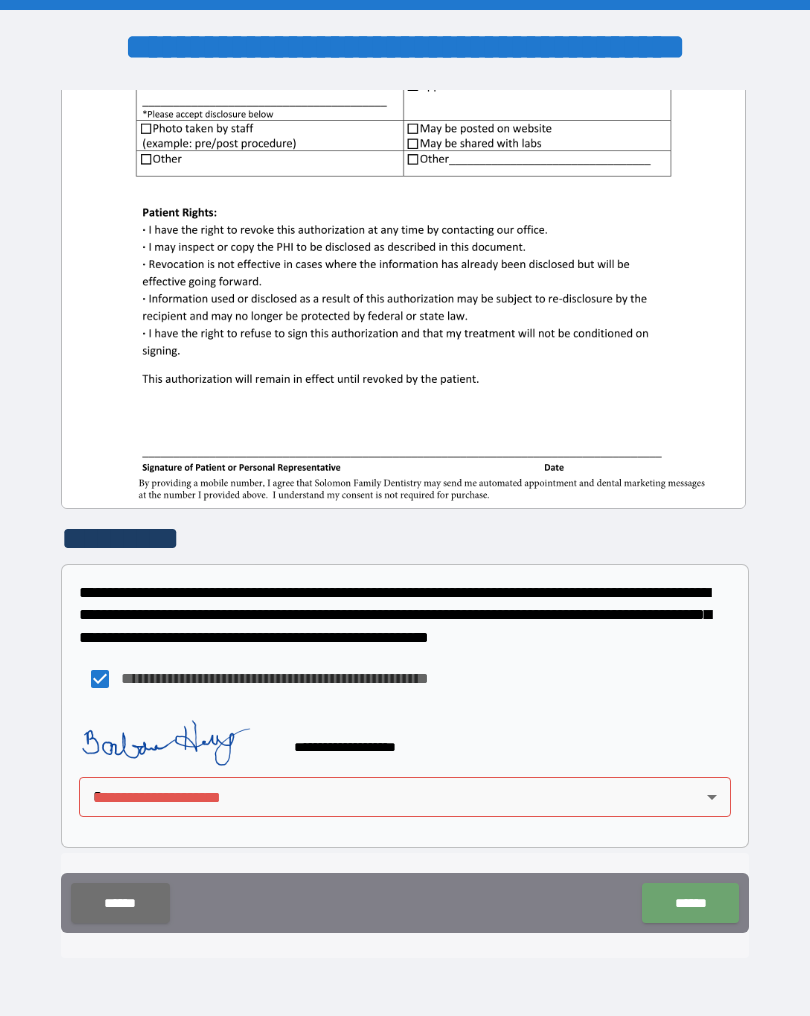 click on "******" at bounding box center [690, 903] 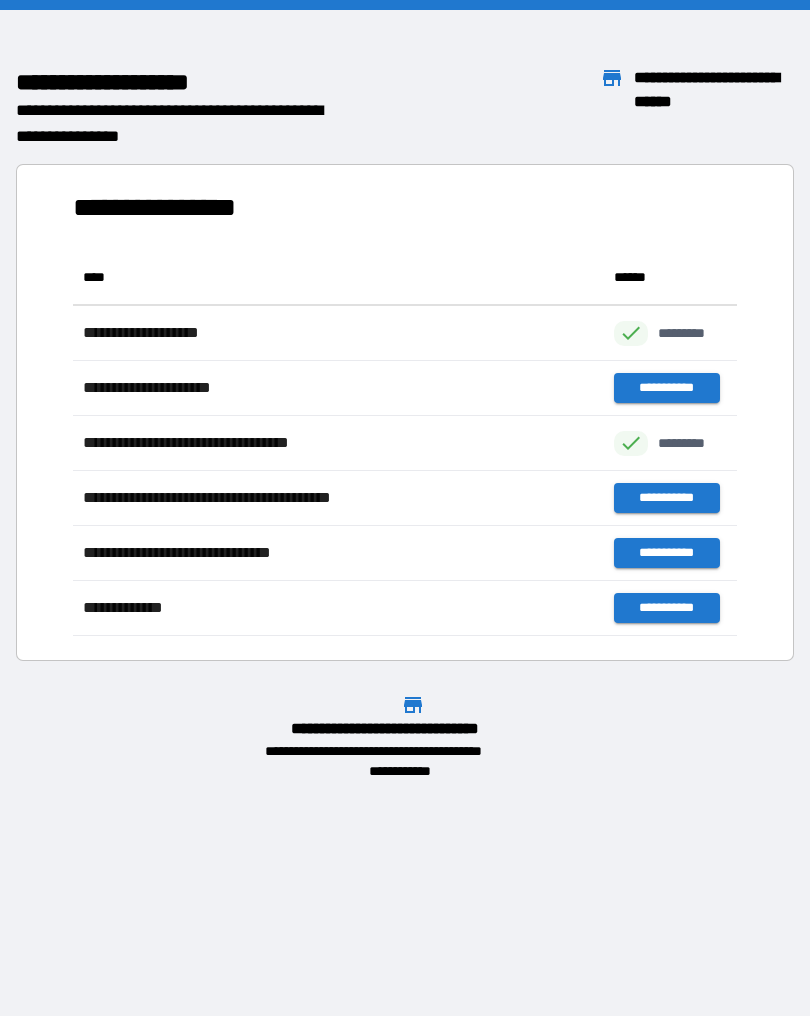 scroll, scrollTop: 1, scrollLeft: 1, axis: both 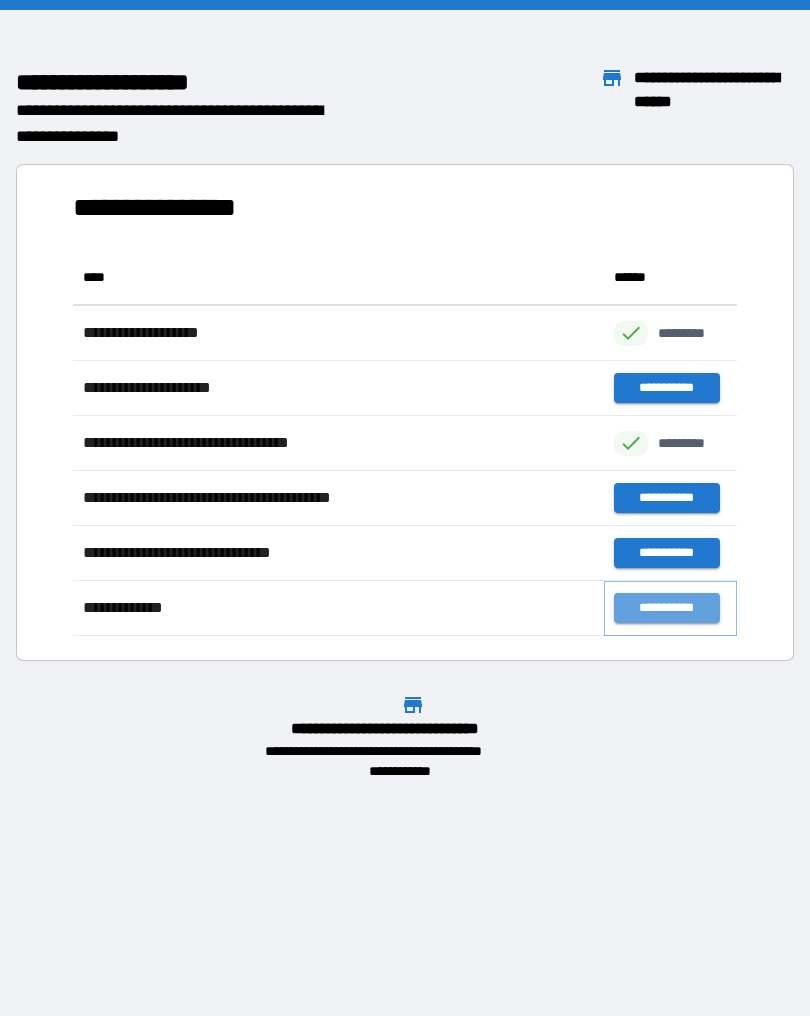 click on "**********" at bounding box center (666, 608) 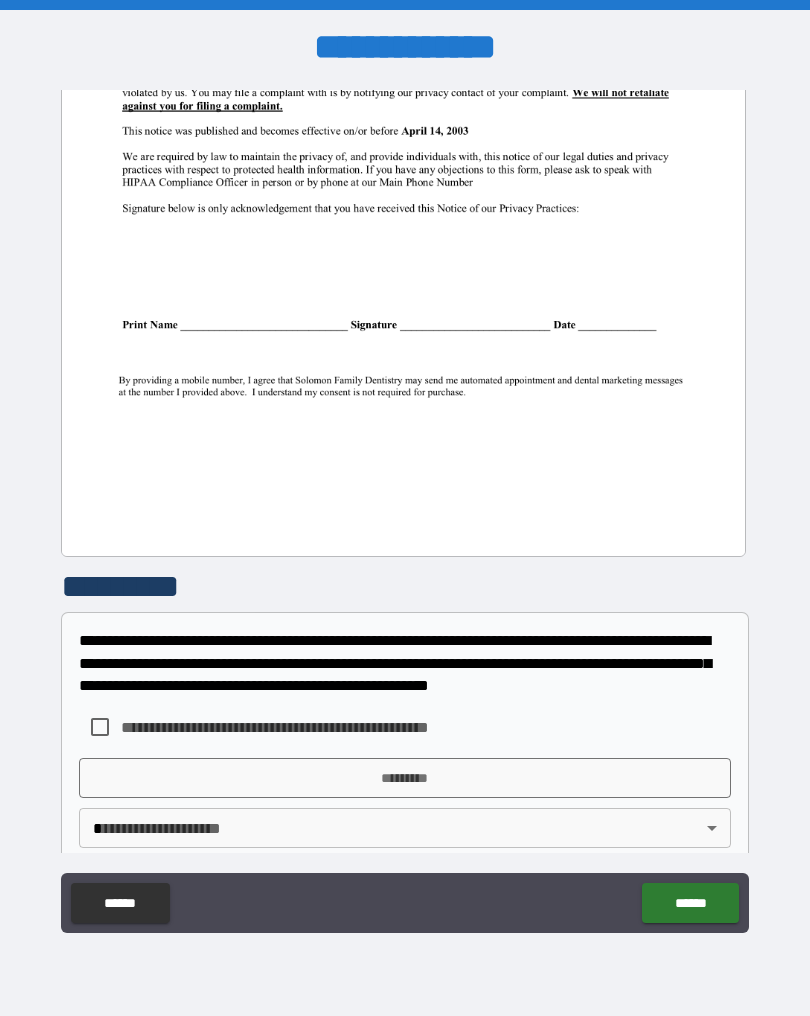 scroll, scrollTop: 1350, scrollLeft: 0, axis: vertical 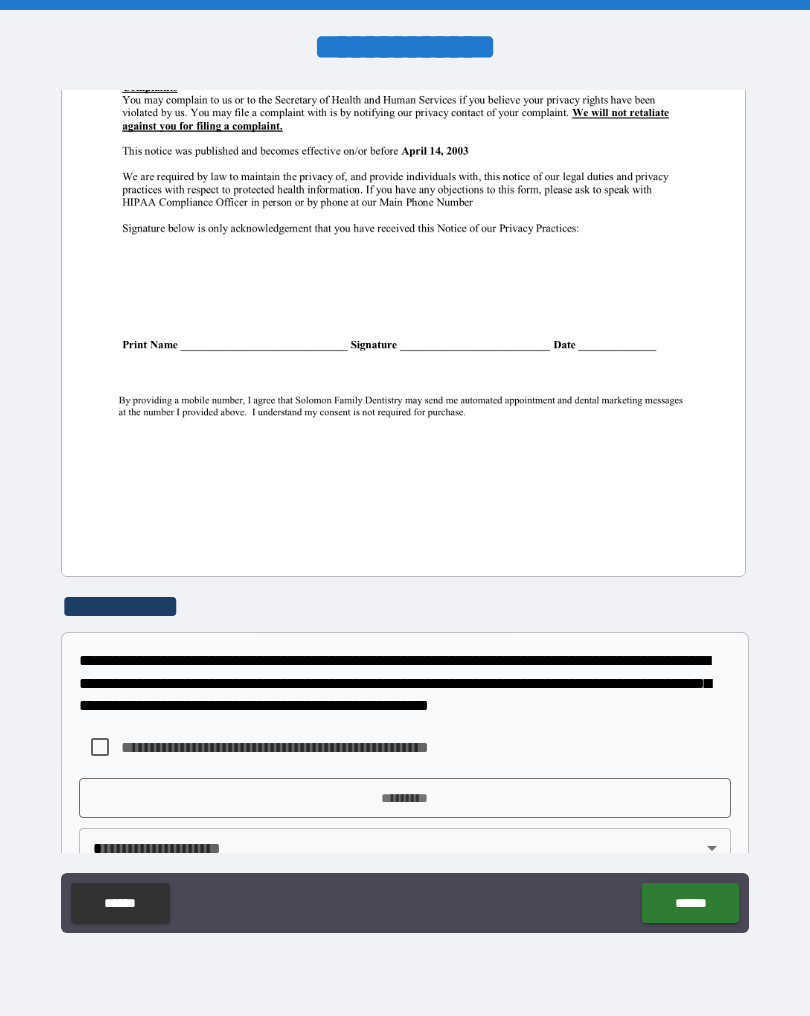 click at bounding box center (404, 134) 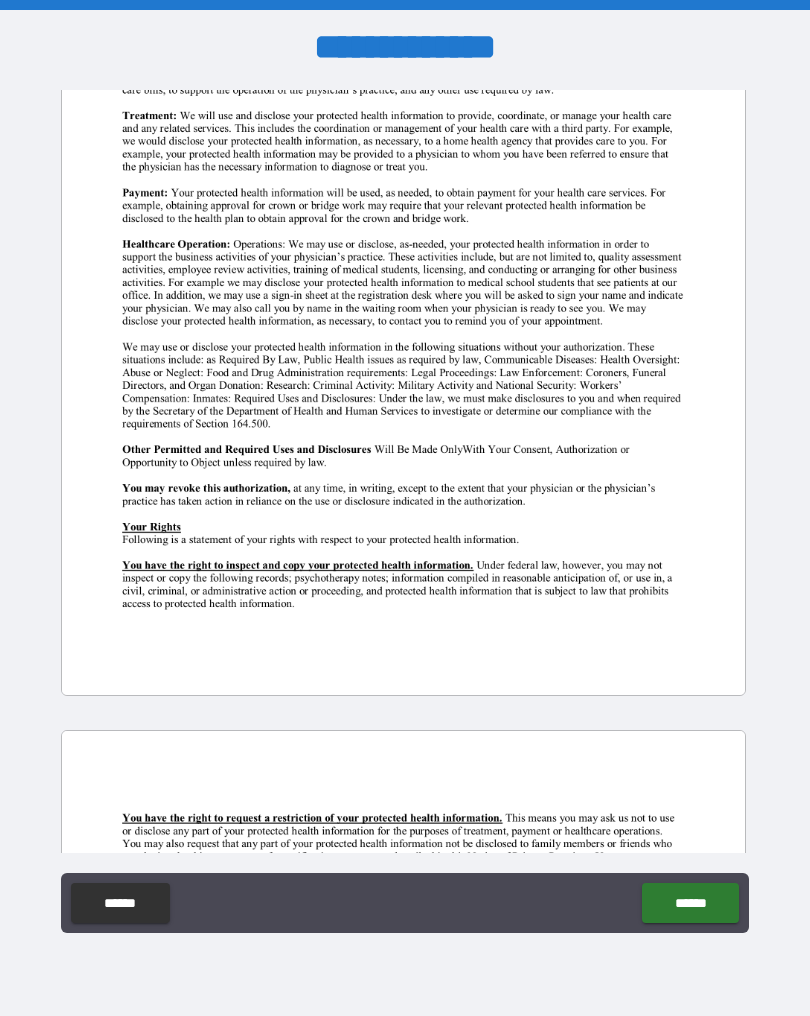 scroll, scrollTop: 288, scrollLeft: 0, axis: vertical 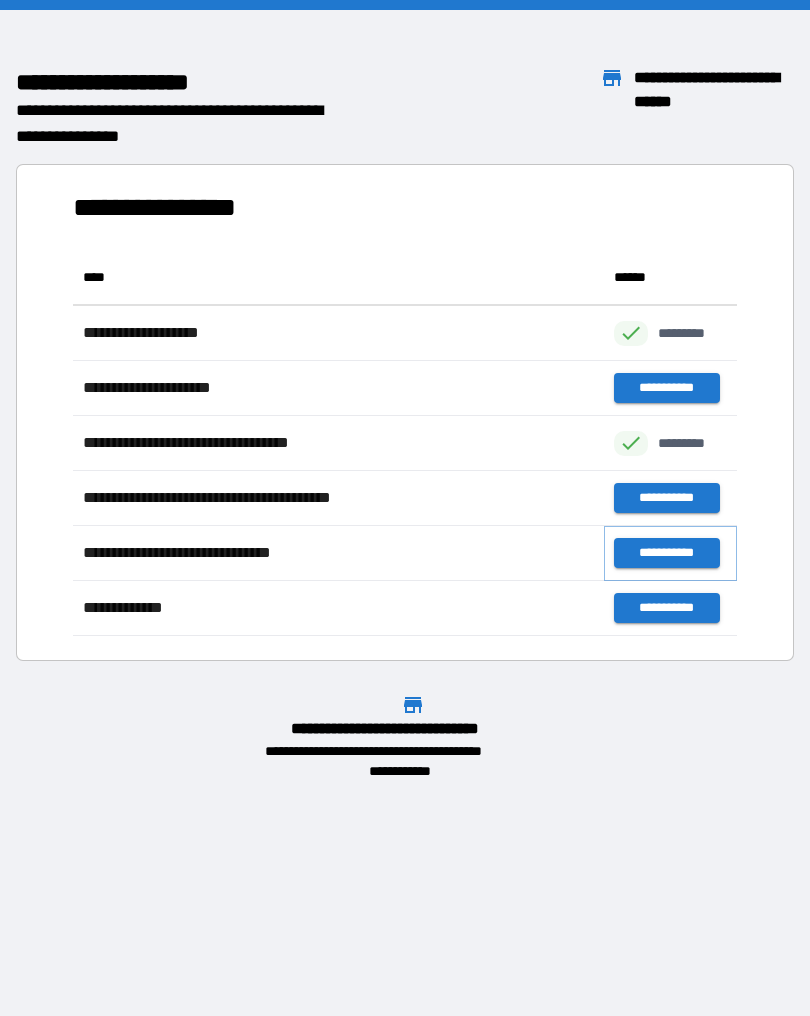 click on "**********" at bounding box center [666, 553] 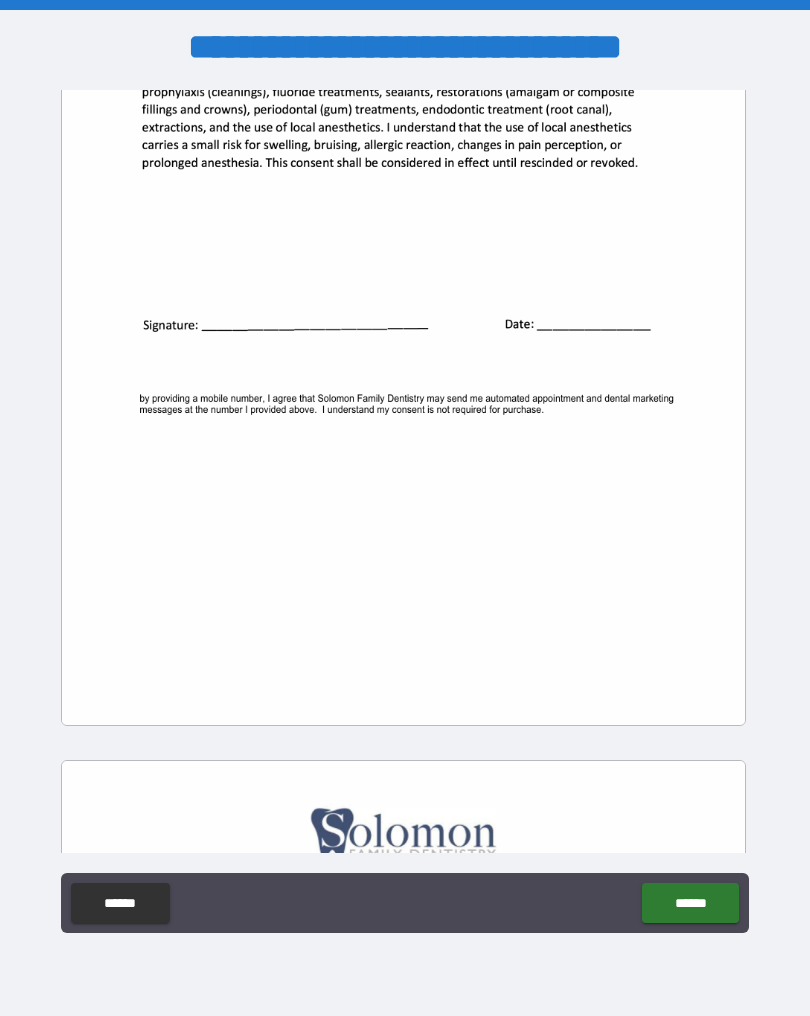 scroll, scrollTop: 276, scrollLeft: 0, axis: vertical 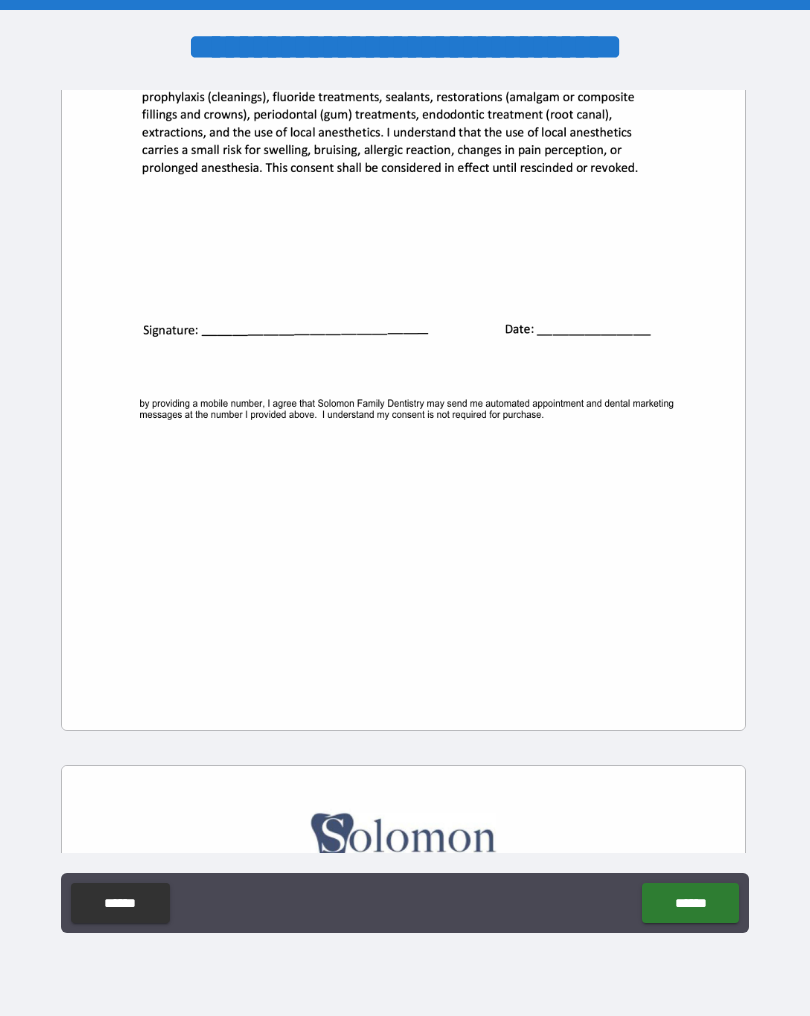 click at bounding box center [404, 287] 